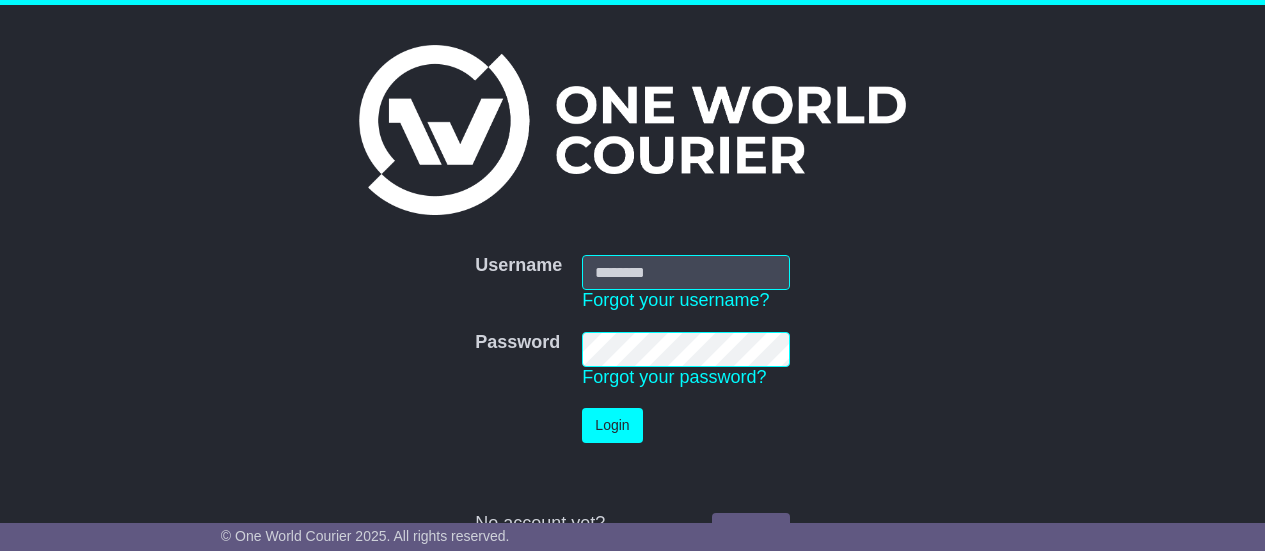scroll, scrollTop: 0, scrollLeft: 0, axis: both 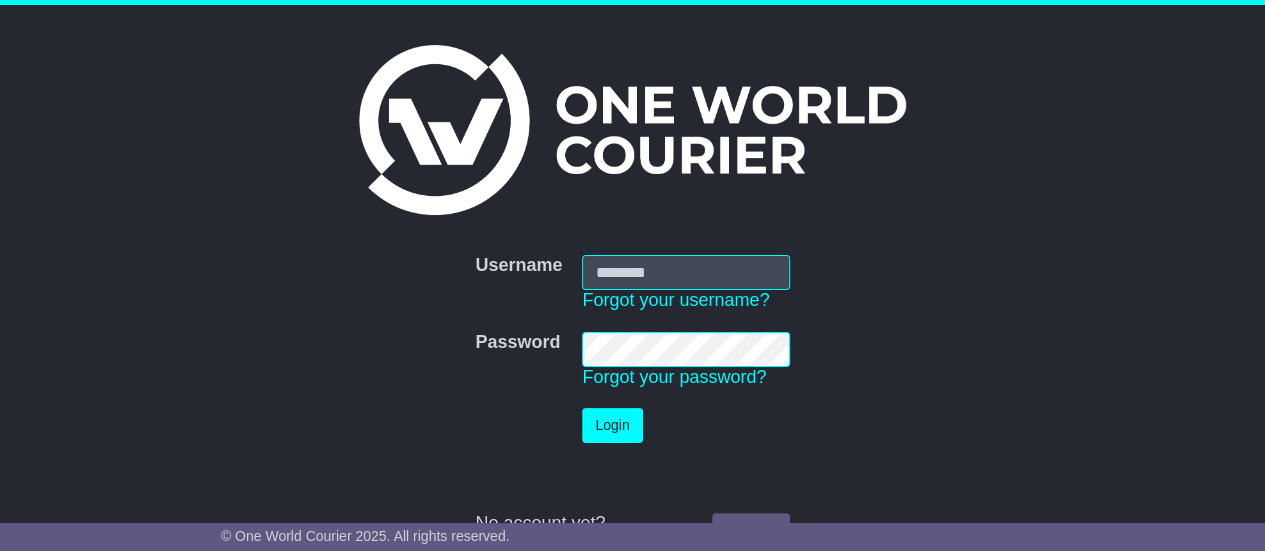 click on "Username" at bounding box center [685, 272] 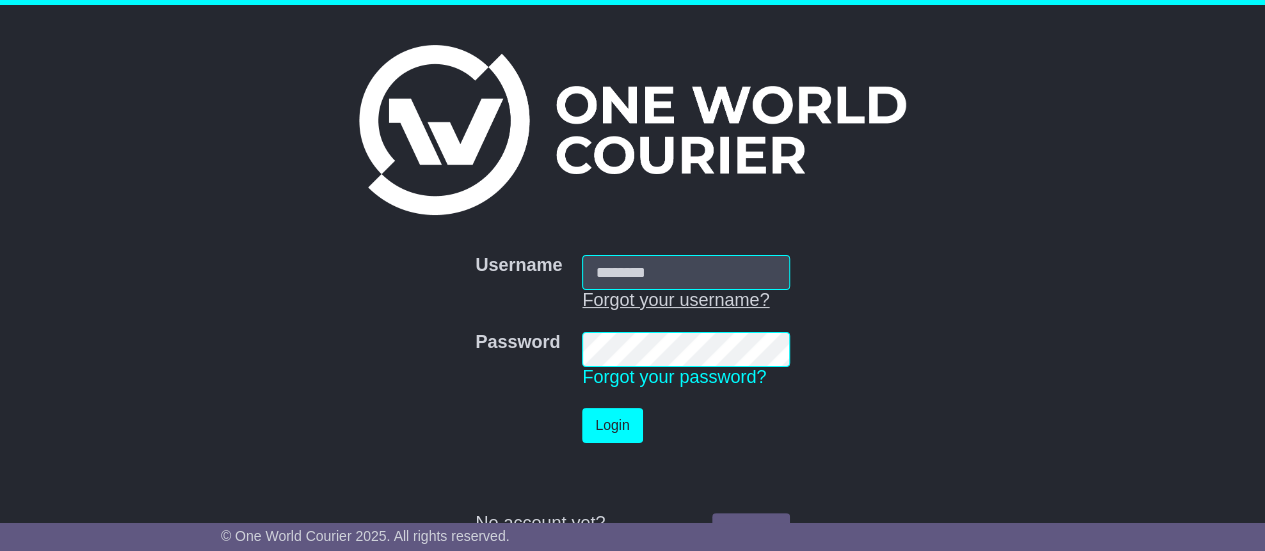 type on "**********" 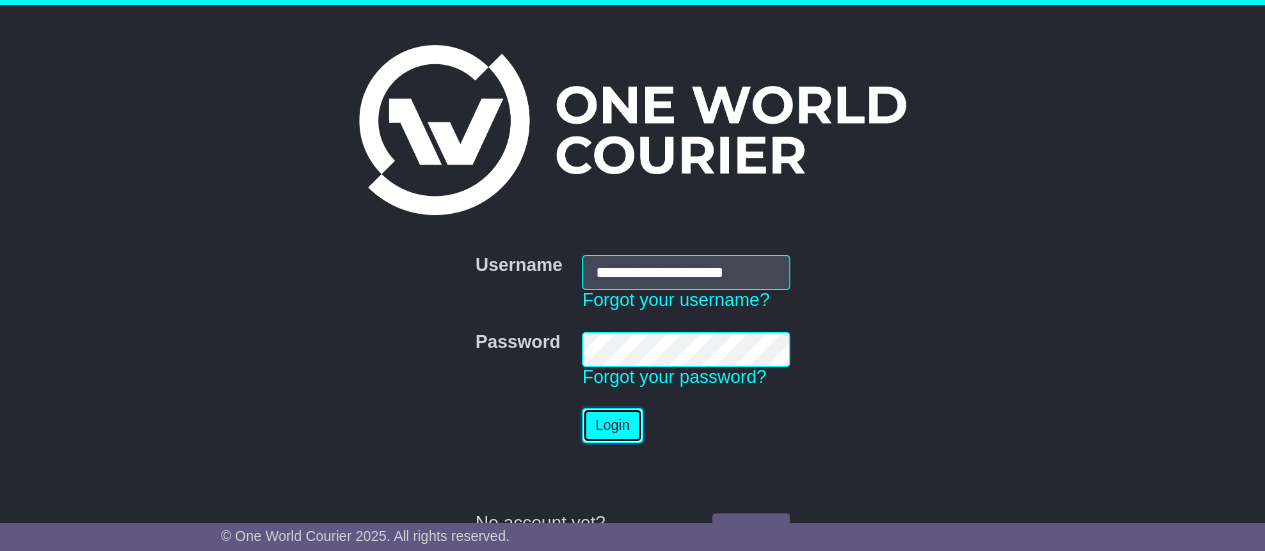 click on "Login" at bounding box center [612, 425] 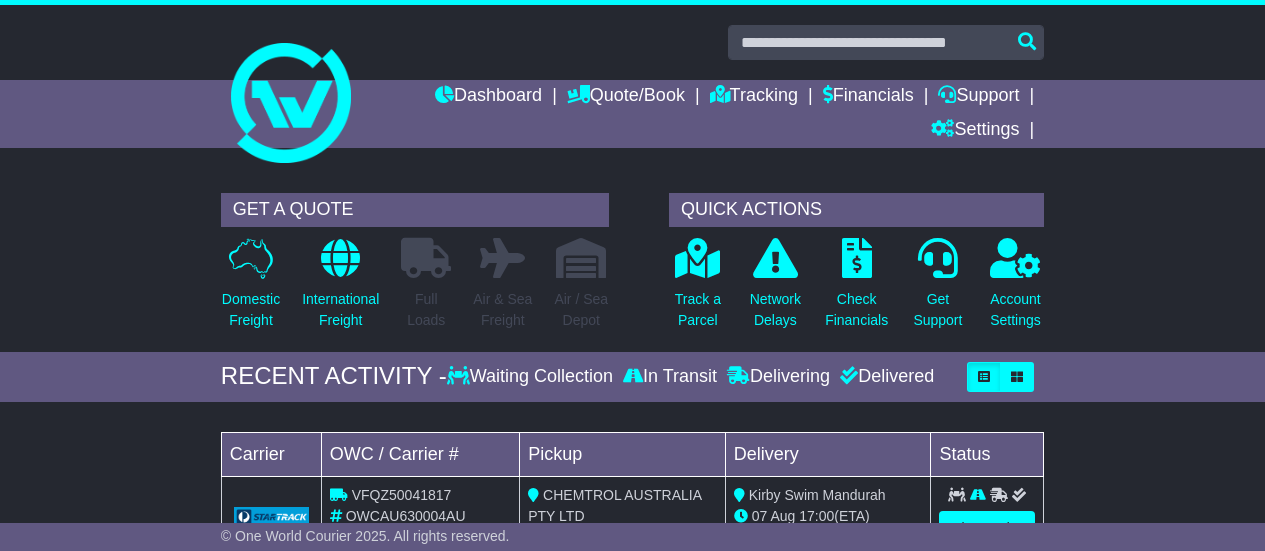 scroll, scrollTop: 0, scrollLeft: 0, axis: both 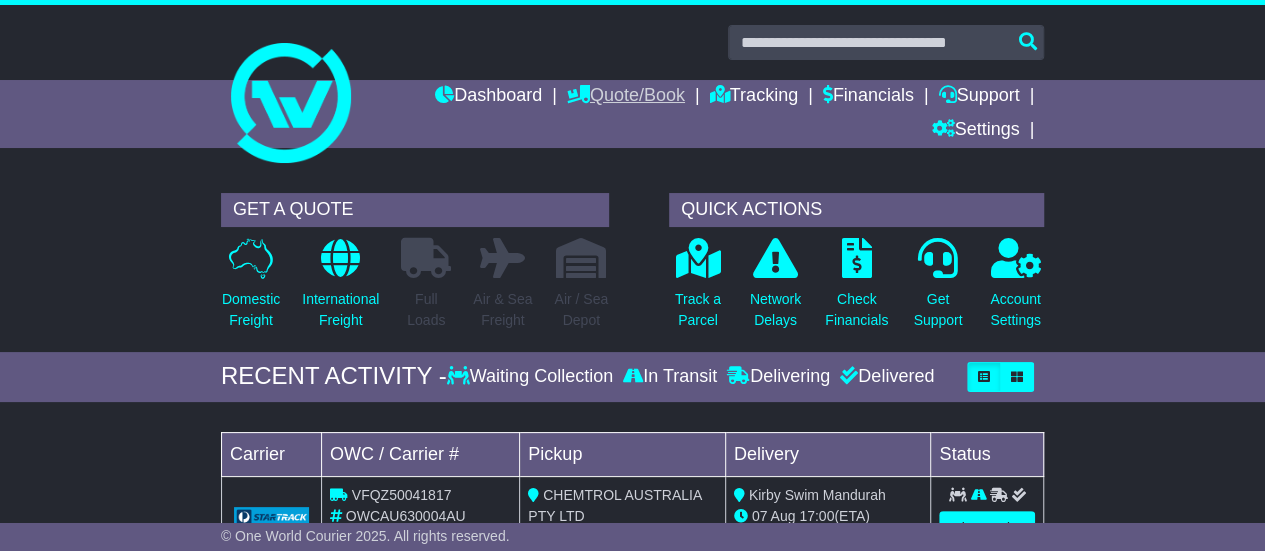 click on "Quote/Book" at bounding box center (626, 97) 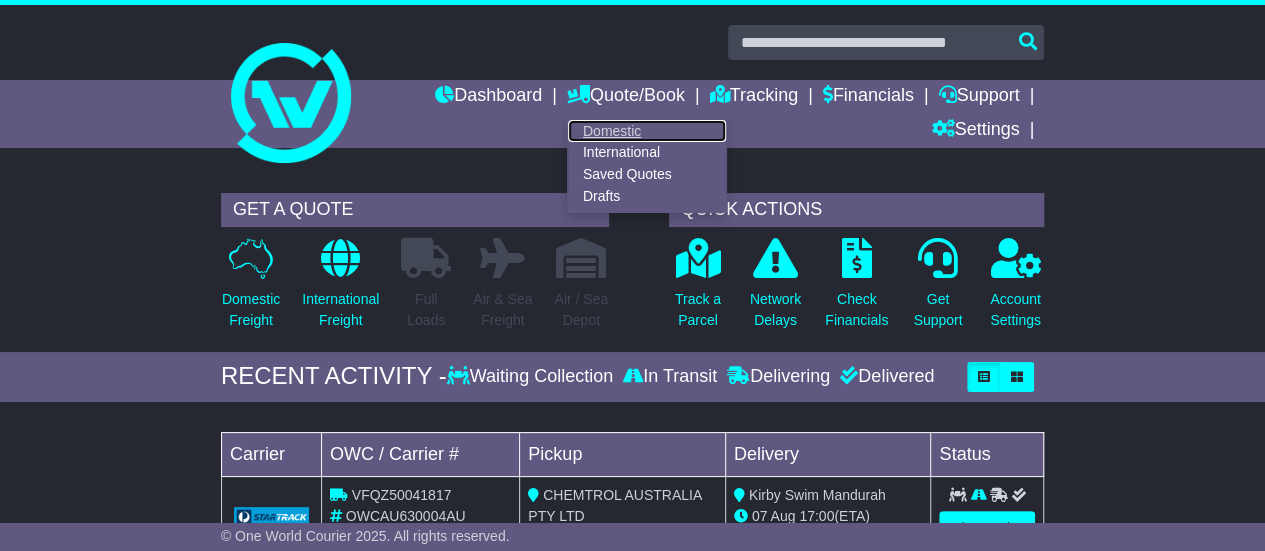 click on "Domestic" at bounding box center [647, 131] 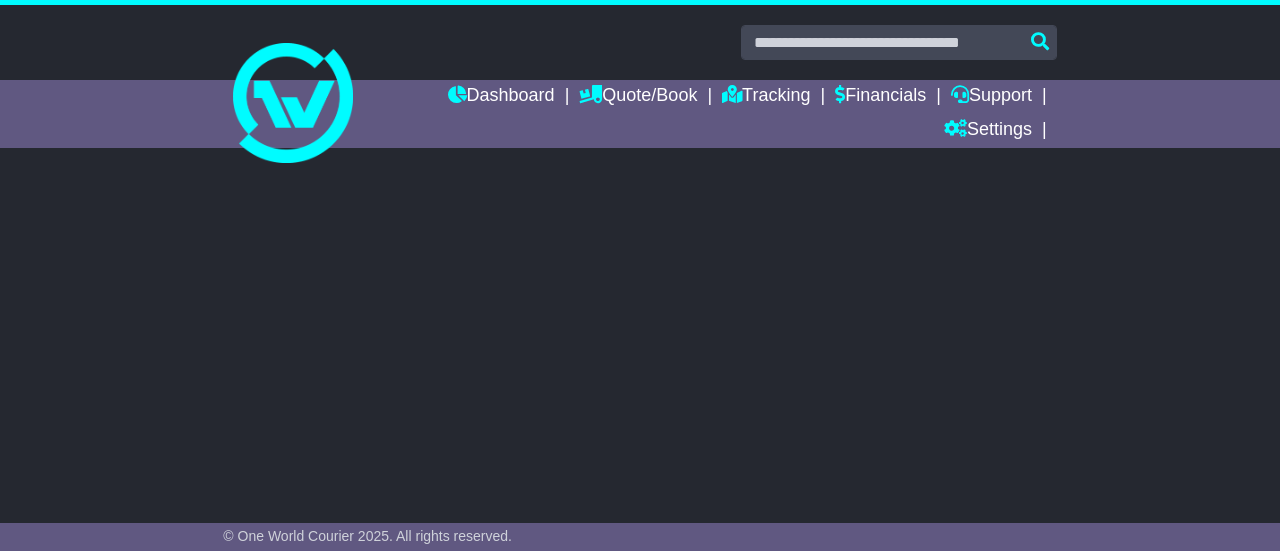 scroll, scrollTop: 0, scrollLeft: 0, axis: both 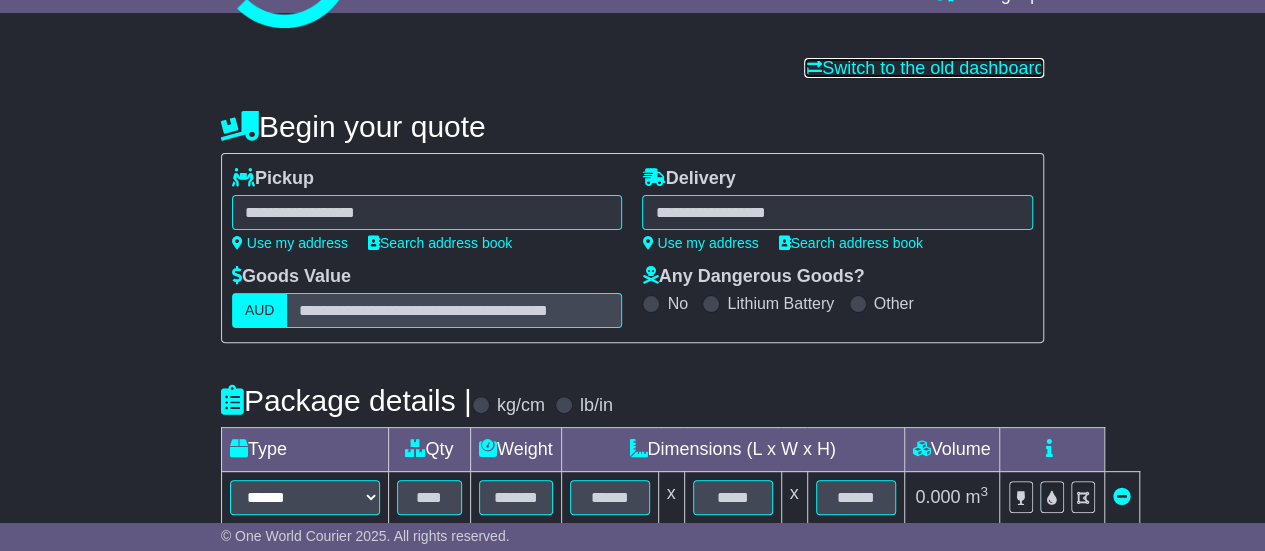 click on "Switch to the old dashboard" at bounding box center (924, 68) 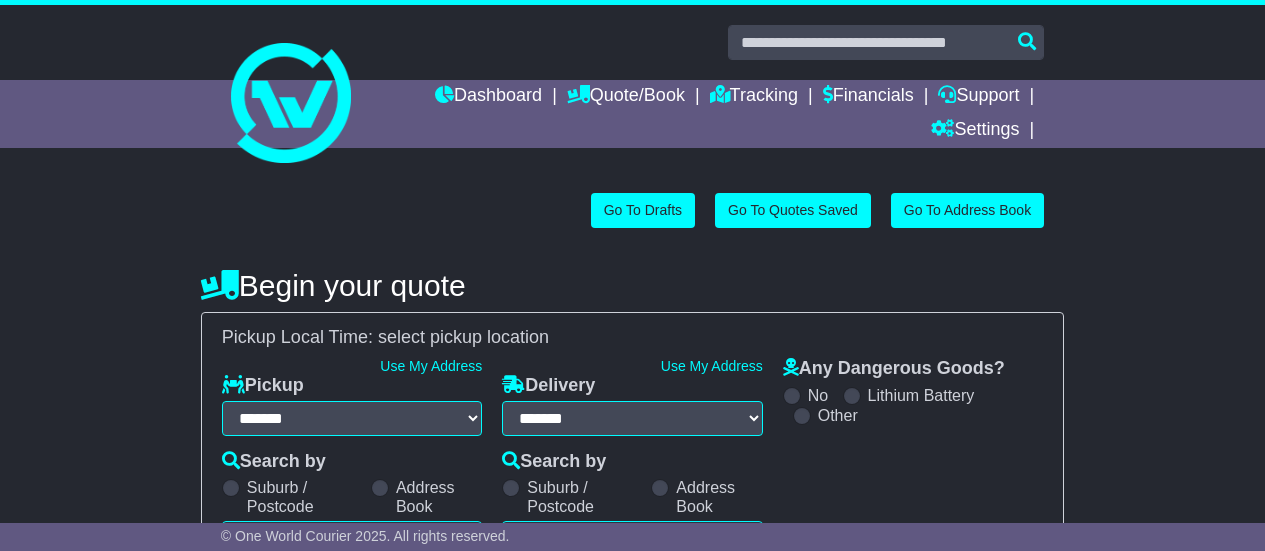 select on "**" 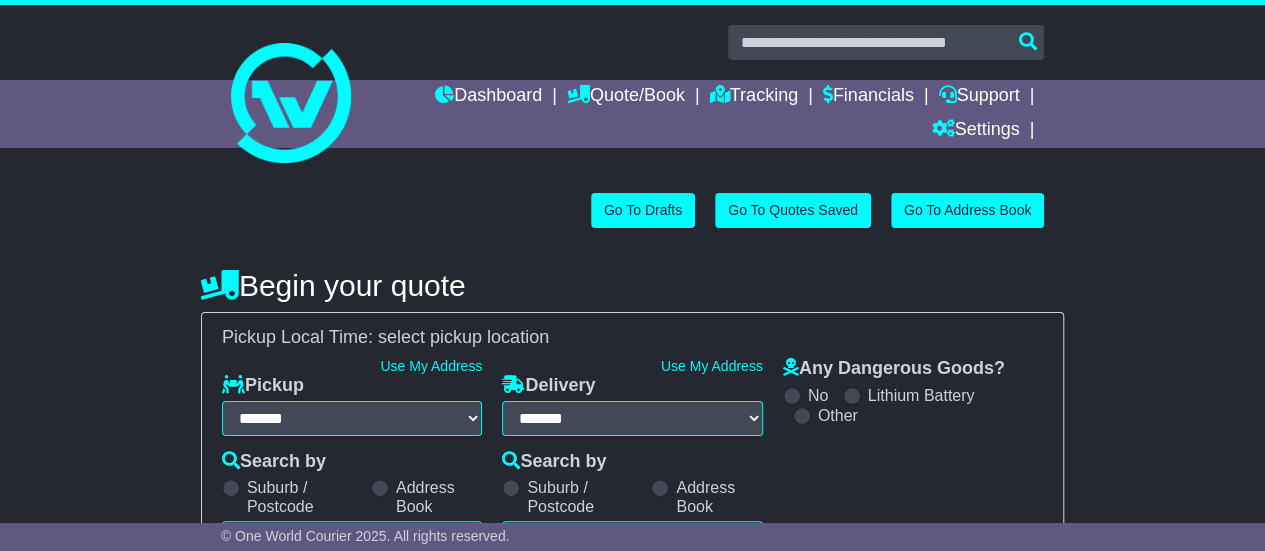 scroll, scrollTop: 0, scrollLeft: 0, axis: both 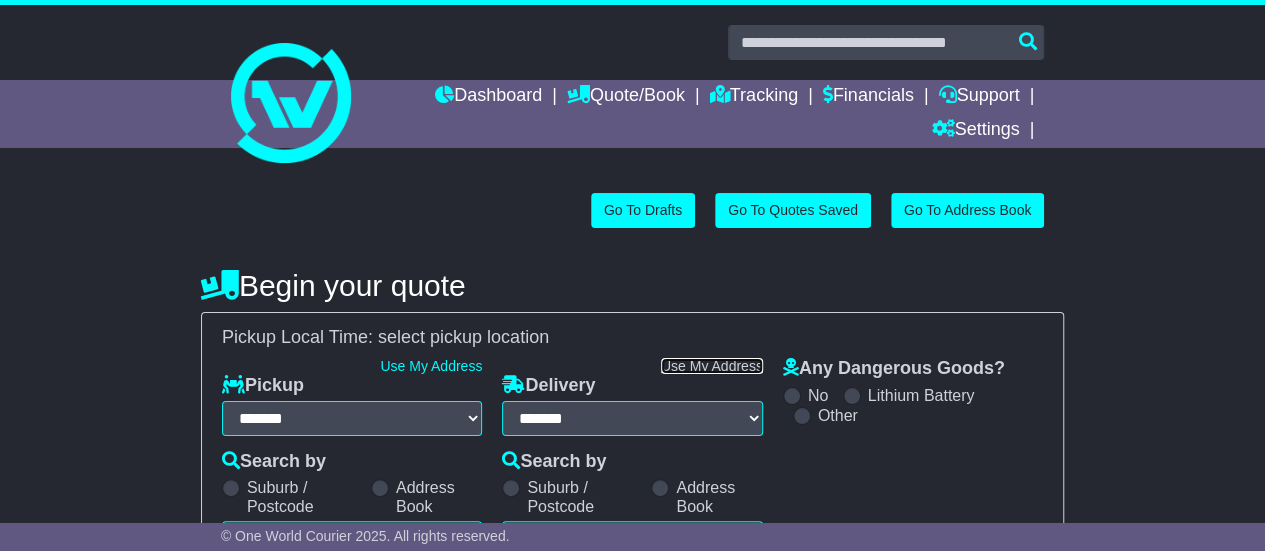 click on "Use My Address" at bounding box center [712, 366] 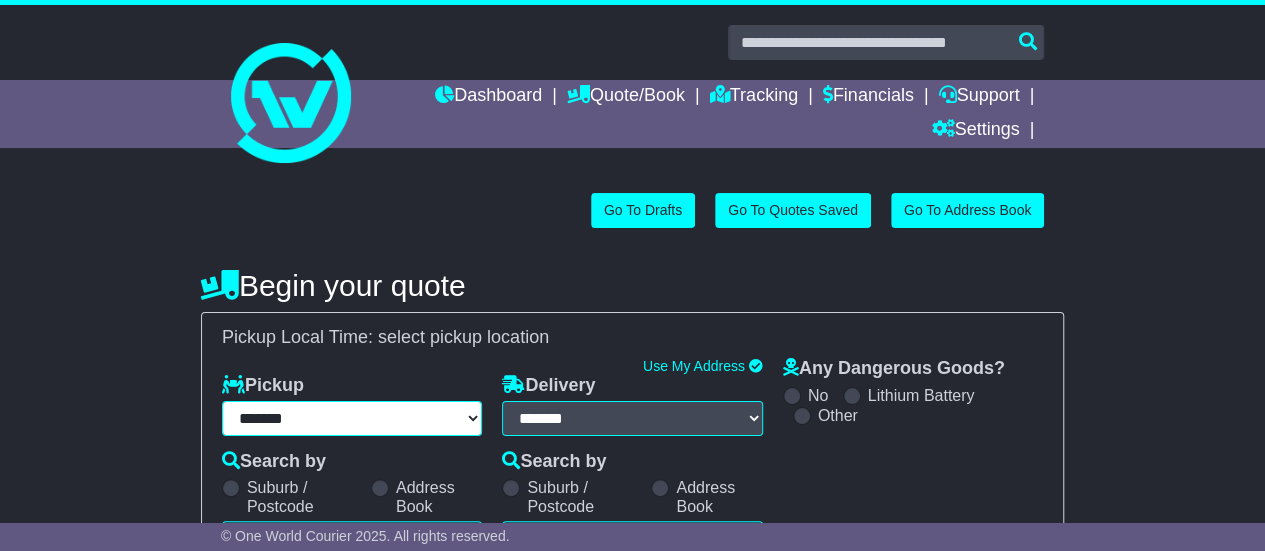 click on "**********" at bounding box center (352, 418) 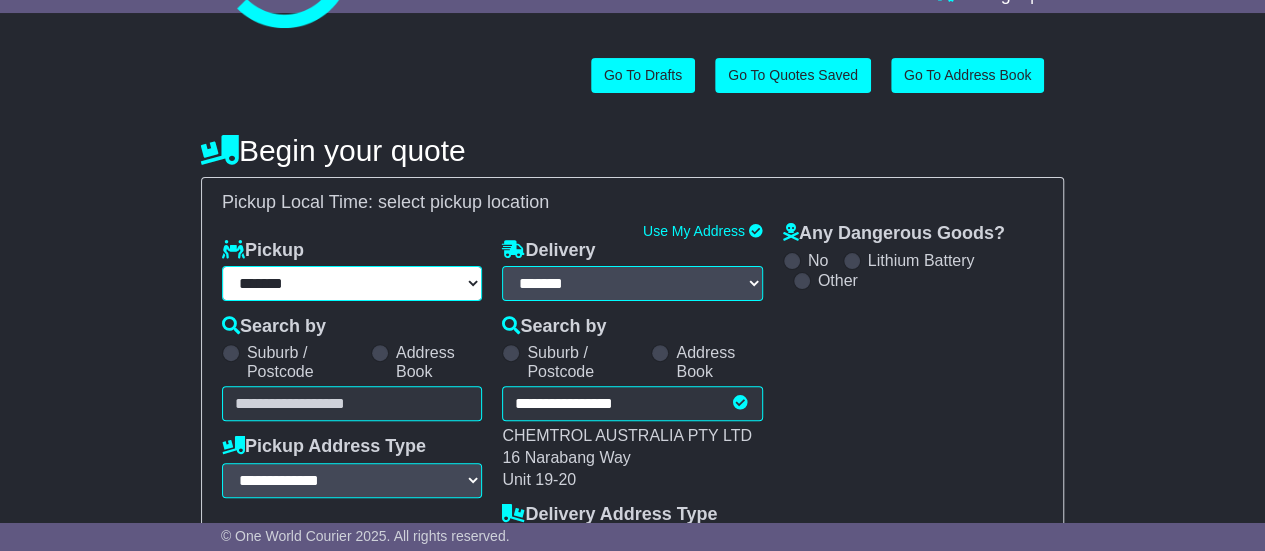 scroll, scrollTop: 187, scrollLeft: 0, axis: vertical 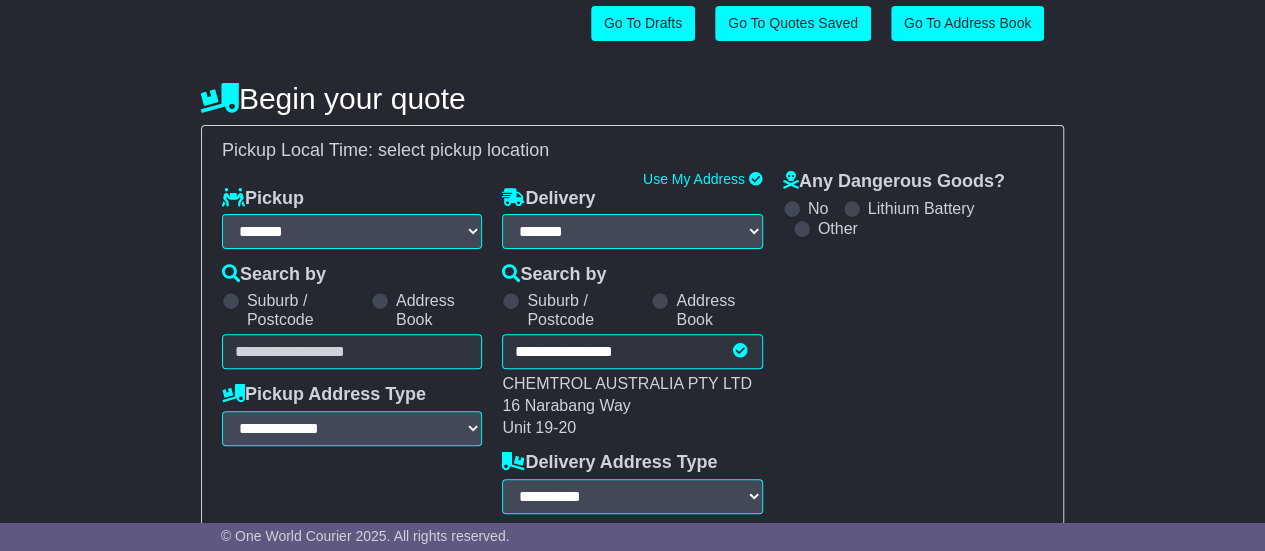 click at bounding box center (380, 301) 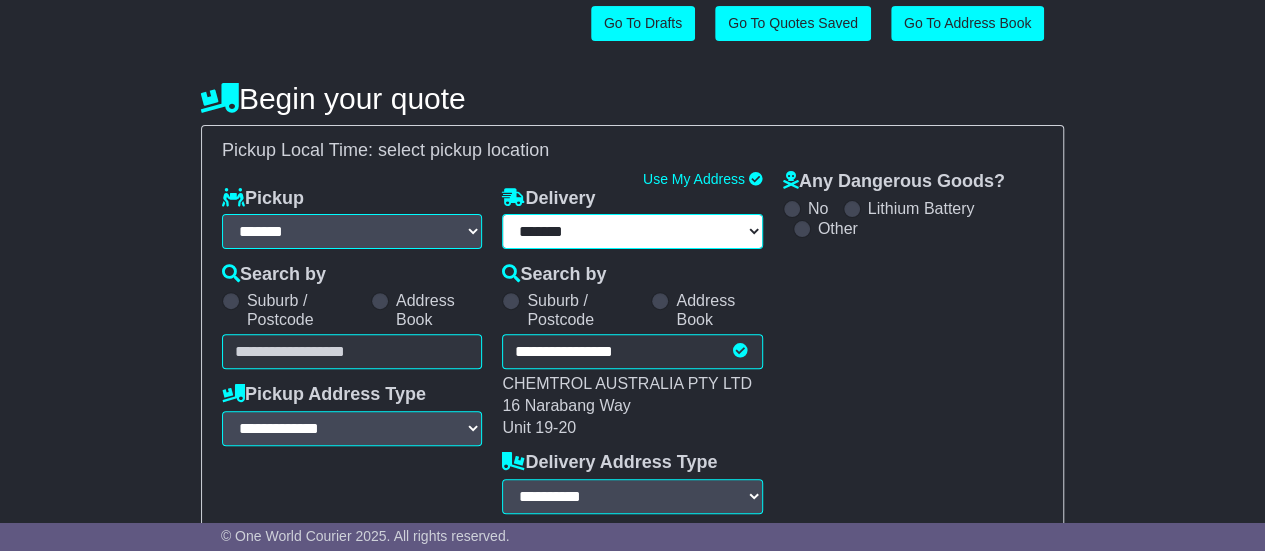select 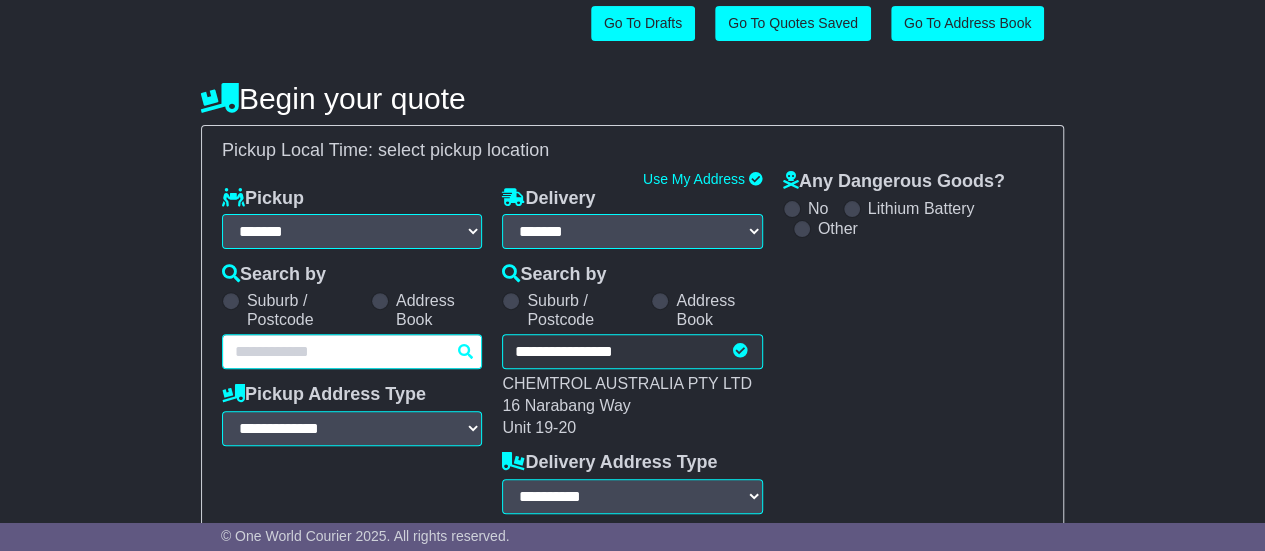 click on "Unknown City / Postcode Pair
×
You have entered     address.
Our database shows the postcode and suburb don't match. Please make sure location exists otherwise you might not receive all quotes available.
Maybe you meant to use some of the next:
Ok" at bounding box center (352, 351) 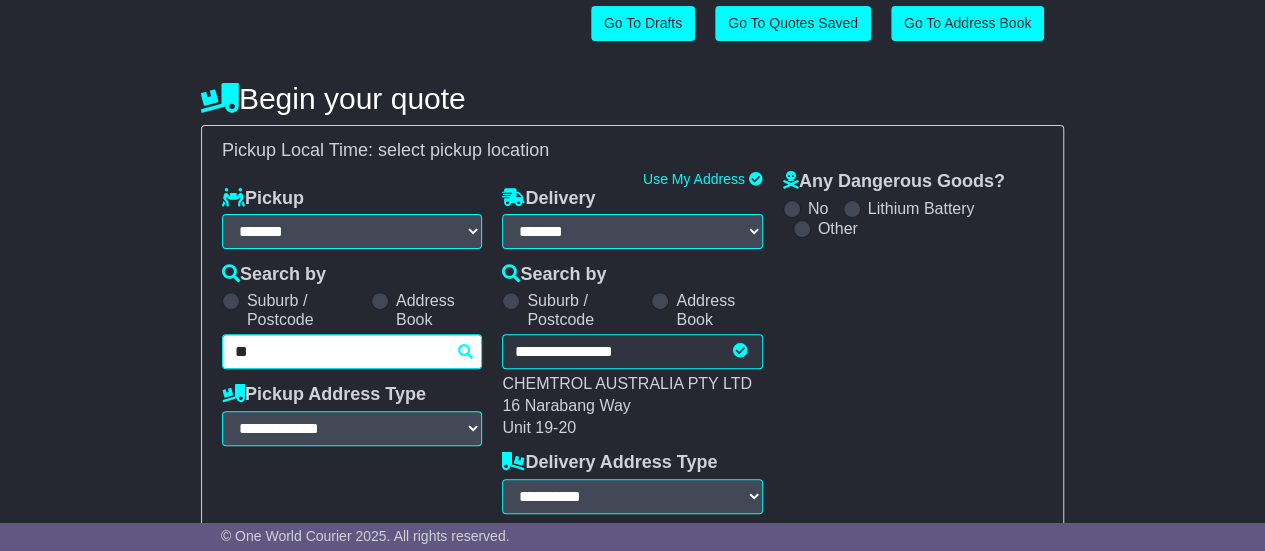type on "***" 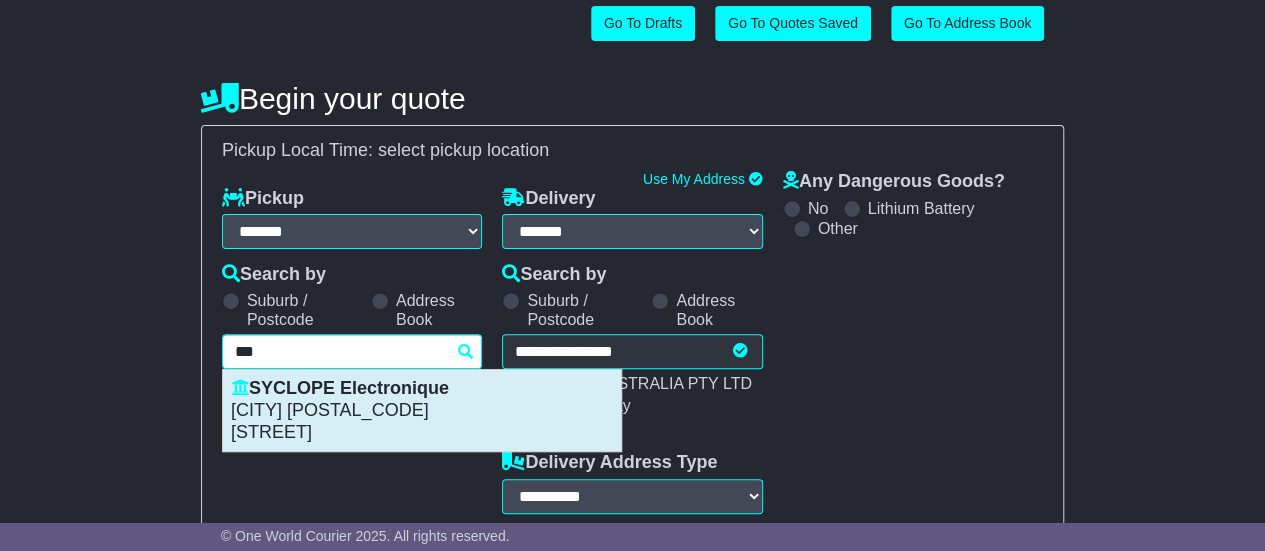click on "SYCLOPE Electronique" at bounding box center (422, 389) 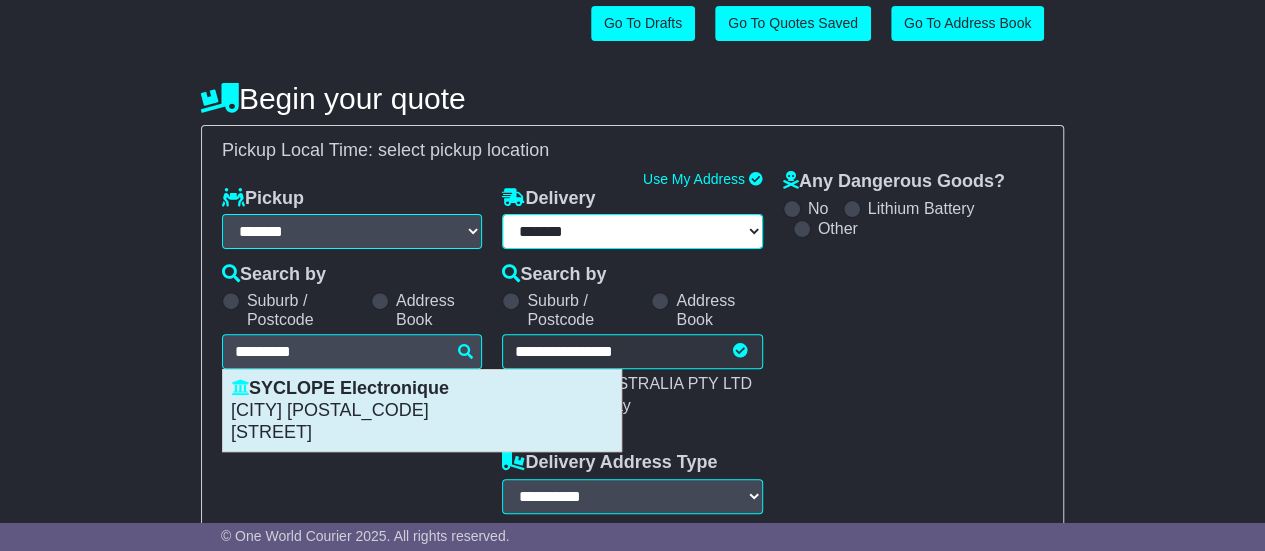 select on "**********" 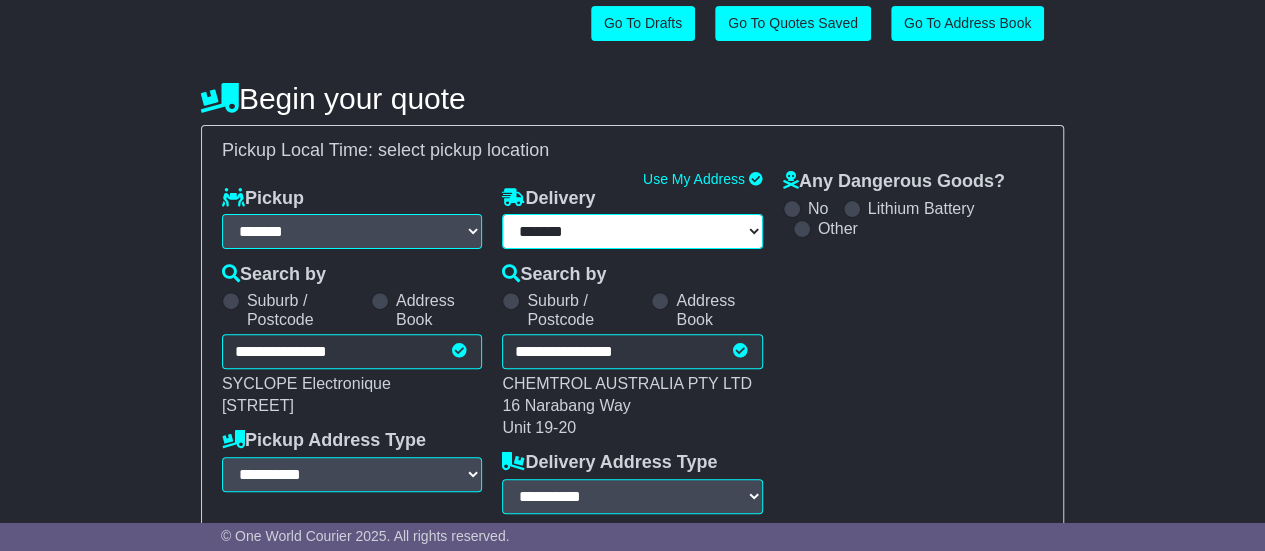 type on "**********" 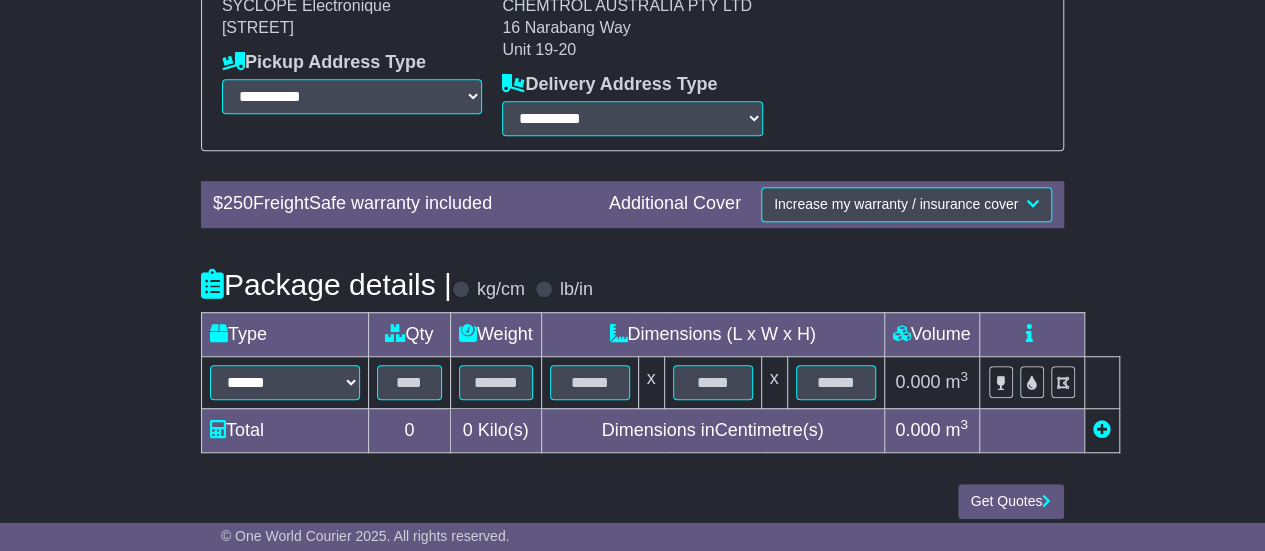 scroll, scrollTop: 563, scrollLeft: 0, axis: vertical 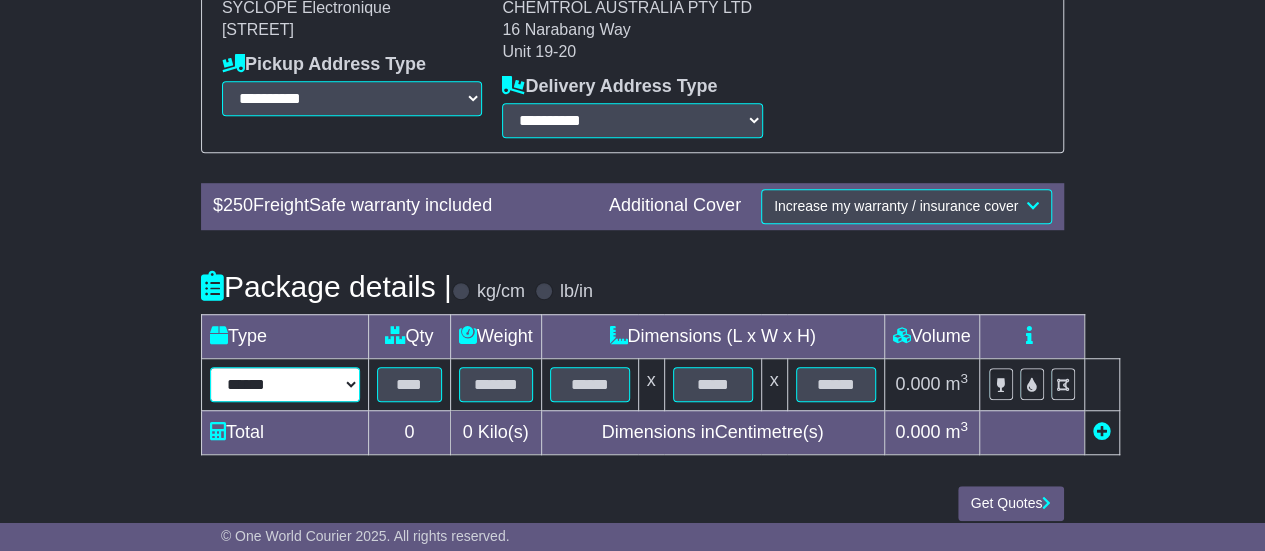 click on "**********" at bounding box center [285, 384] 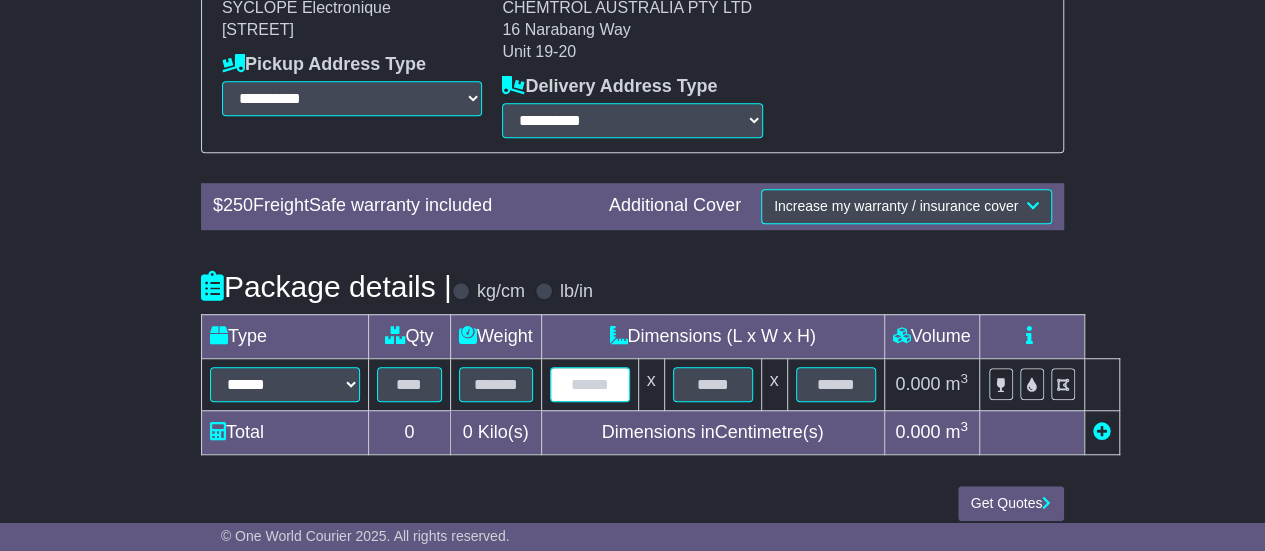 click at bounding box center [590, 384] 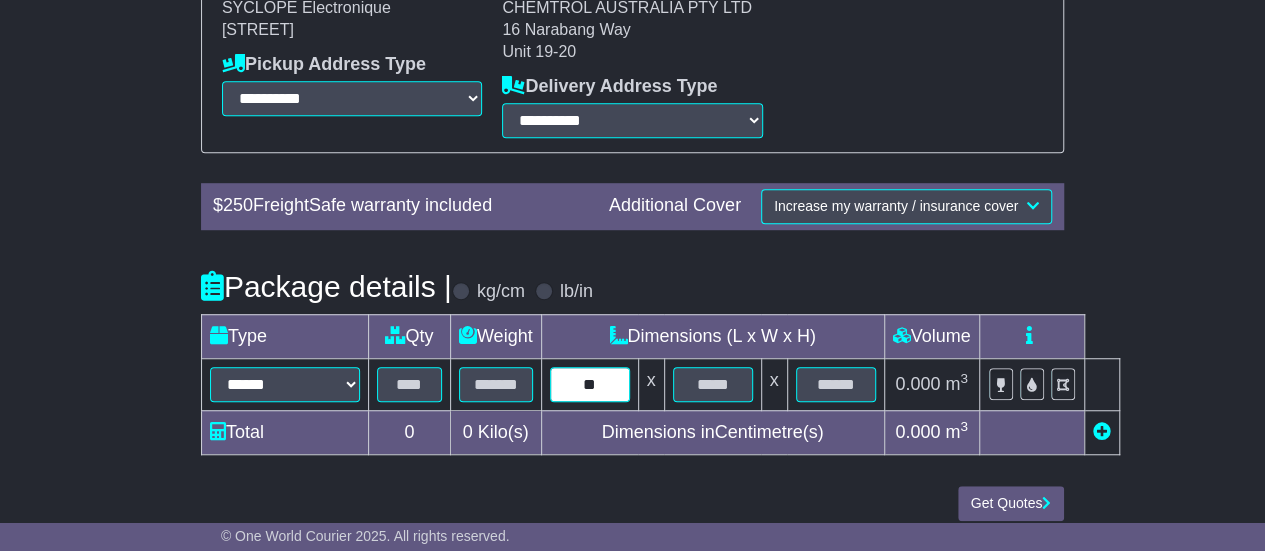 type on "**" 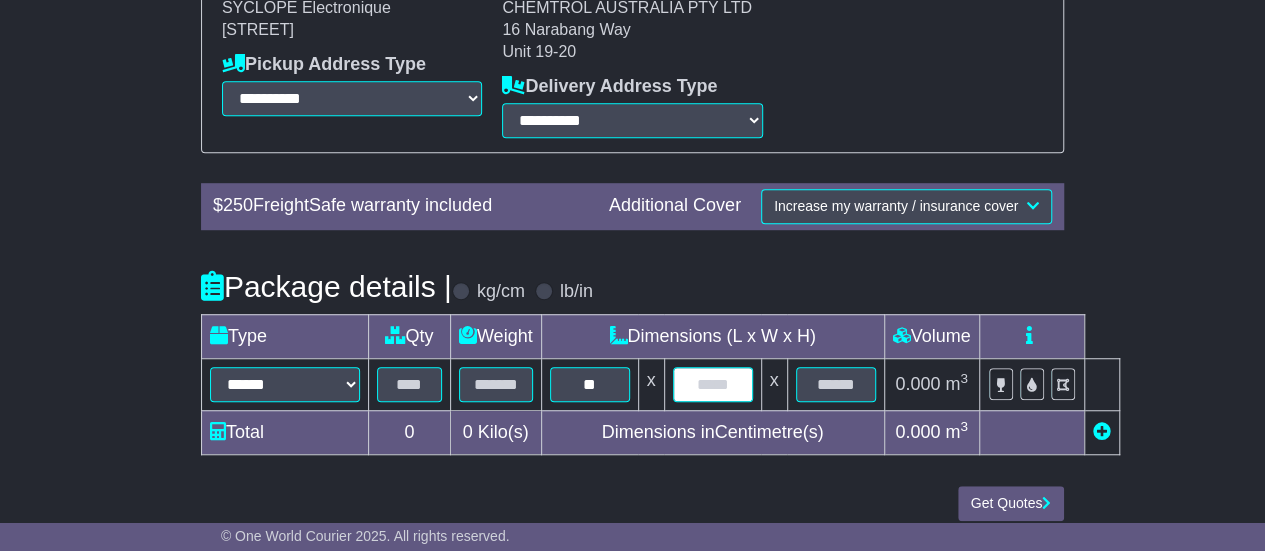 click at bounding box center [713, 384] 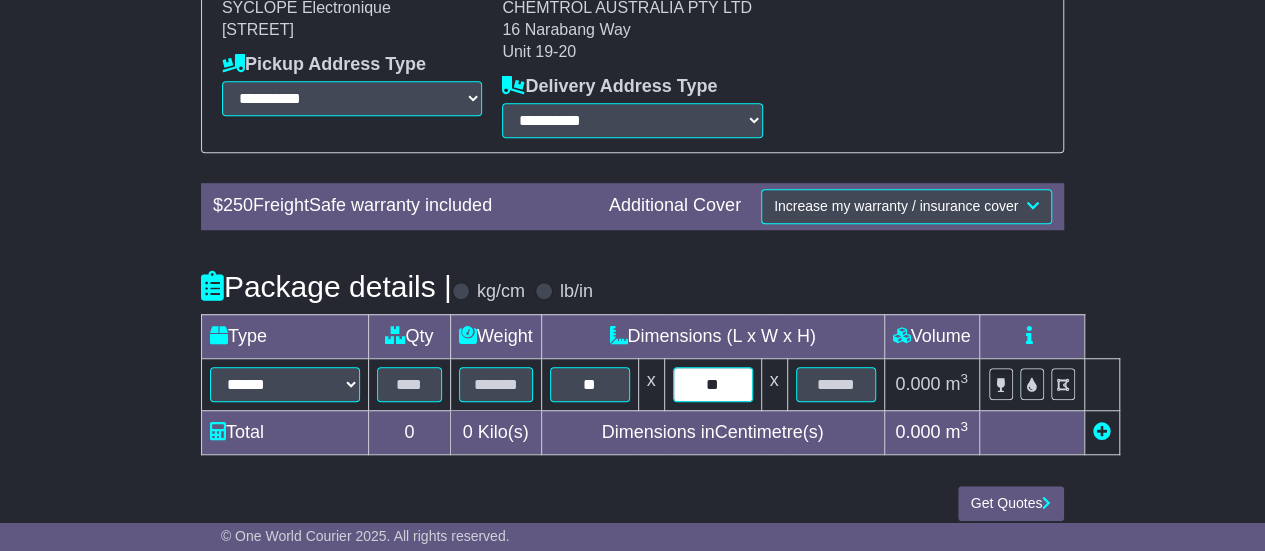 type on "**" 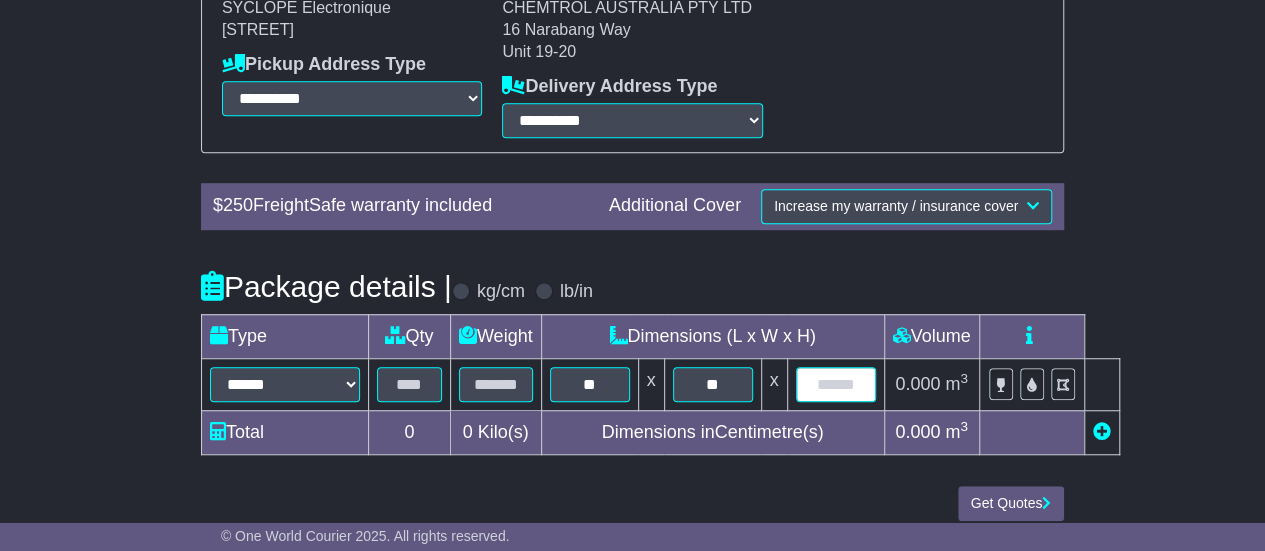click at bounding box center (836, 384) 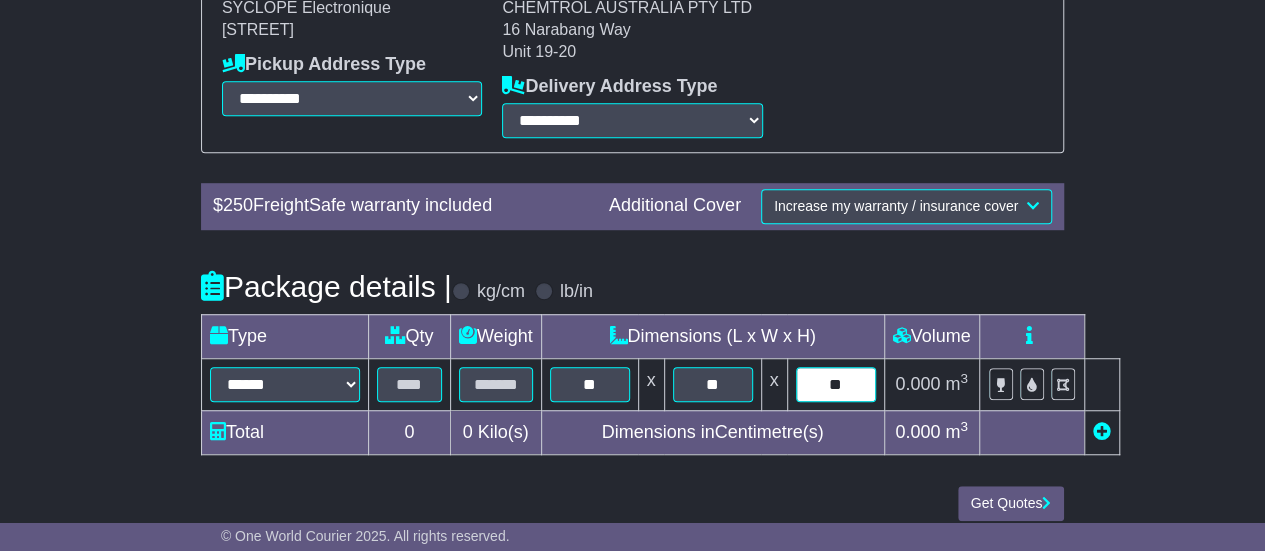 type on "**" 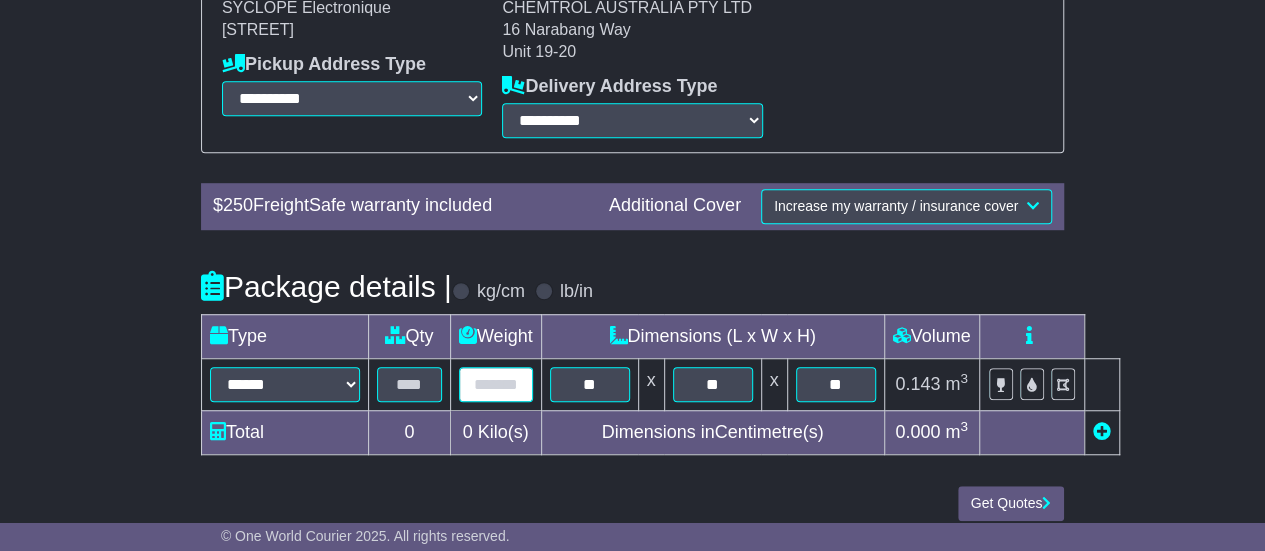 click at bounding box center (496, 384) 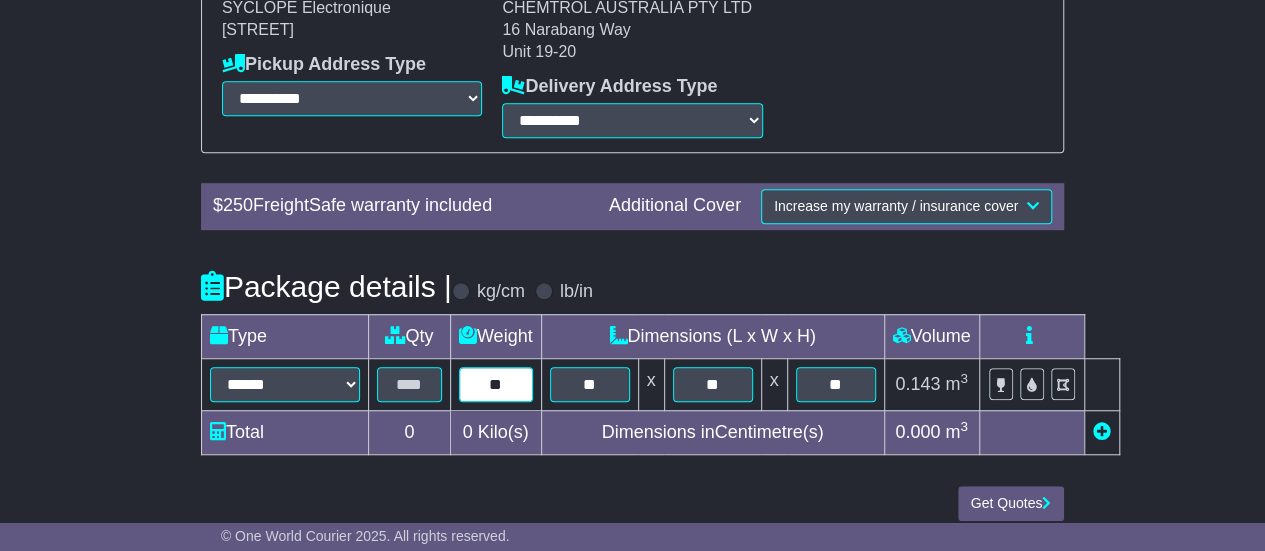 type on "**" 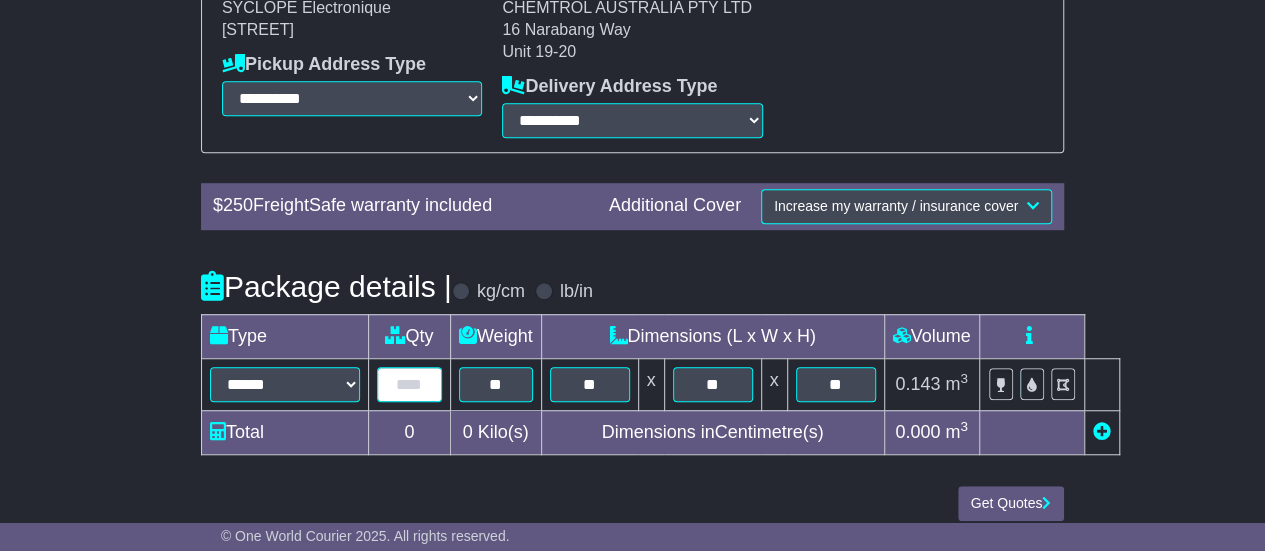click at bounding box center [409, 384] 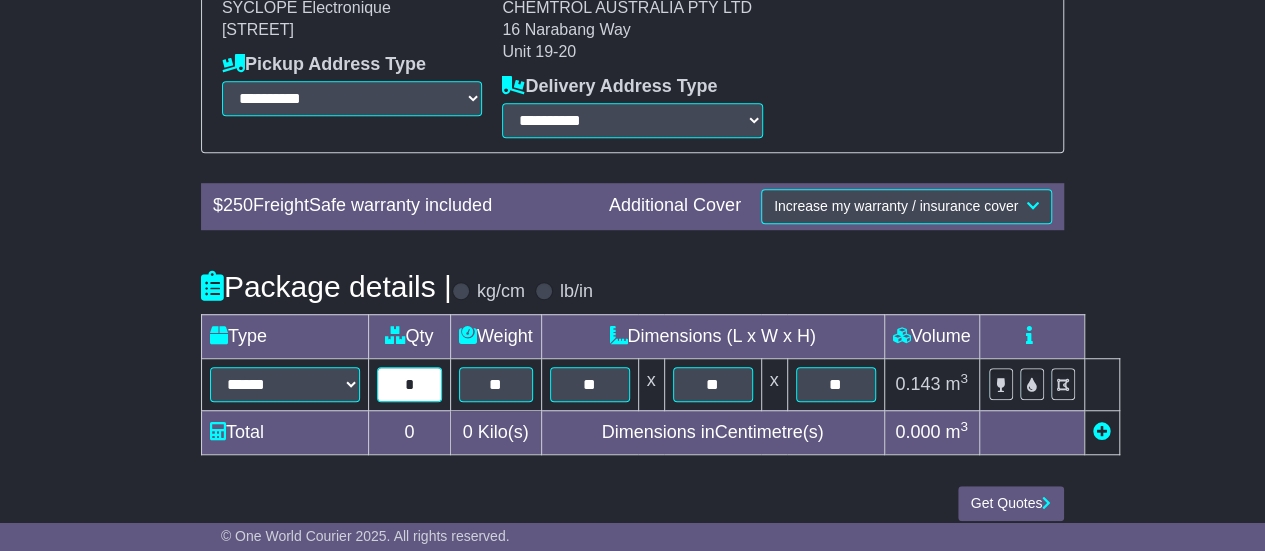type on "*" 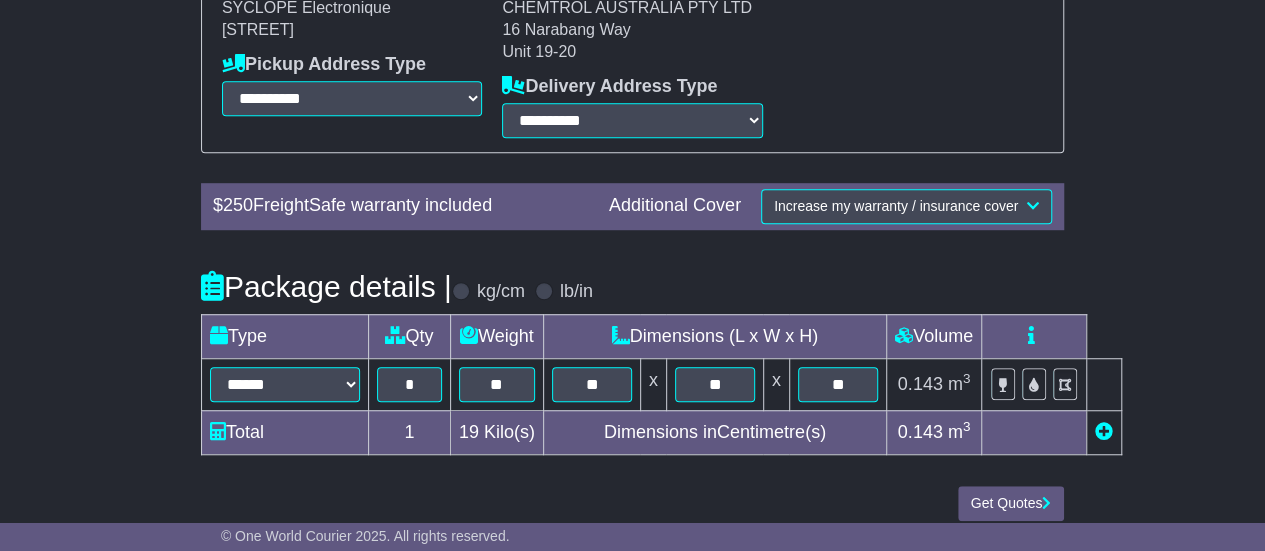click at bounding box center [1104, 431] 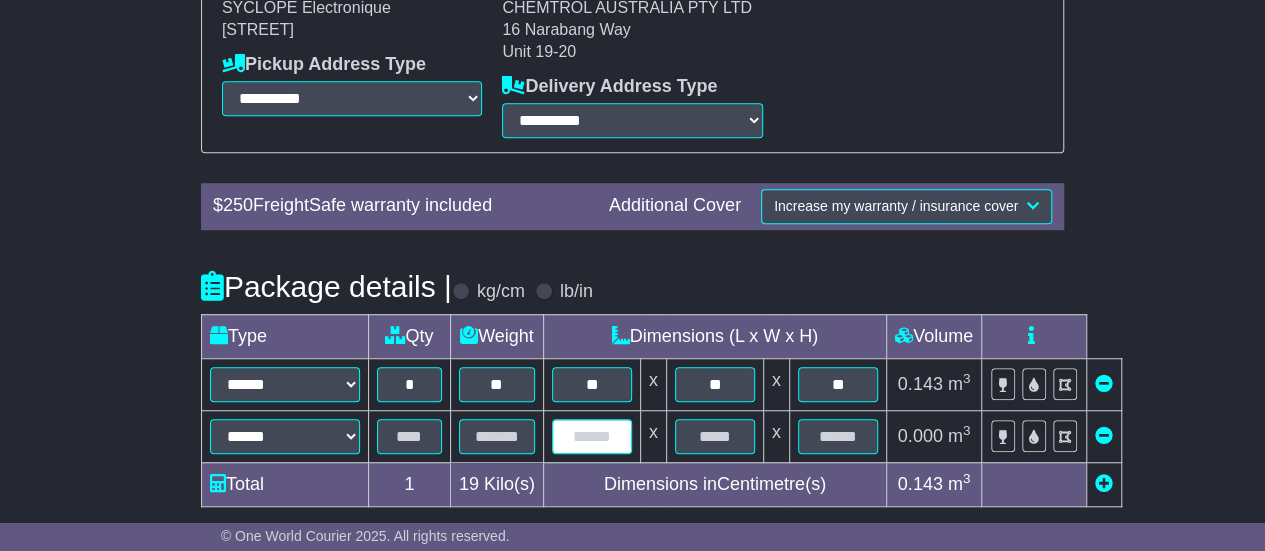 click at bounding box center [592, 436] 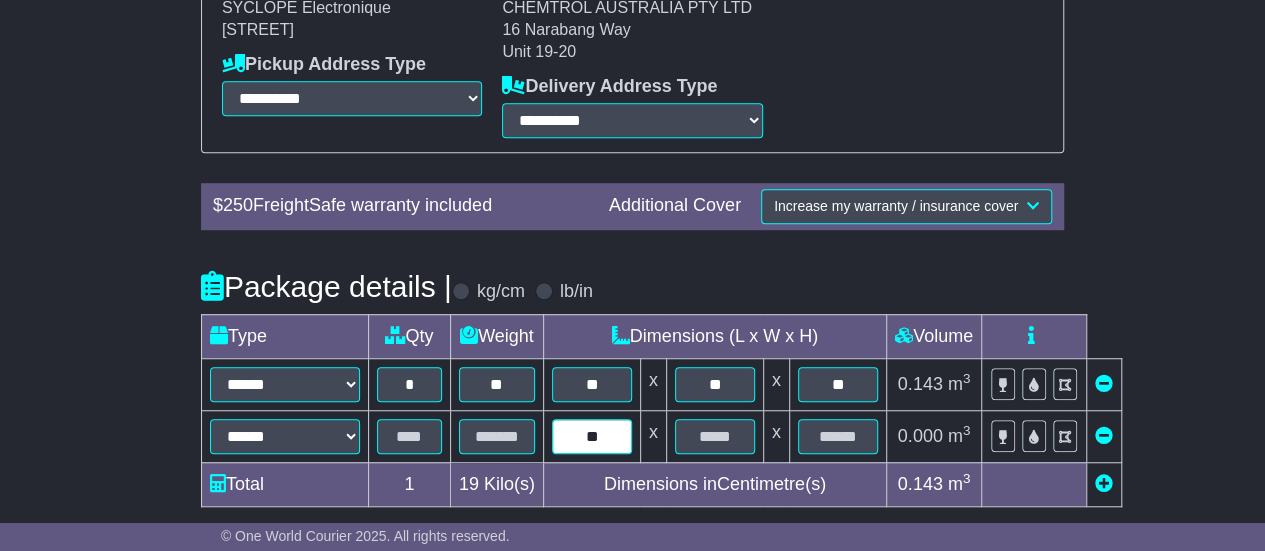 type on "**" 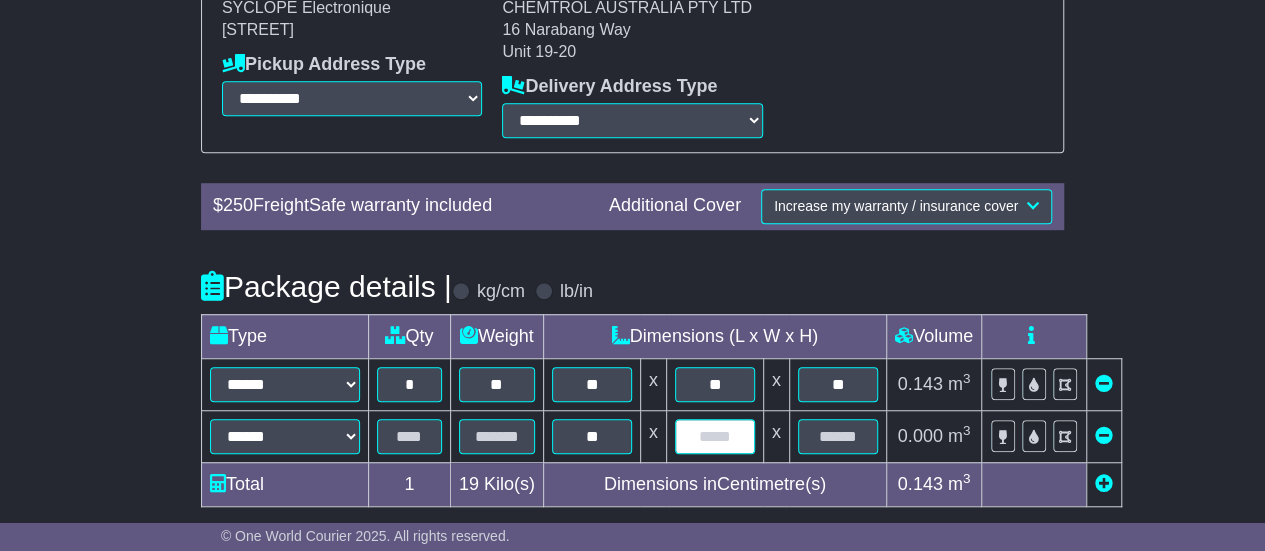 click at bounding box center (715, 436) 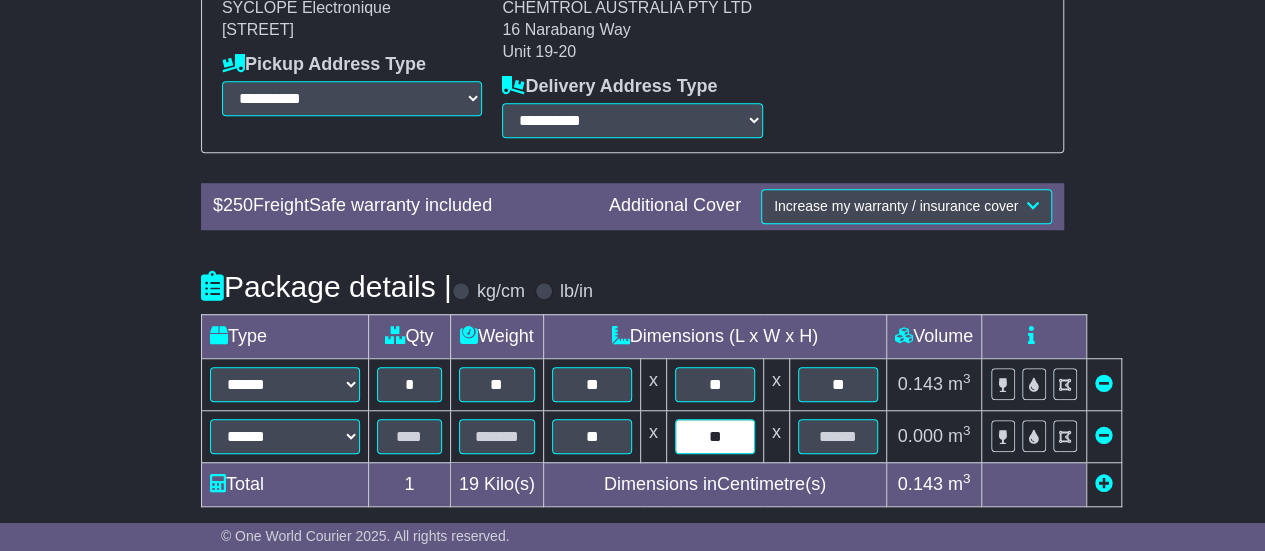 type on "**" 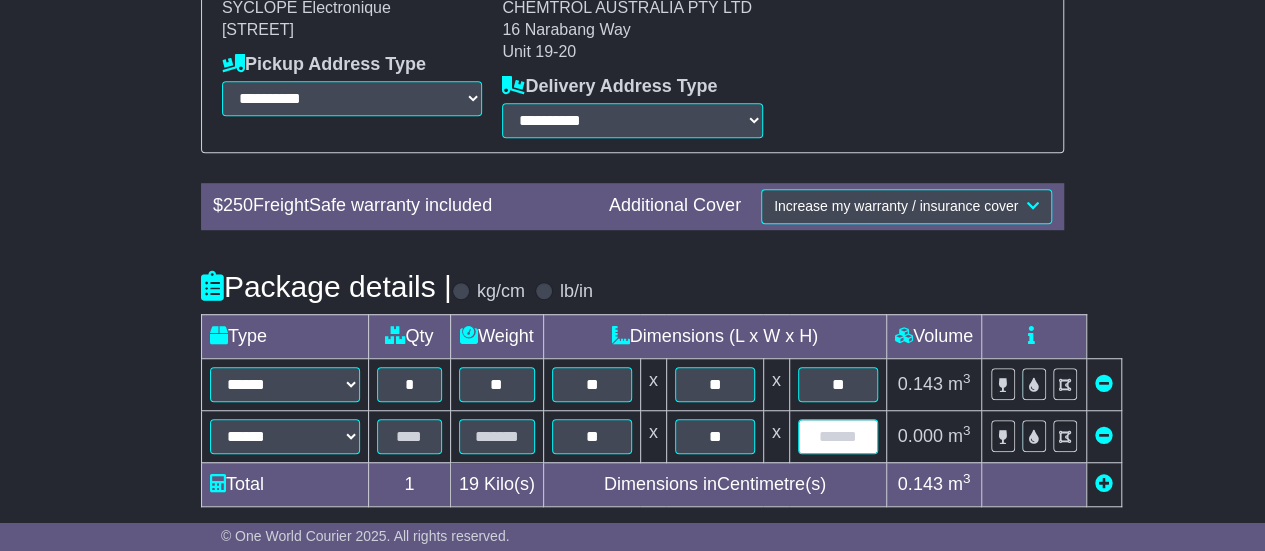 click at bounding box center (838, 436) 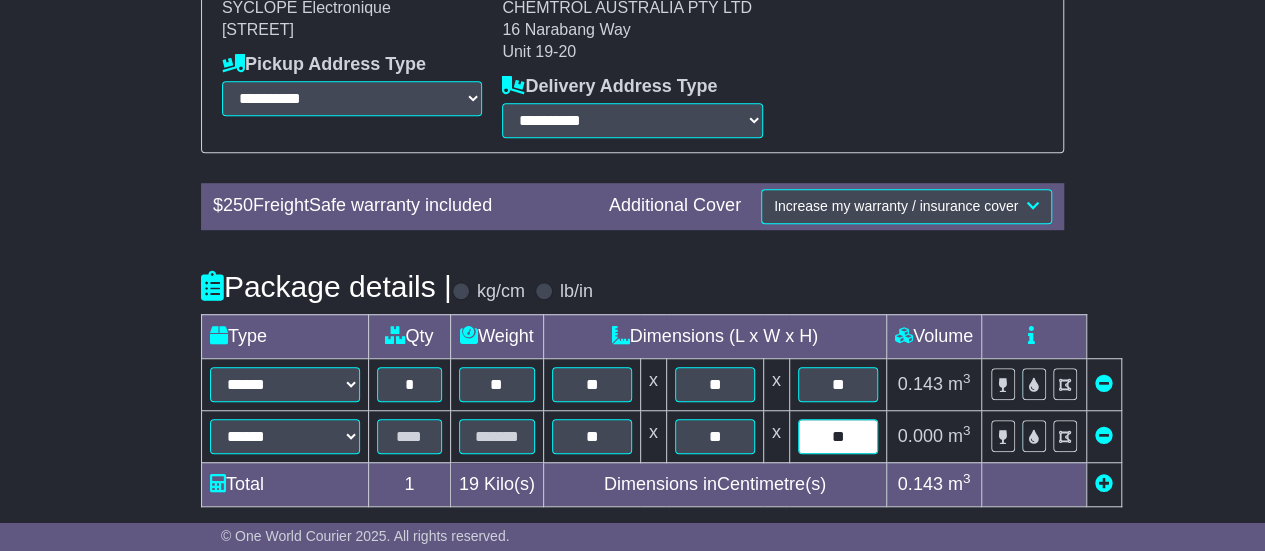 type on "**" 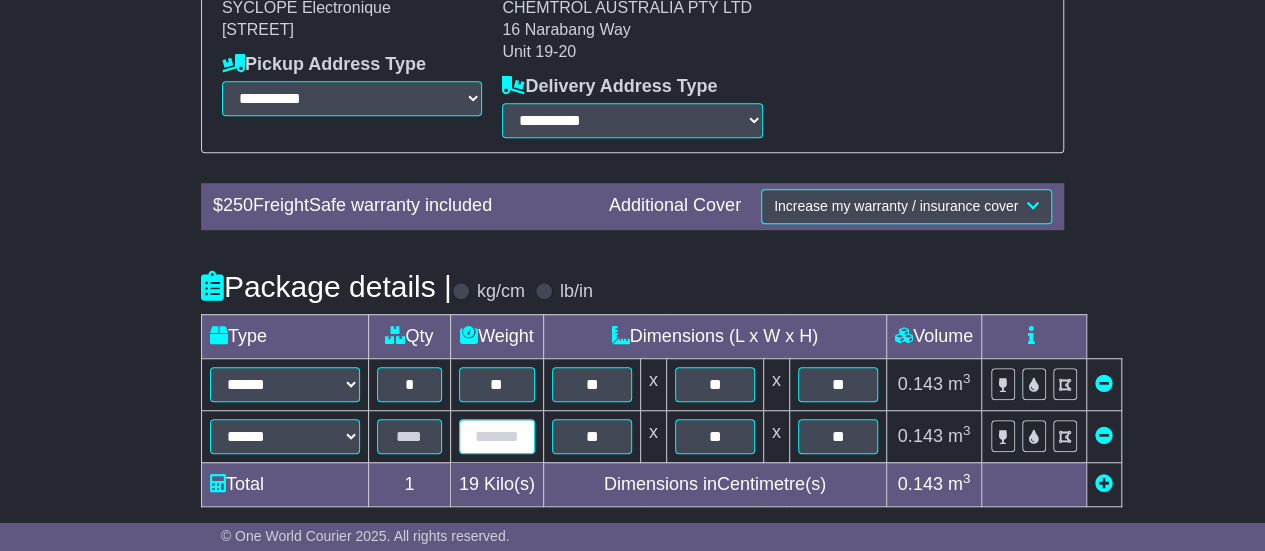 click at bounding box center [497, 436] 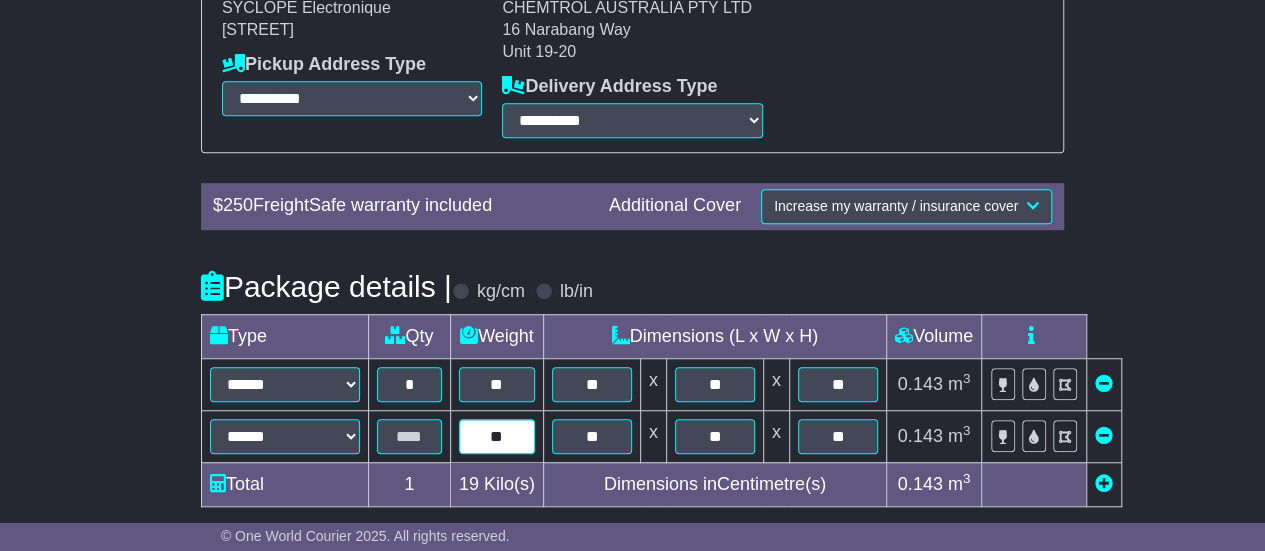 type on "**" 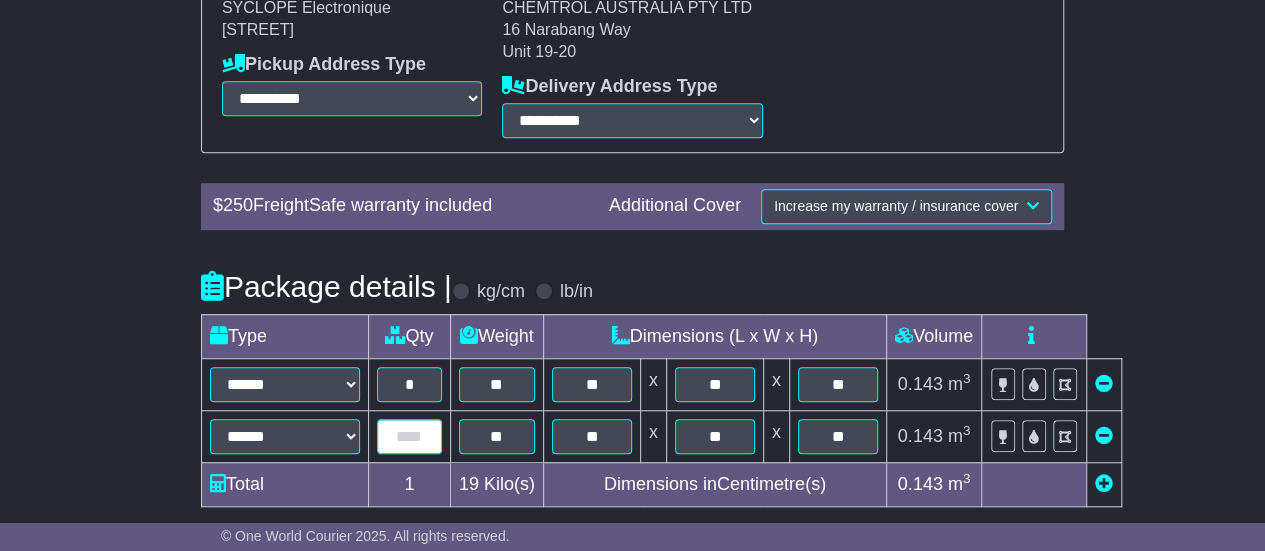 click at bounding box center (409, 436) 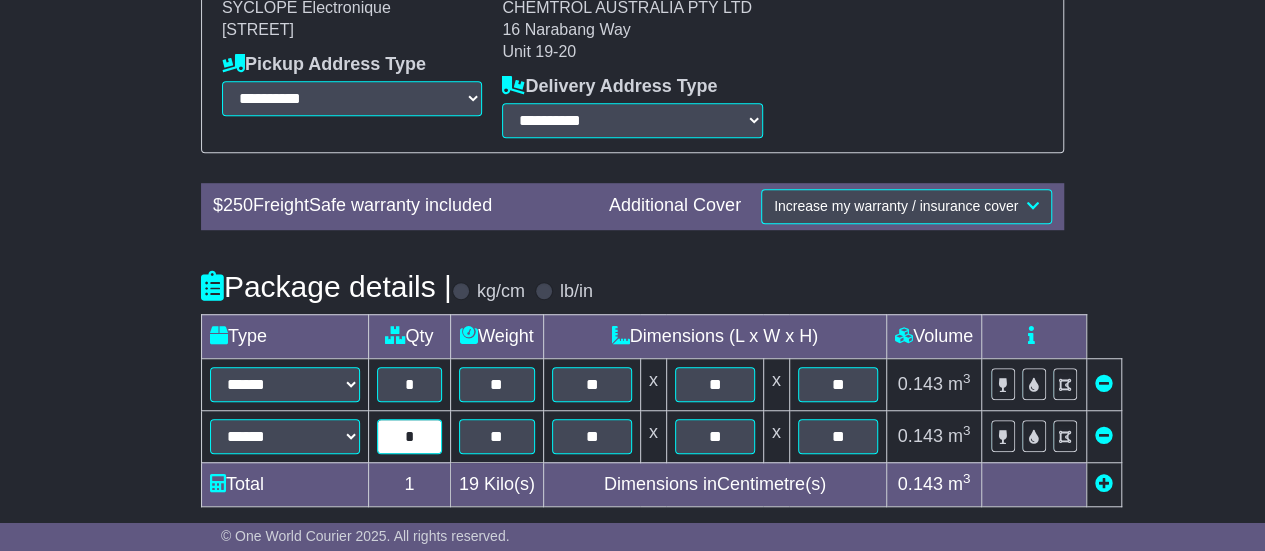 type on "*" 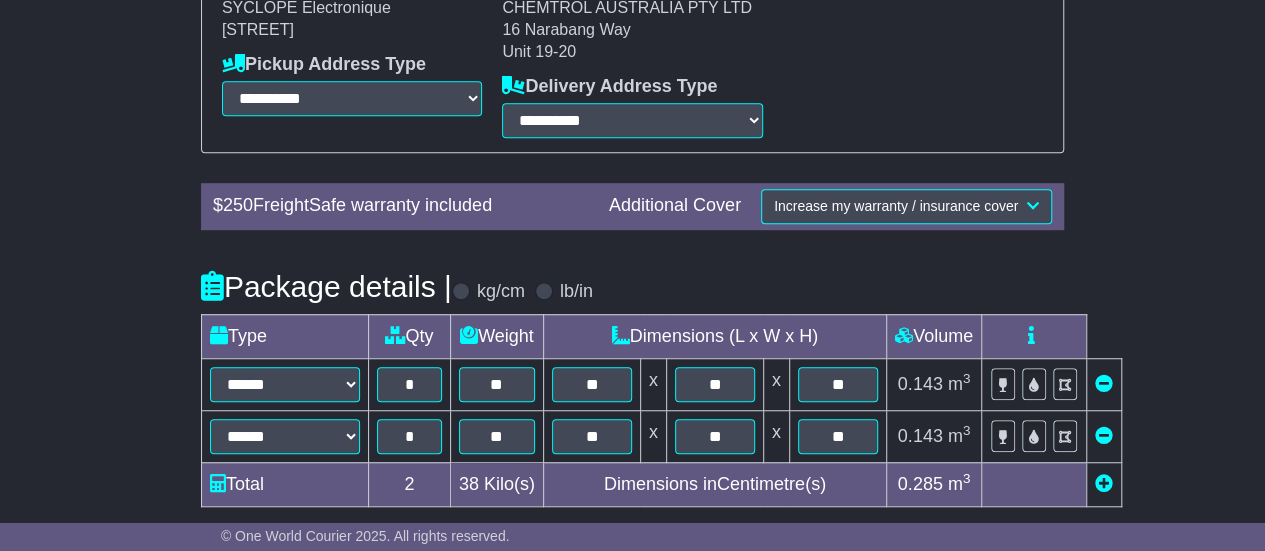 click at bounding box center (1104, 483) 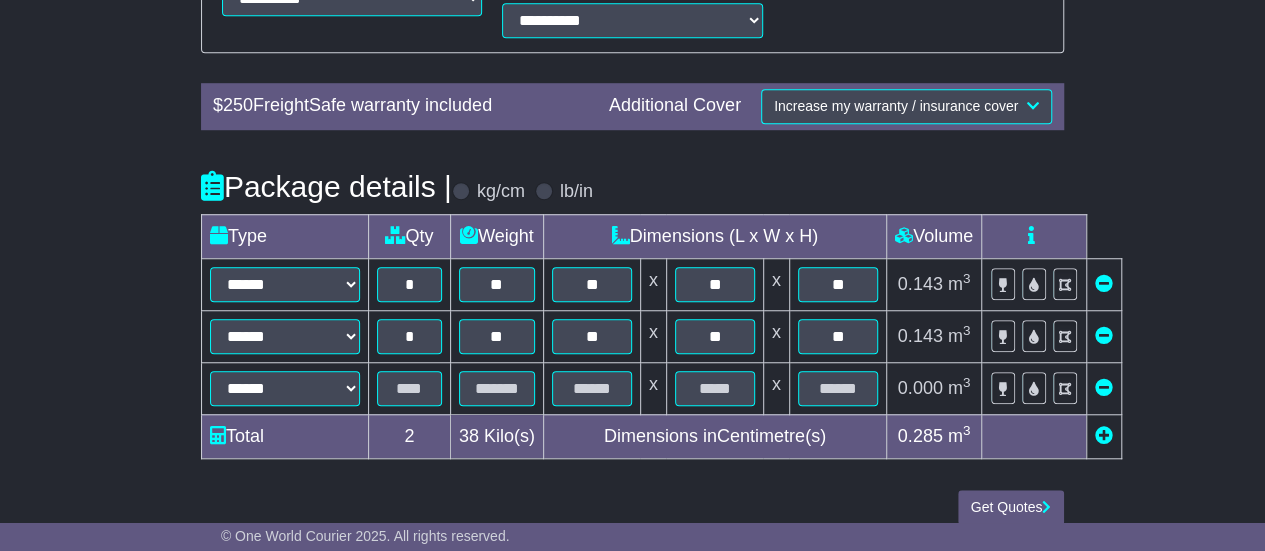 scroll, scrollTop: 665, scrollLeft: 0, axis: vertical 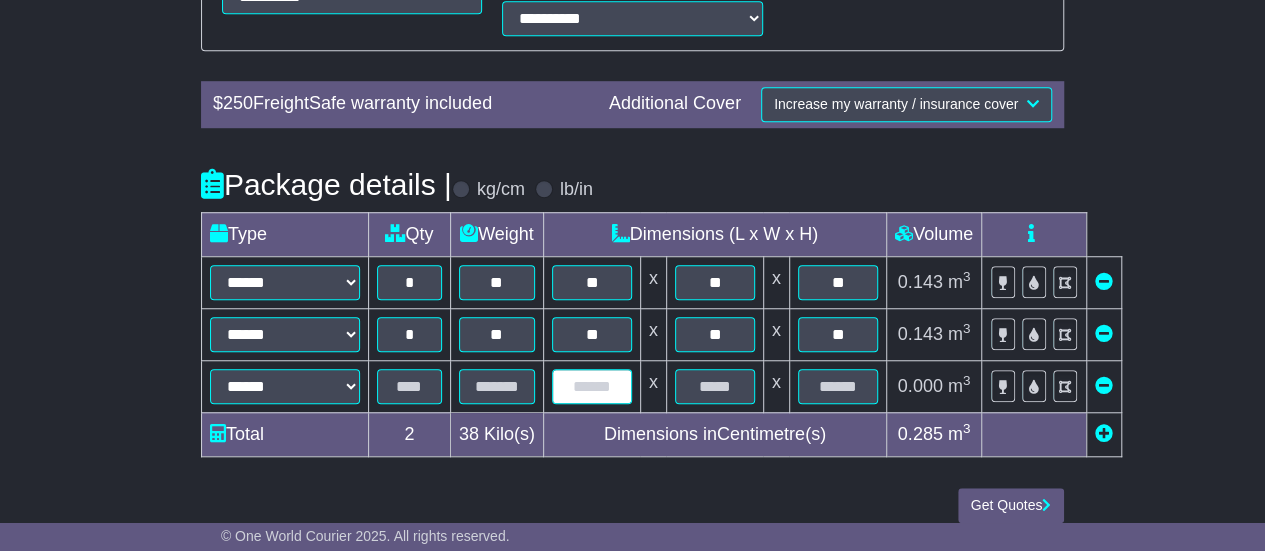 click at bounding box center (592, 386) 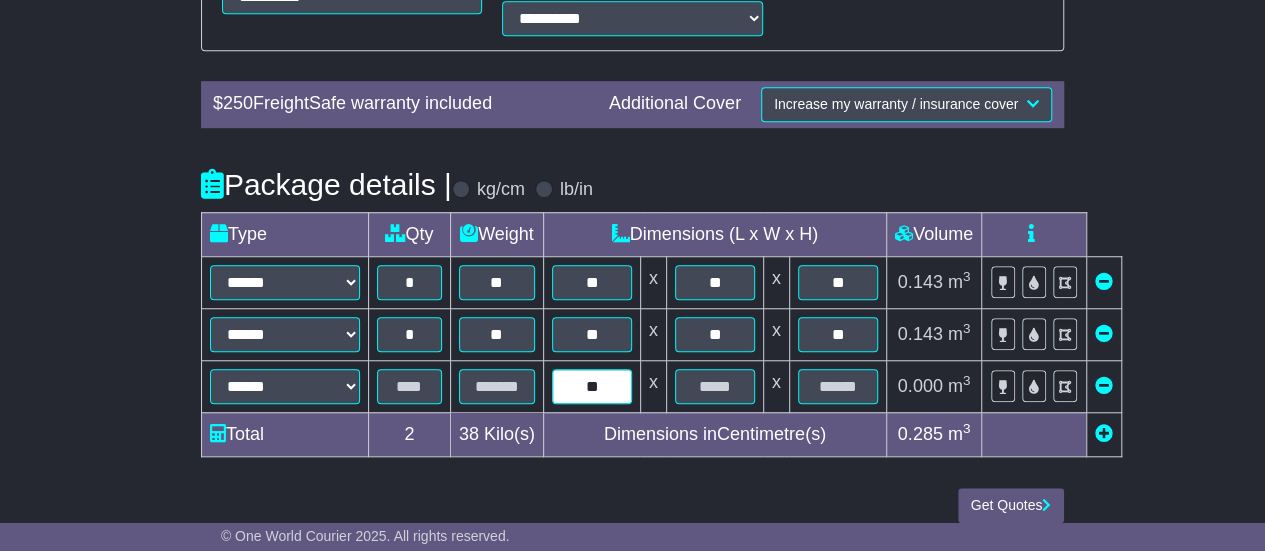 type on "**" 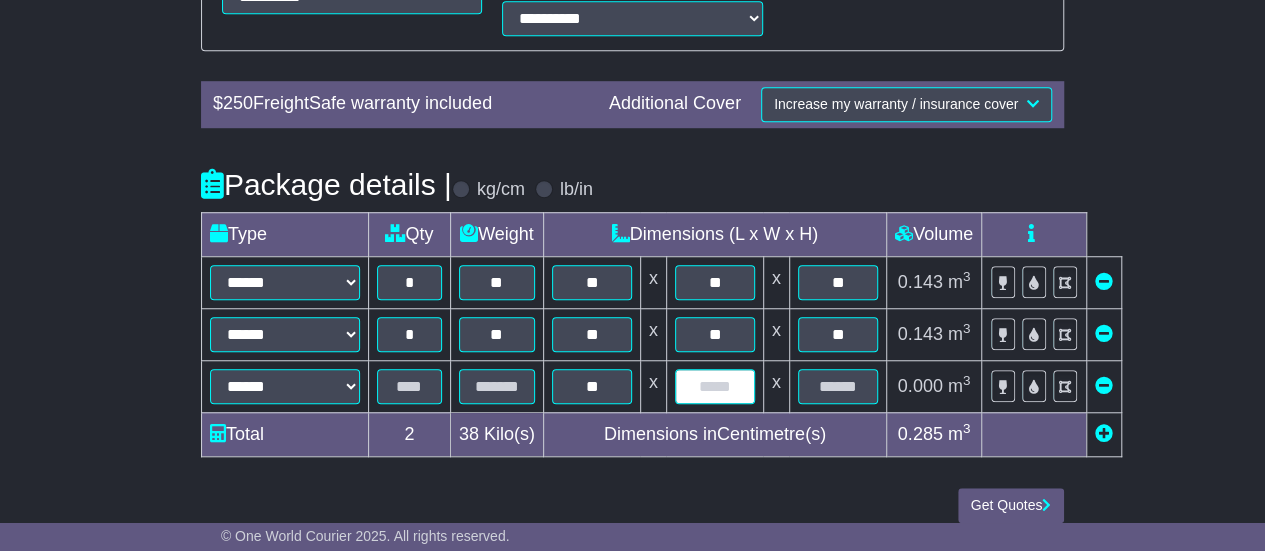 click at bounding box center [715, 386] 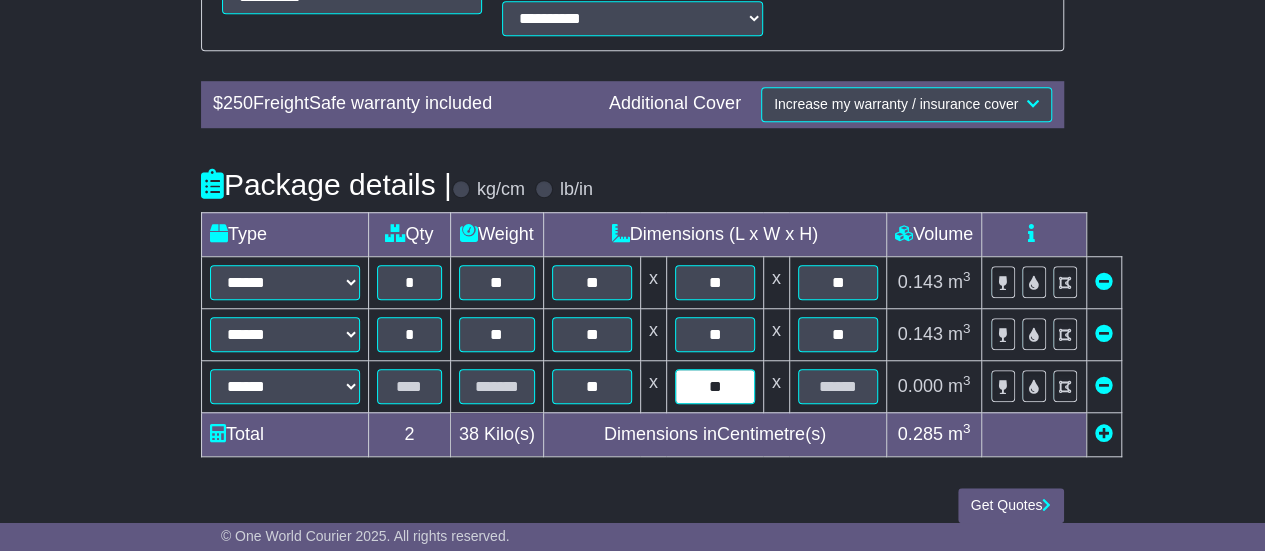 type on "**" 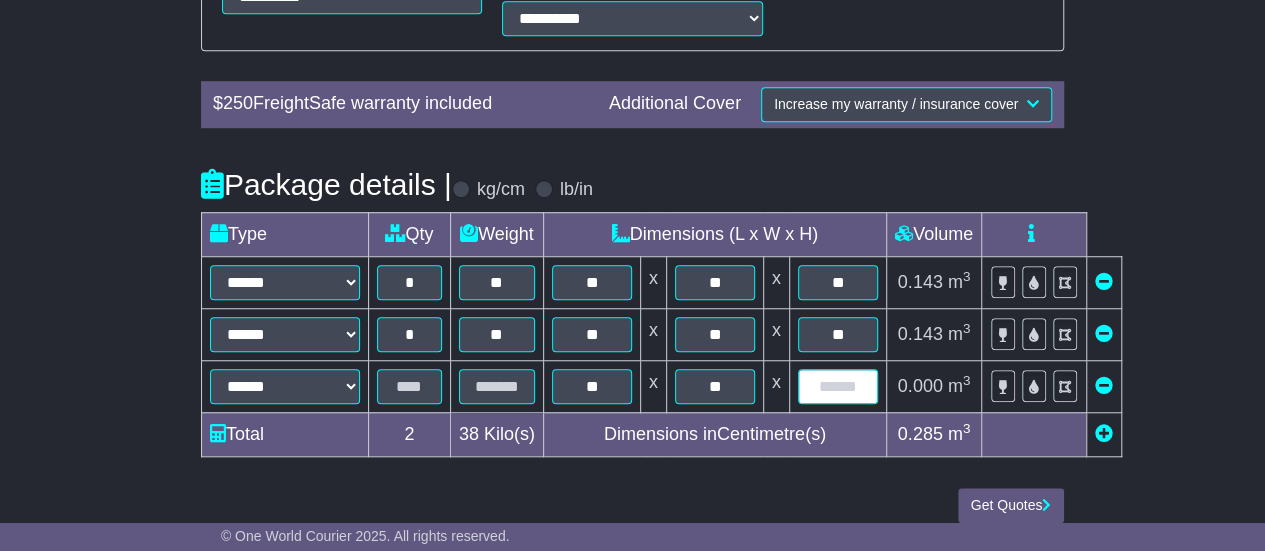 click at bounding box center (838, 386) 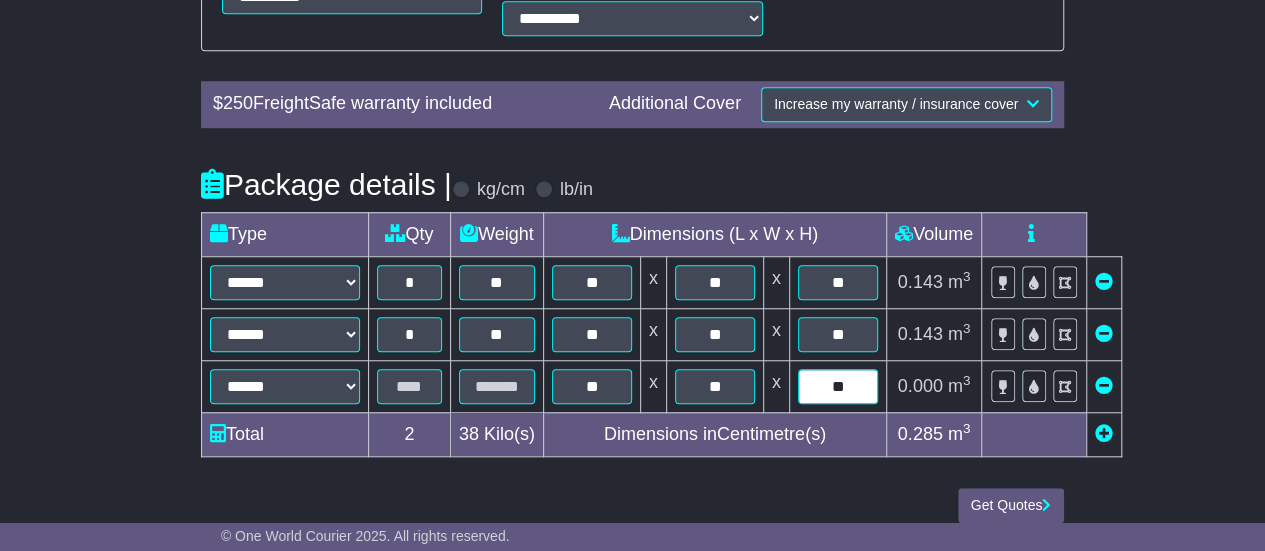 type on "**" 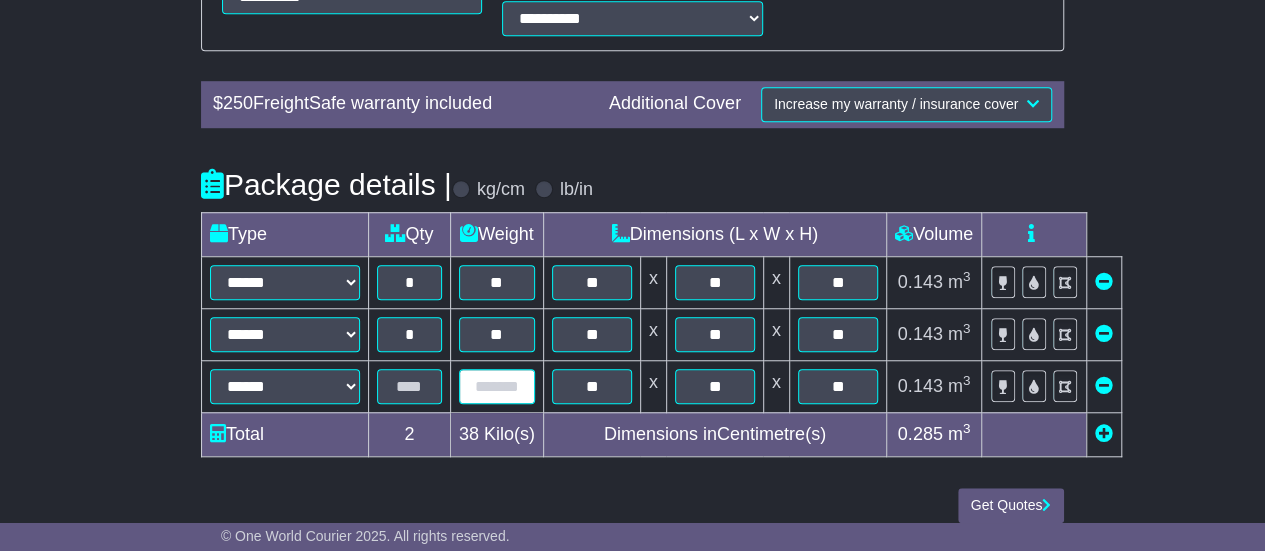 click at bounding box center [497, 386] 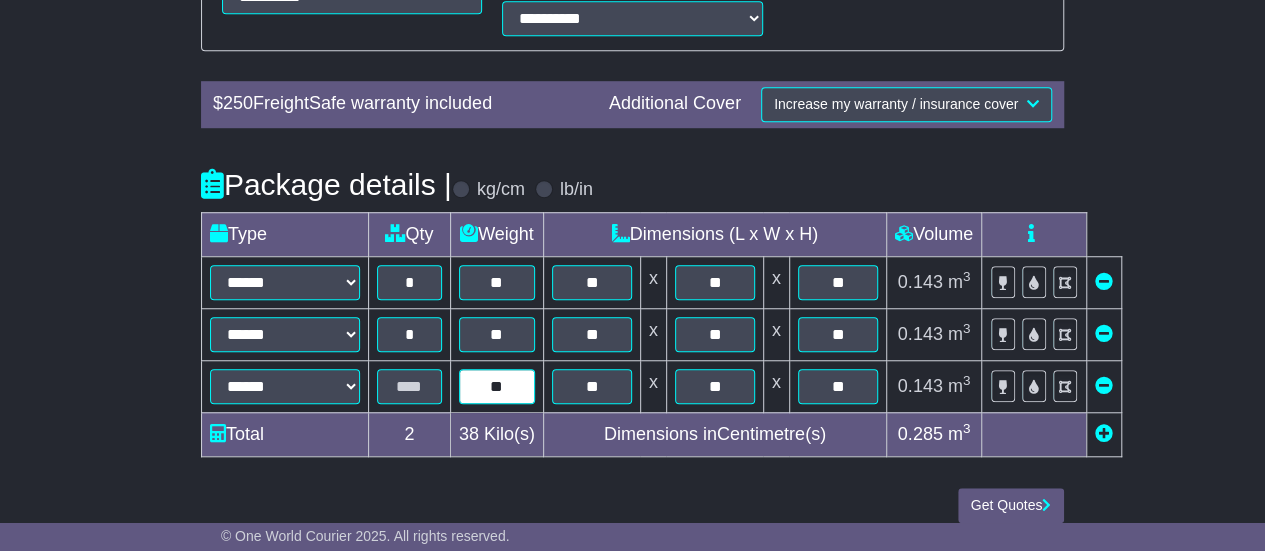 type on "**" 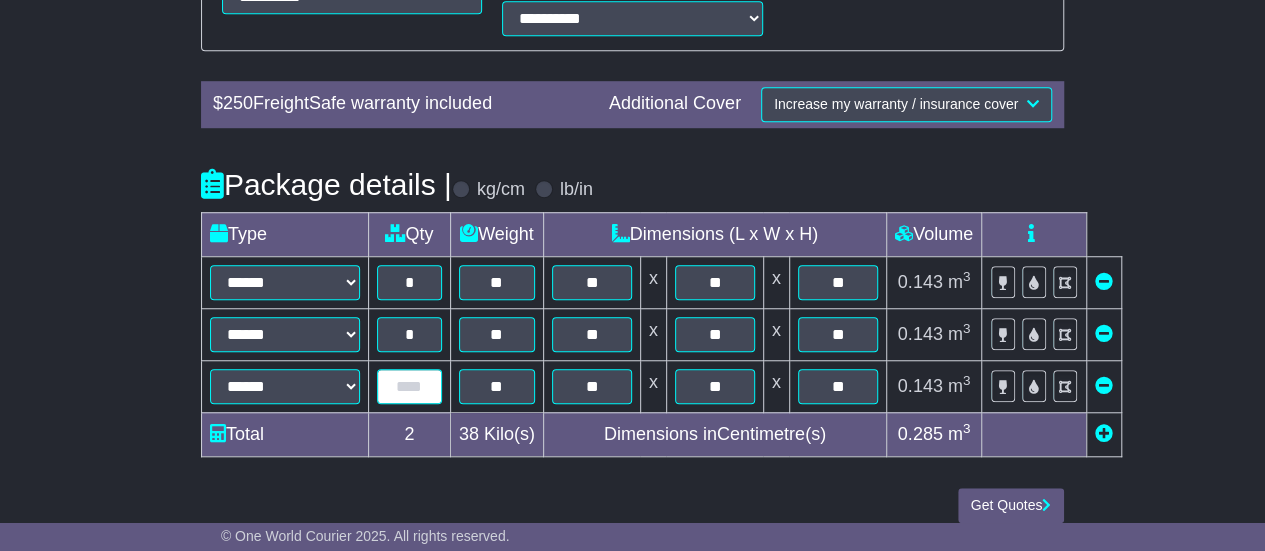 click at bounding box center (409, 386) 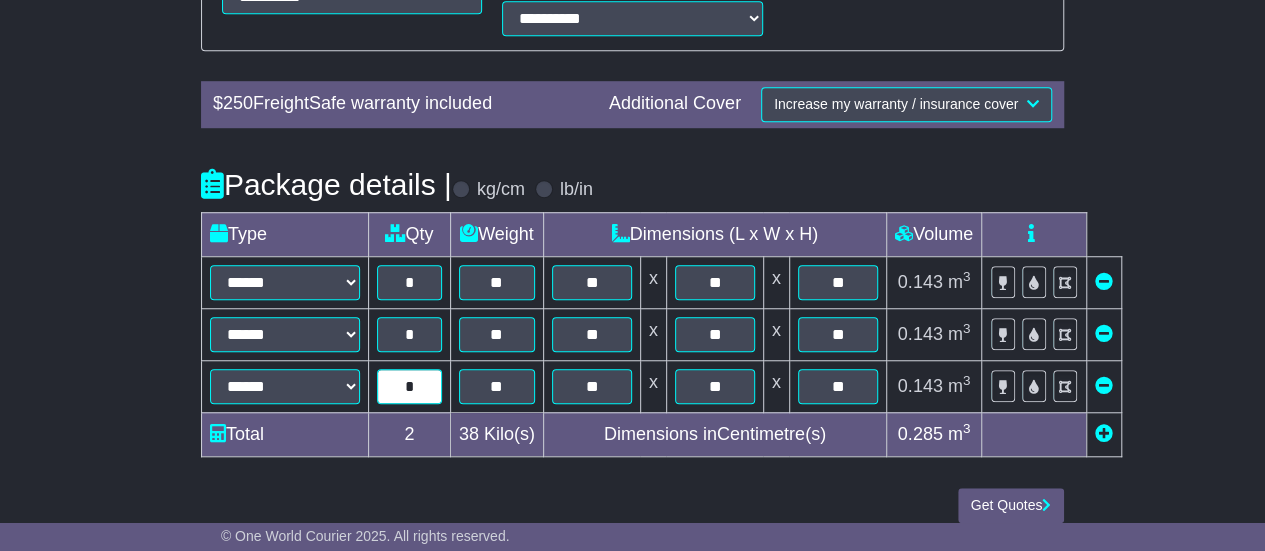 type on "*" 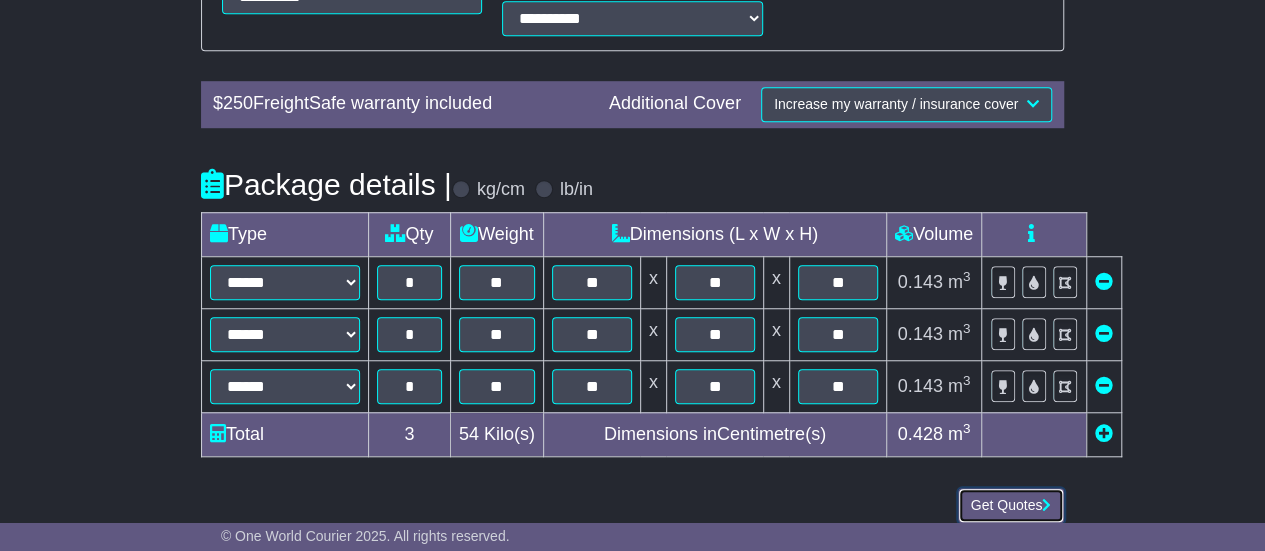 click on "Get Quotes" at bounding box center [1011, 505] 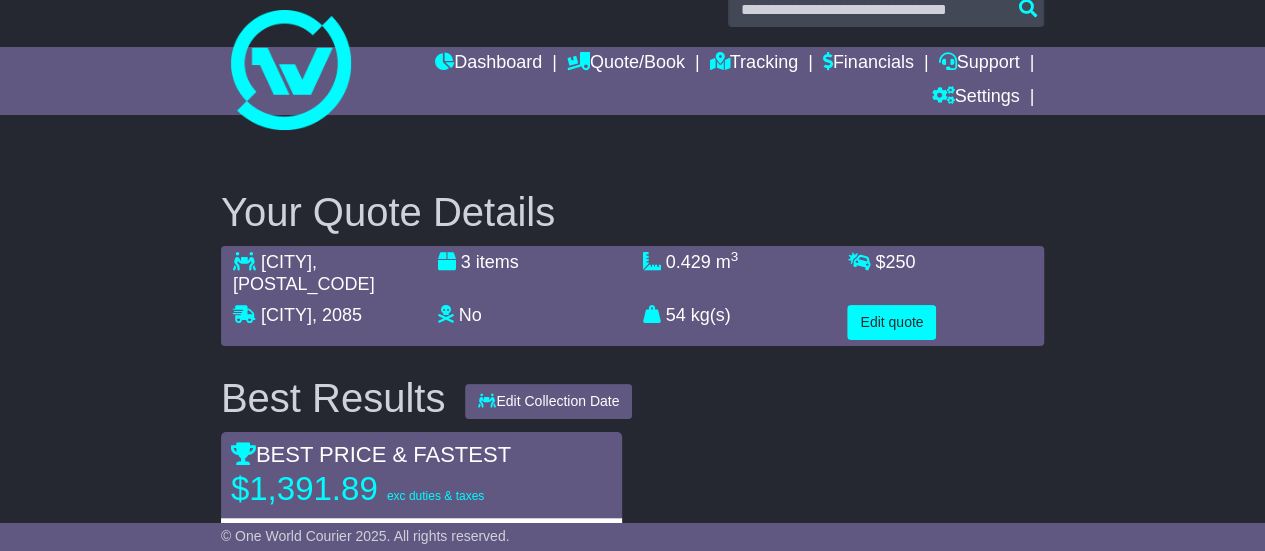 scroll, scrollTop: 32, scrollLeft: 0, axis: vertical 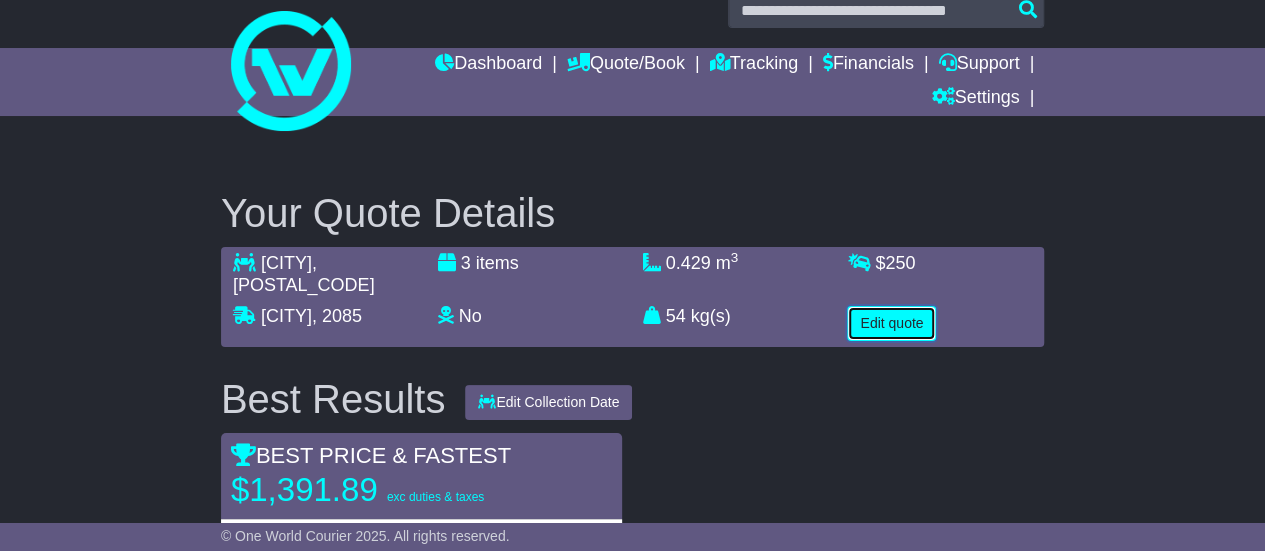click on "Edit quote" at bounding box center [891, 323] 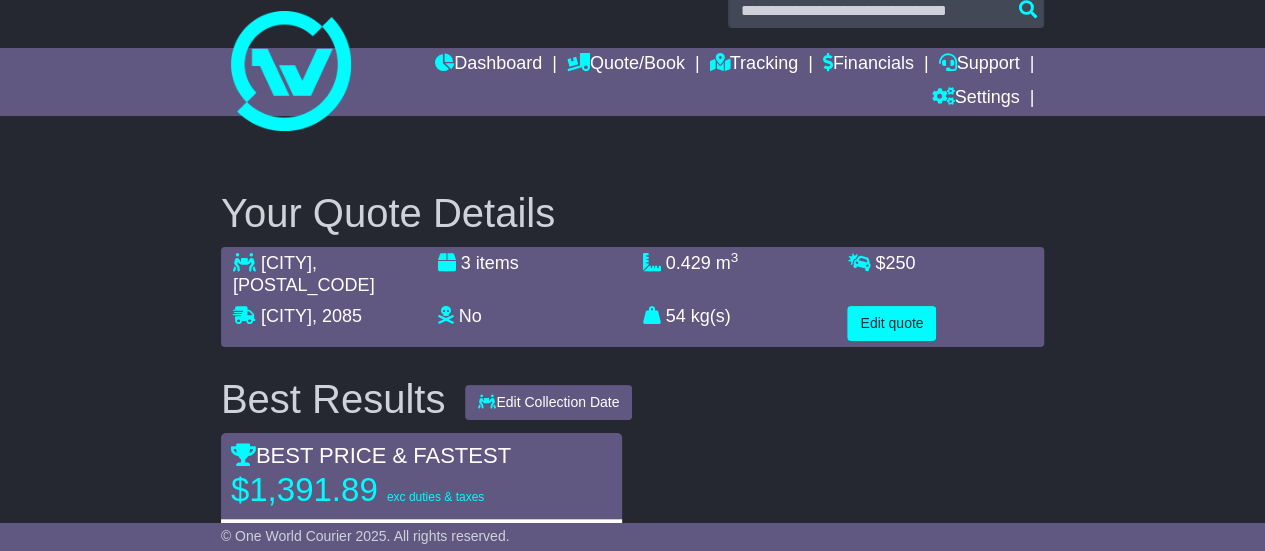 select on "**" 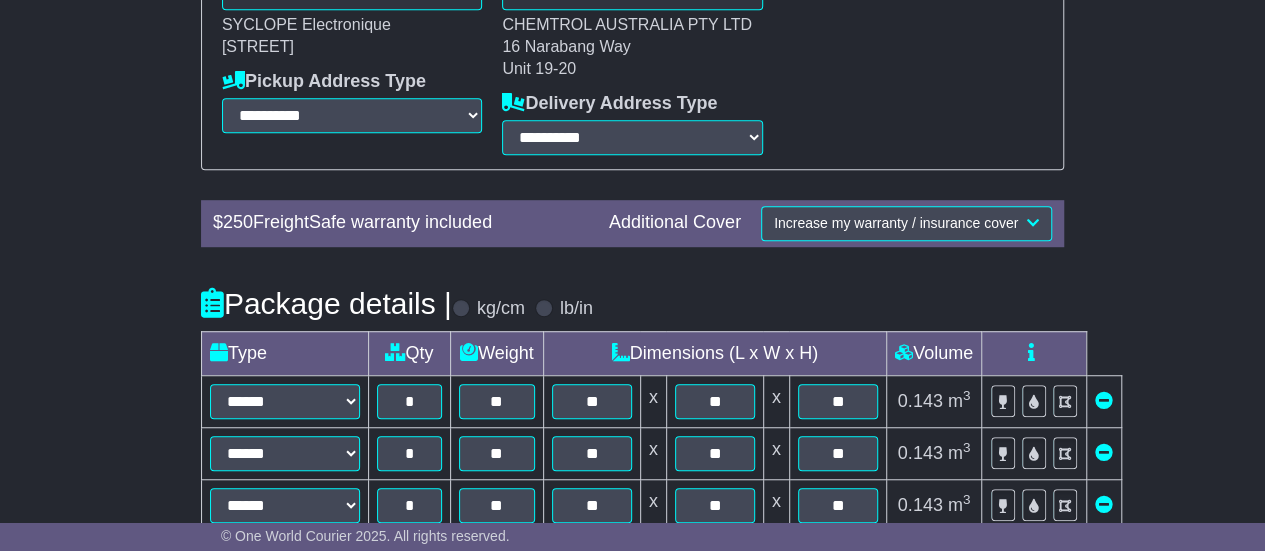 scroll, scrollTop: 551, scrollLeft: 0, axis: vertical 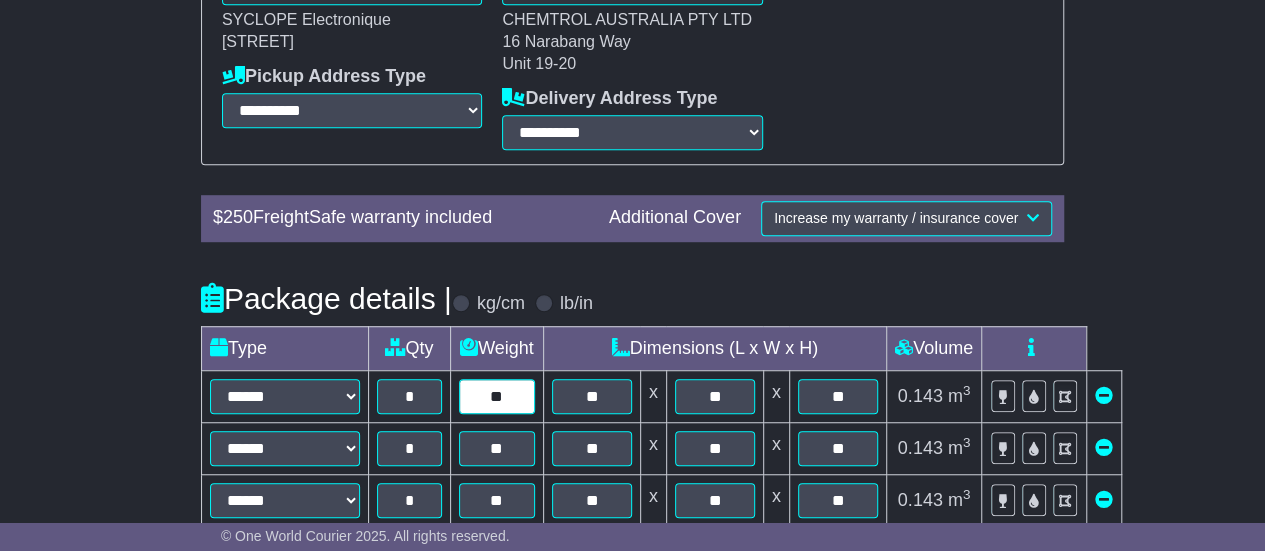 click on "**" at bounding box center [497, 396] 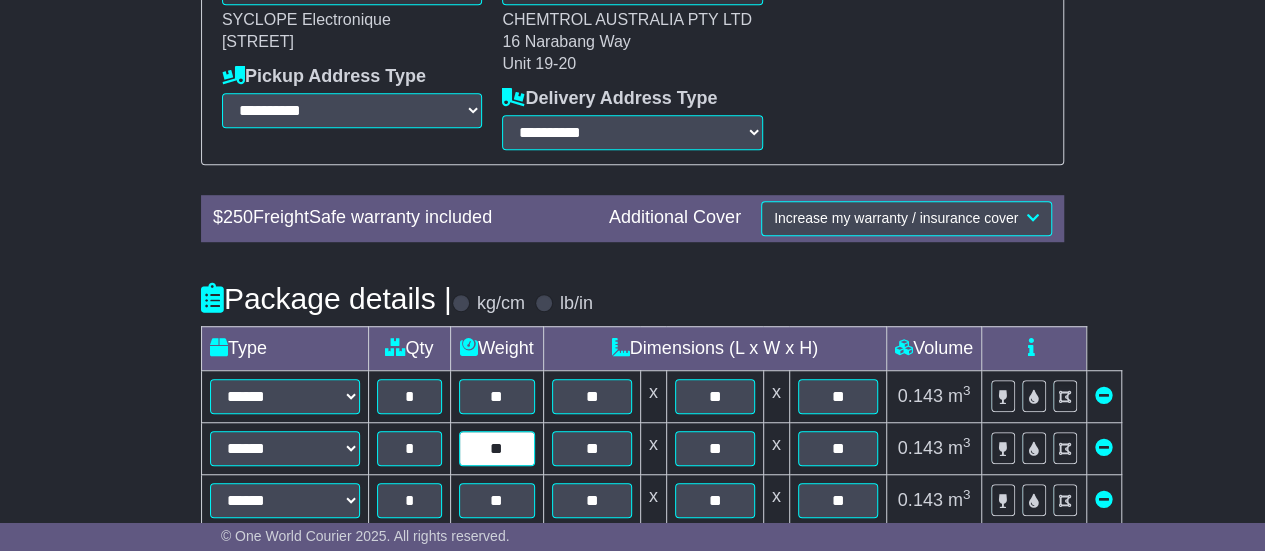 click on "**" at bounding box center (497, 448) 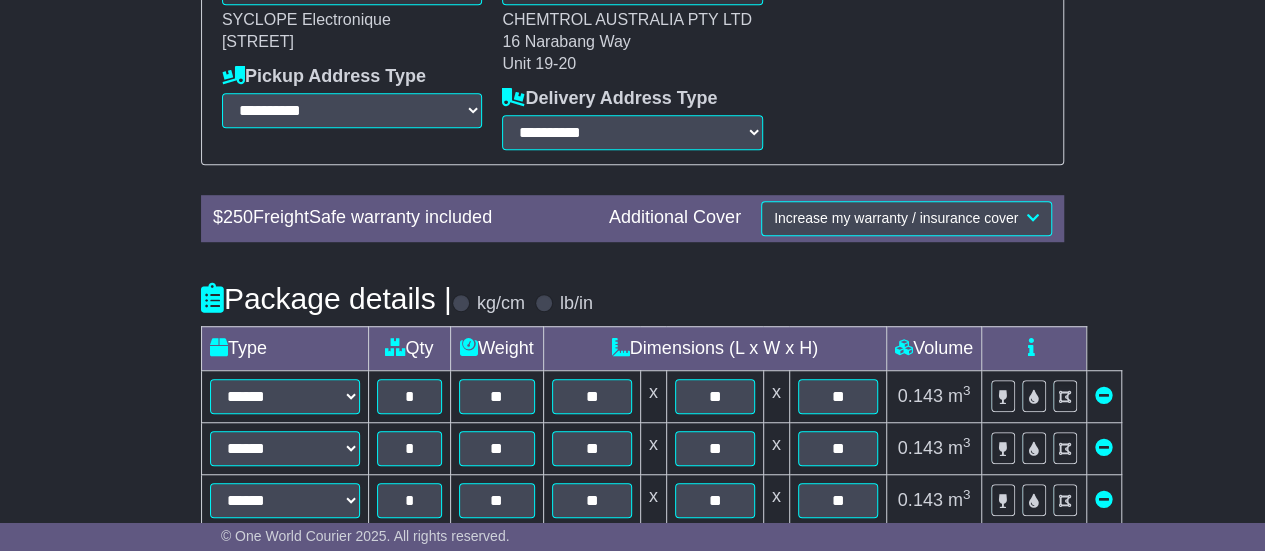 click on "**********" at bounding box center (632, 139) 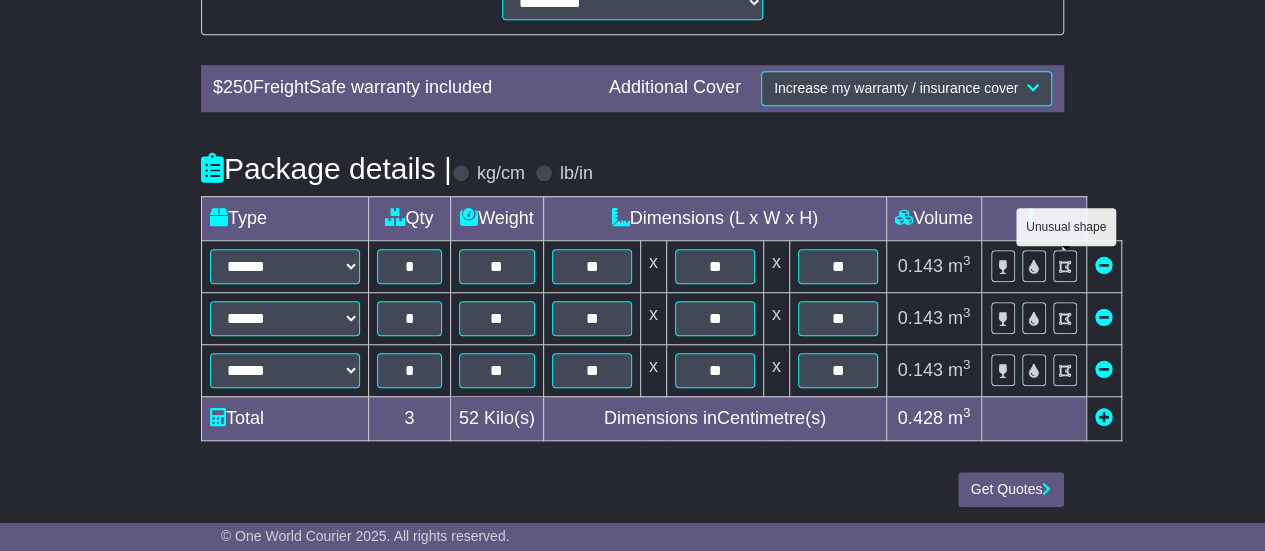 scroll, scrollTop: 680, scrollLeft: 0, axis: vertical 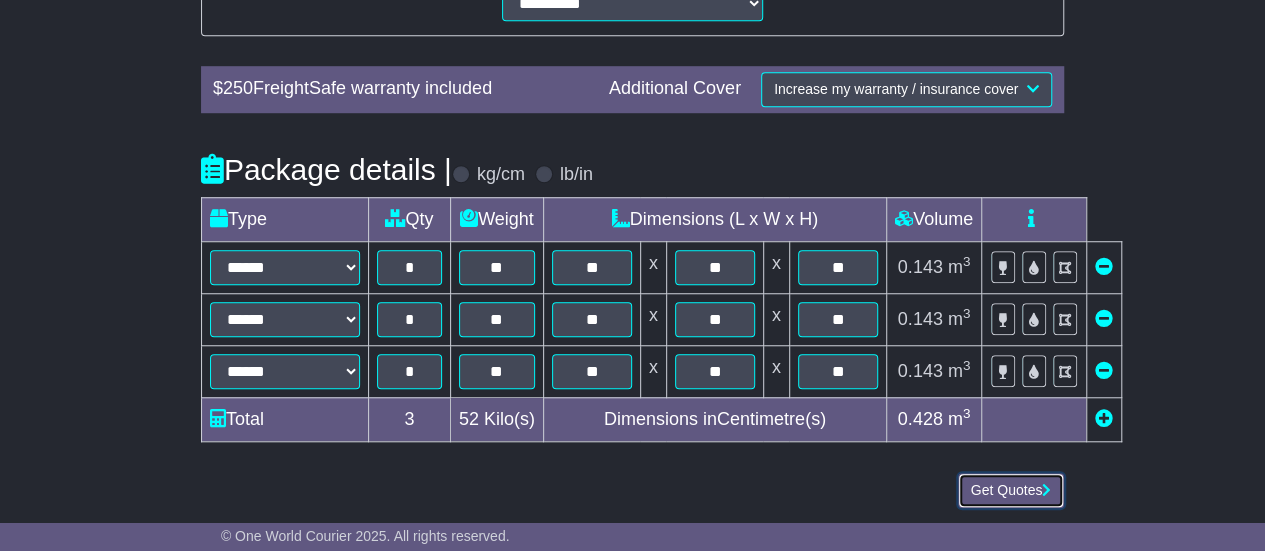 click on "Get Quotes" at bounding box center [1011, 490] 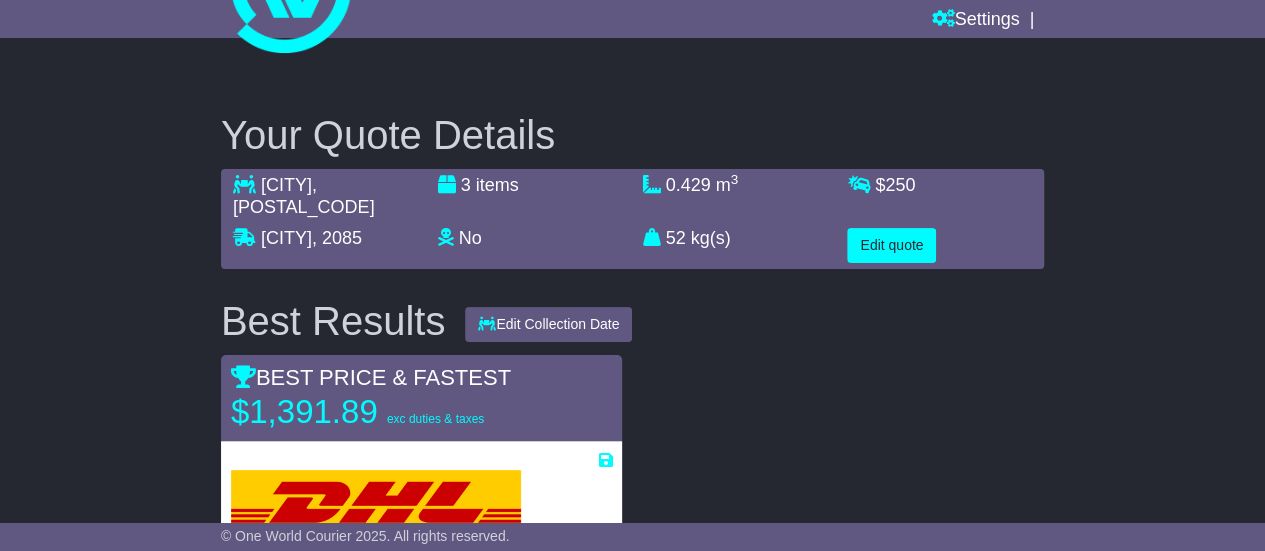 scroll, scrollTop: 0, scrollLeft: 0, axis: both 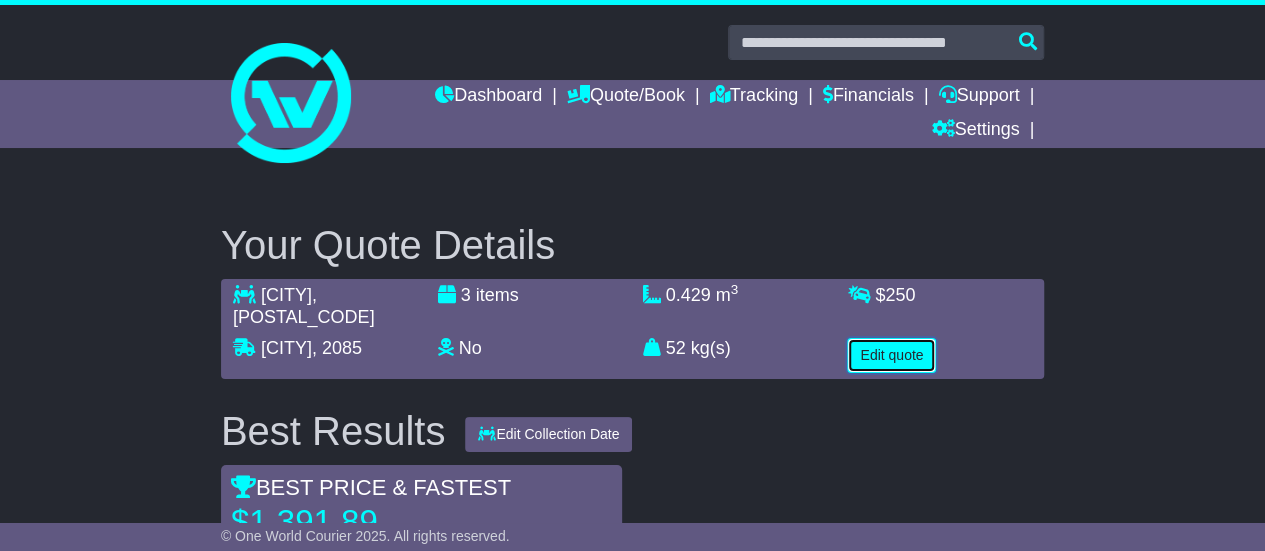 click on "Edit quote" at bounding box center (891, 355) 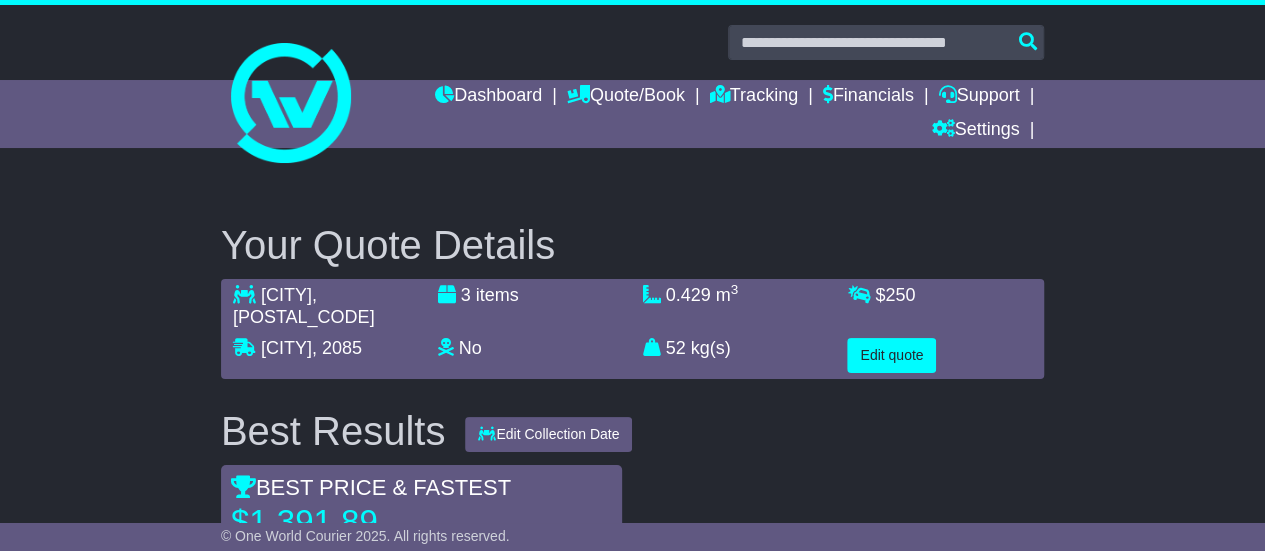 select on "**" 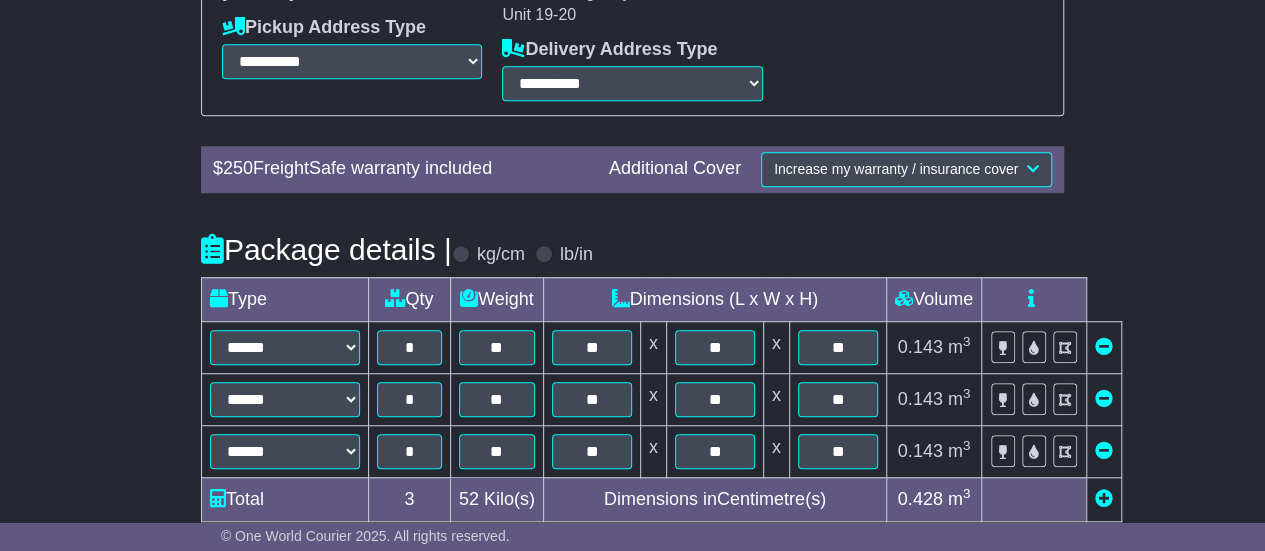 scroll, scrollTop: 599, scrollLeft: 0, axis: vertical 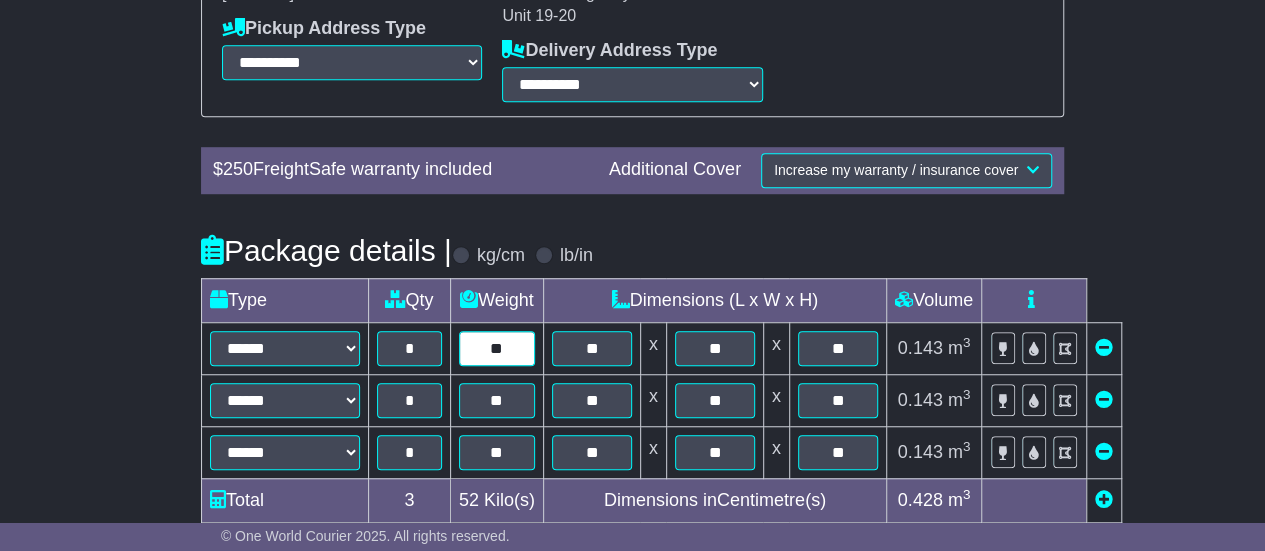 click on "**" at bounding box center (497, 348) 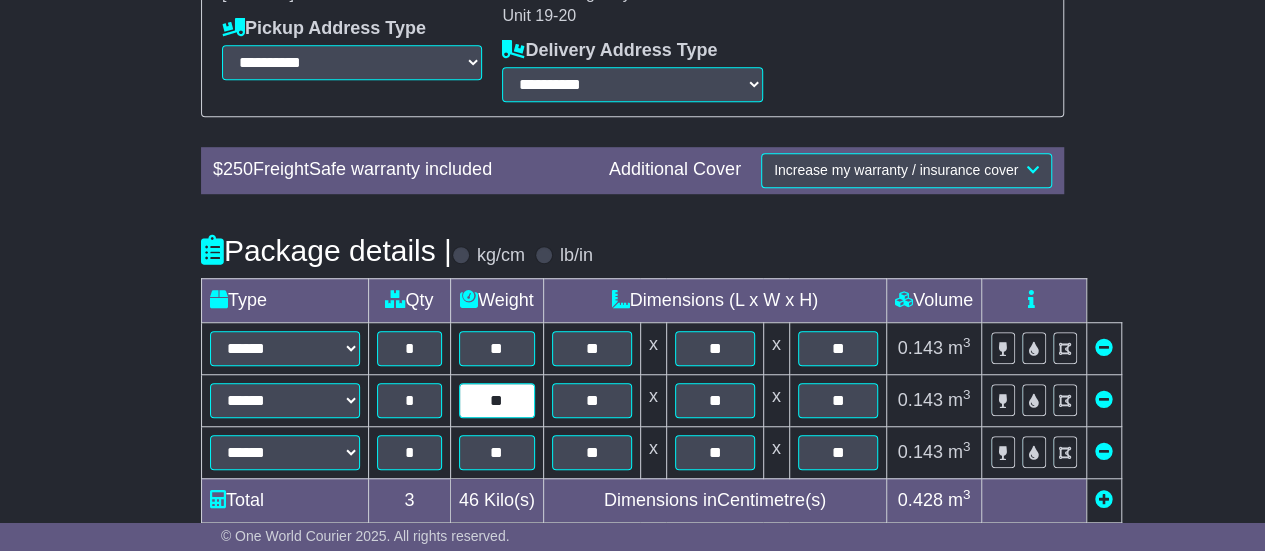 click on "**" at bounding box center [497, 400] 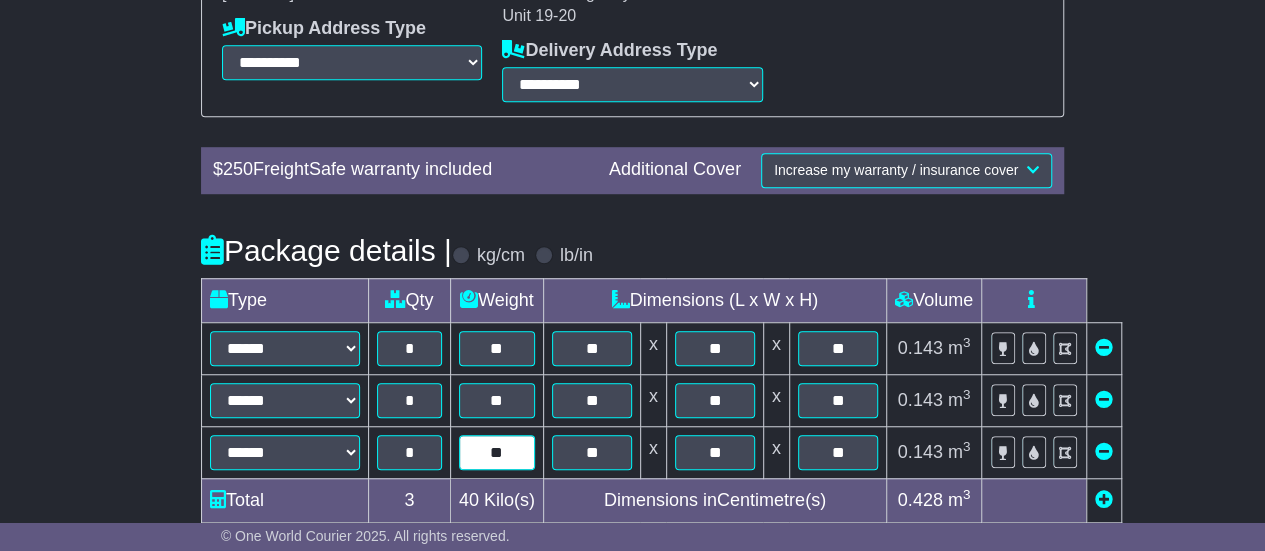 click on "**" at bounding box center [497, 452] 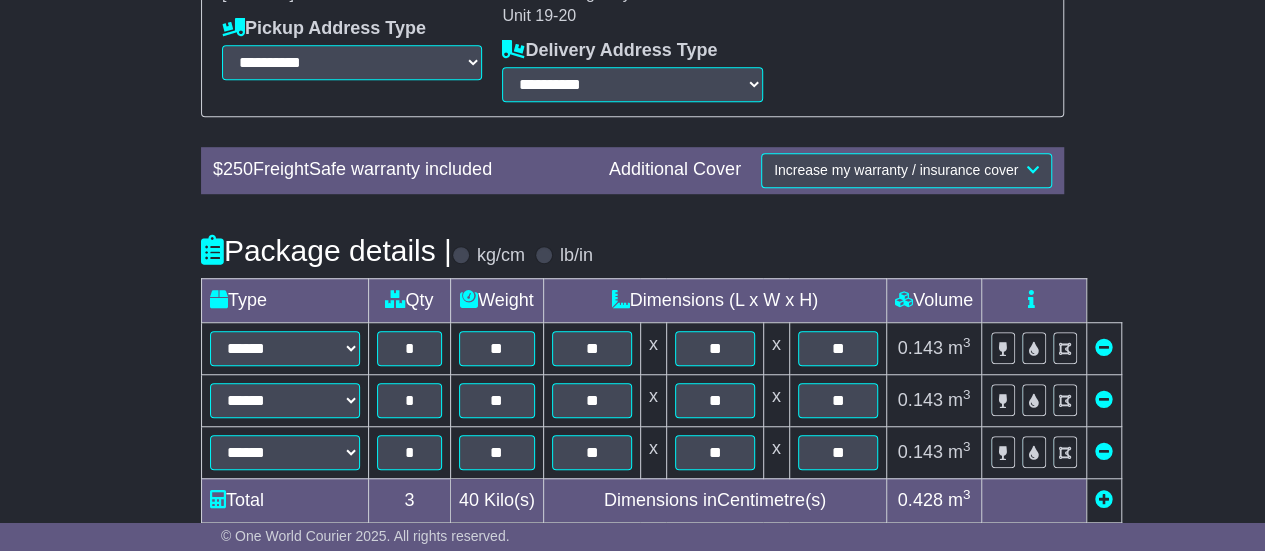 click on "**********" at bounding box center [632, 91] 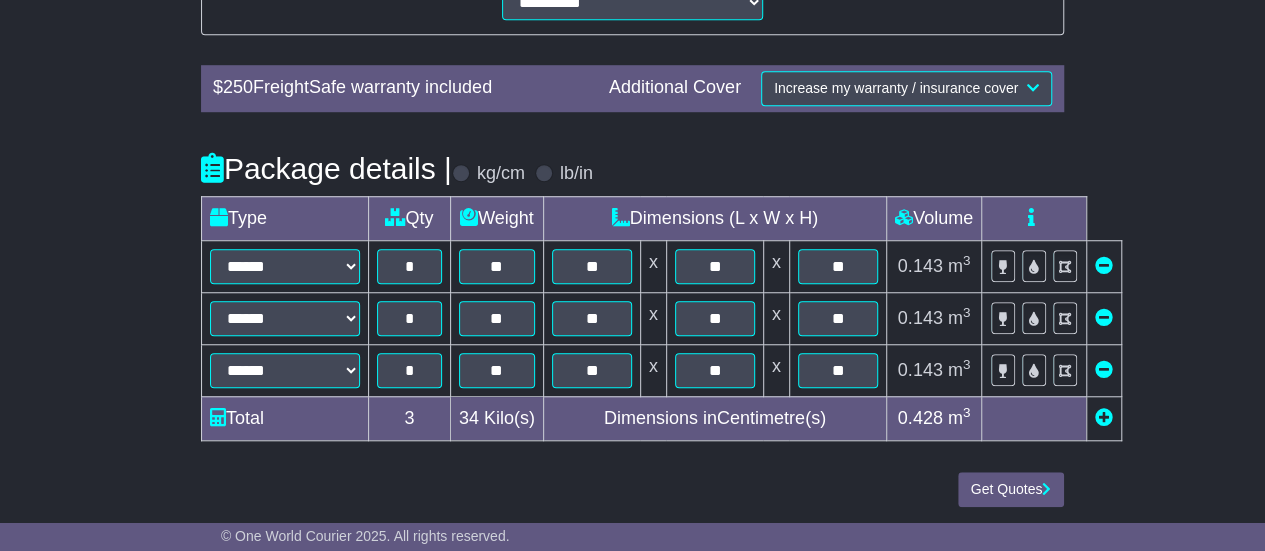 scroll, scrollTop: 680, scrollLeft: 0, axis: vertical 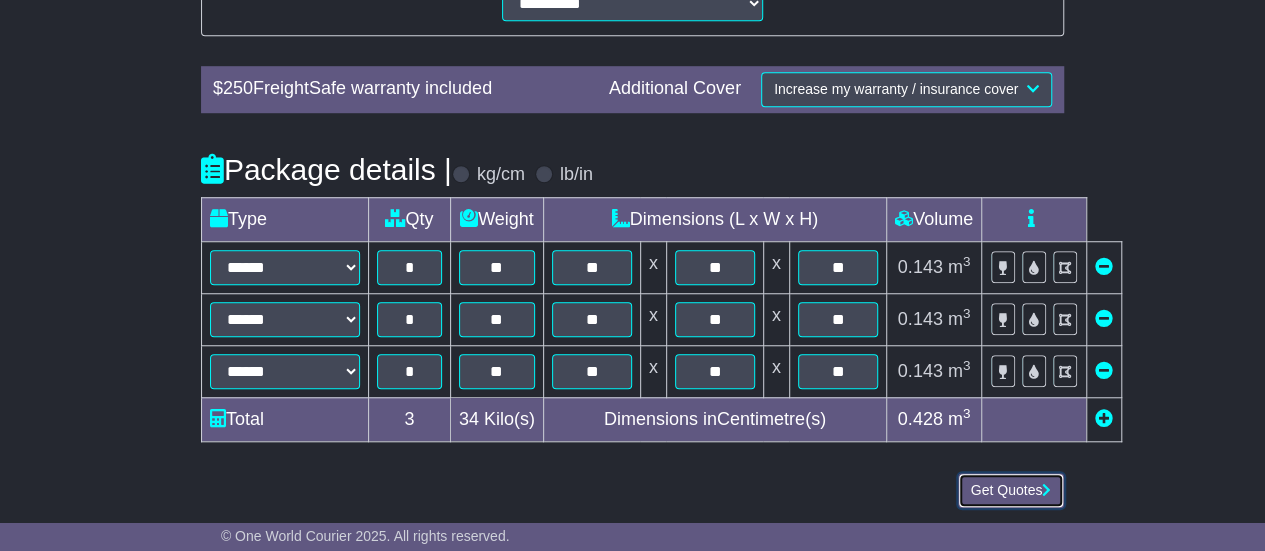 click on "Get Quotes" at bounding box center [1011, 490] 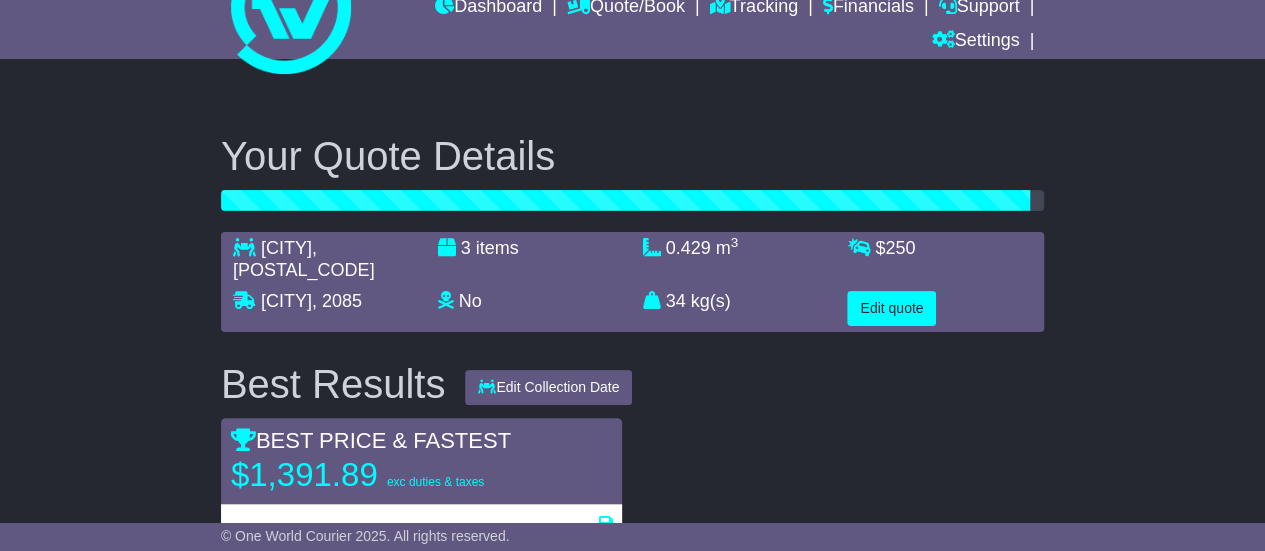 scroll, scrollTop: 88, scrollLeft: 0, axis: vertical 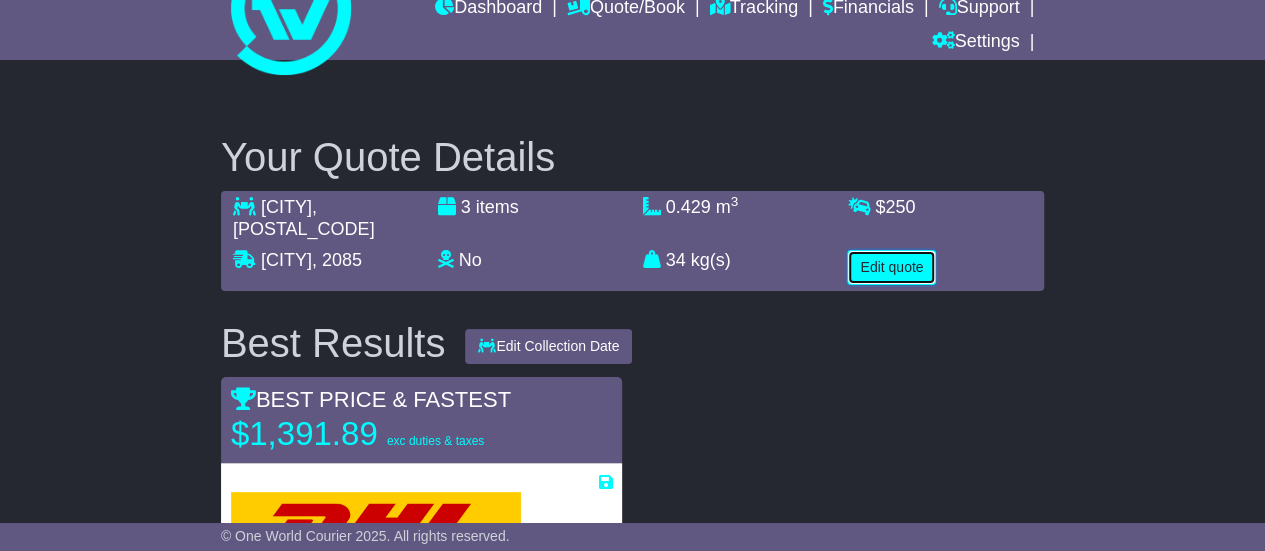 click on "Edit quote" at bounding box center (891, 267) 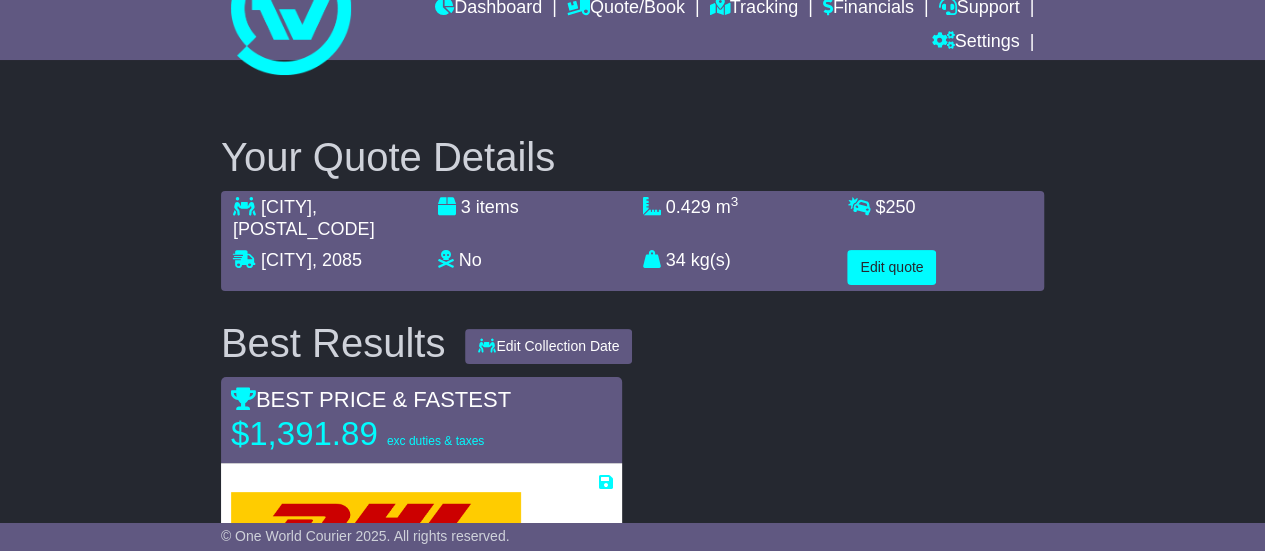 select on "**" 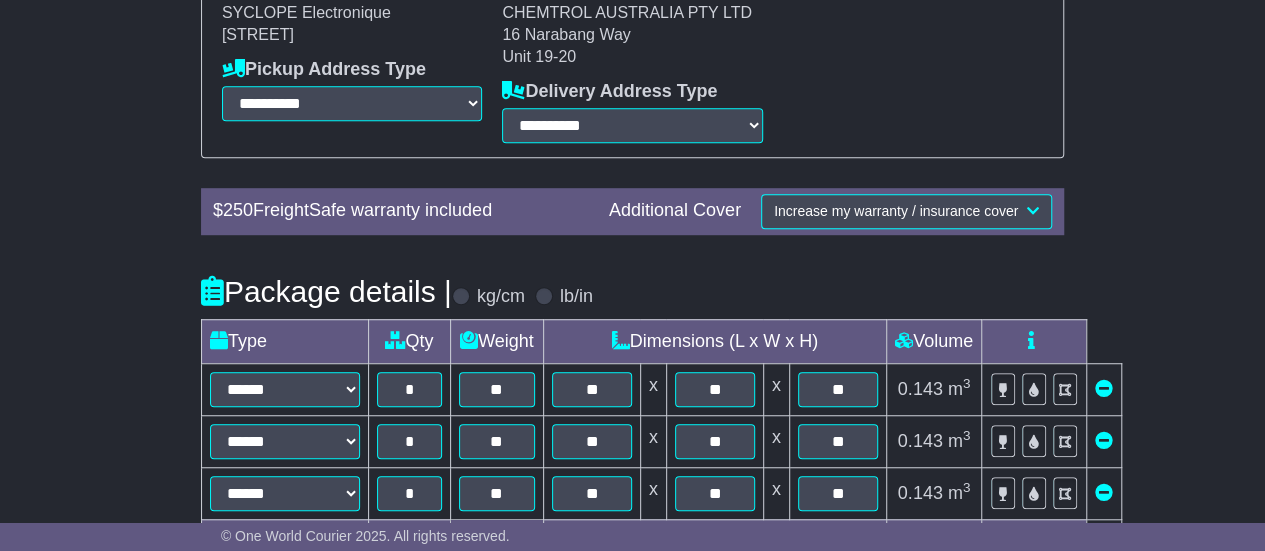 scroll, scrollTop: 623, scrollLeft: 0, axis: vertical 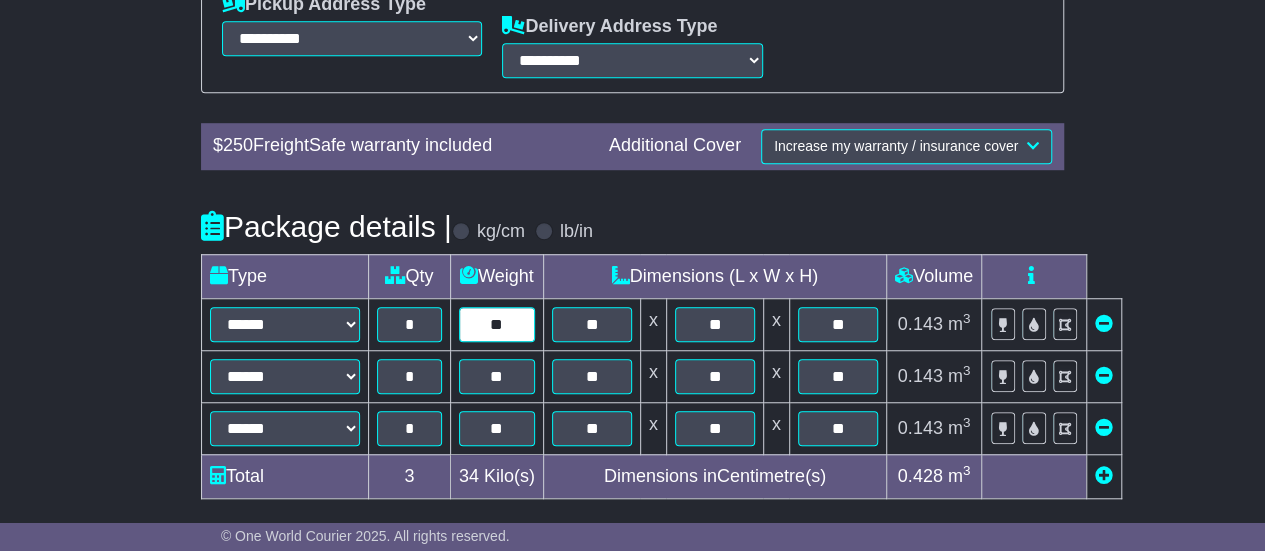 click on "**" at bounding box center (497, 324) 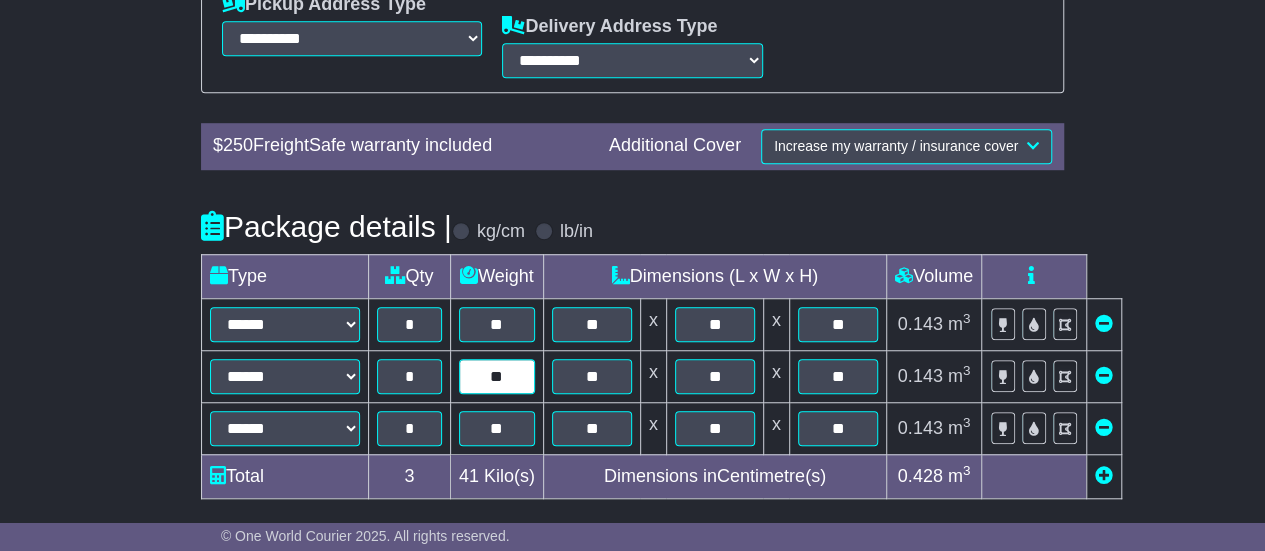 click on "**" at bounding box center [497, 376] 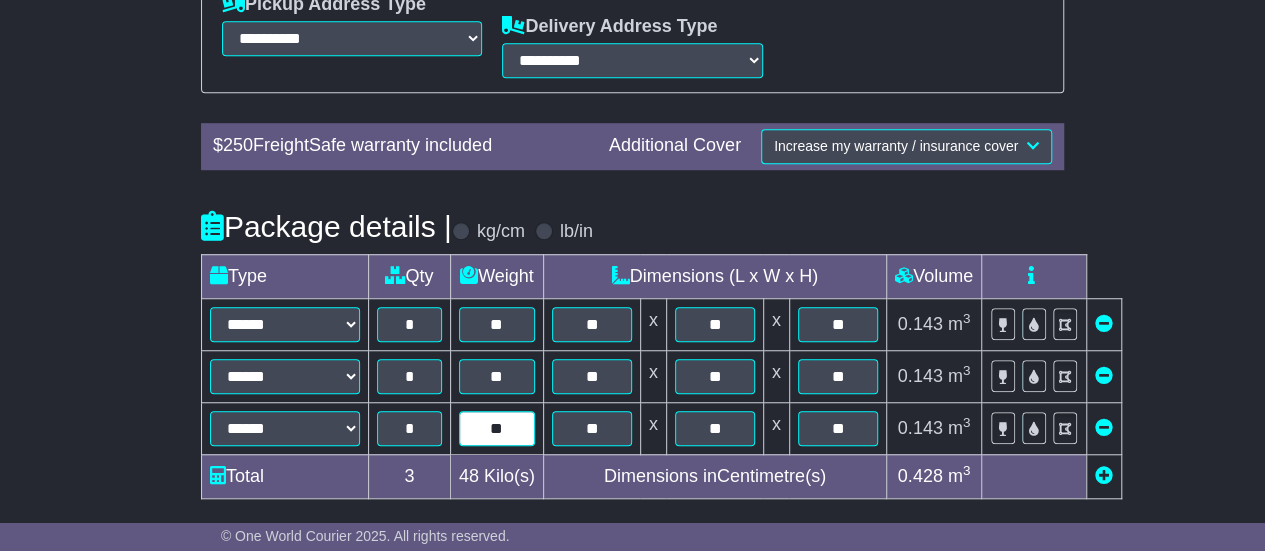 click on "**" at bounding box center (497, 428) 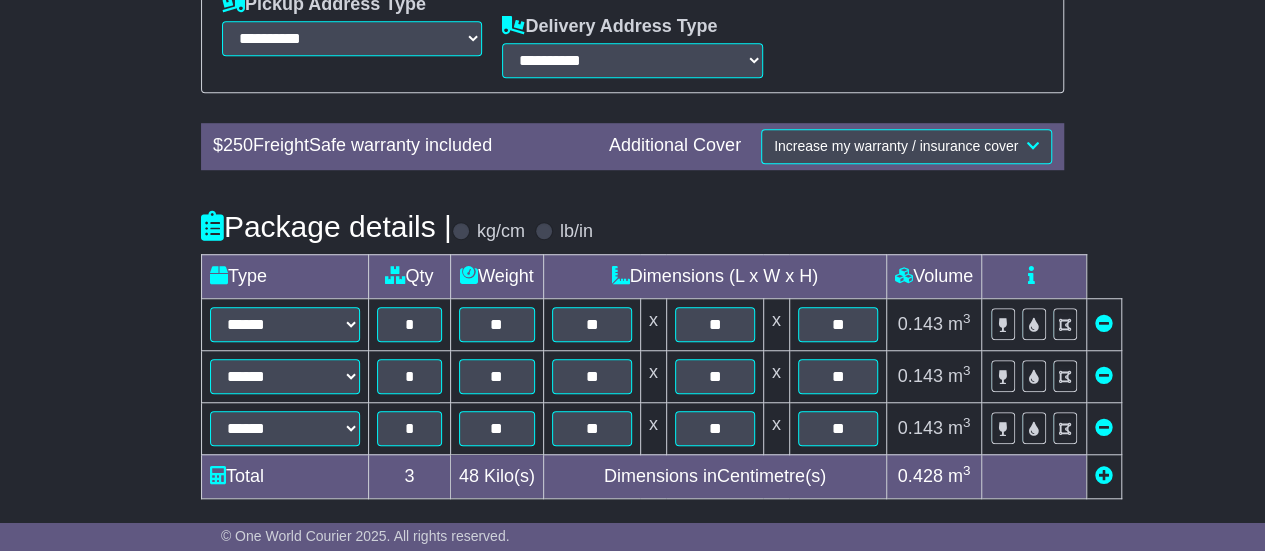 click on "**********" at bounding box center (632, 67) 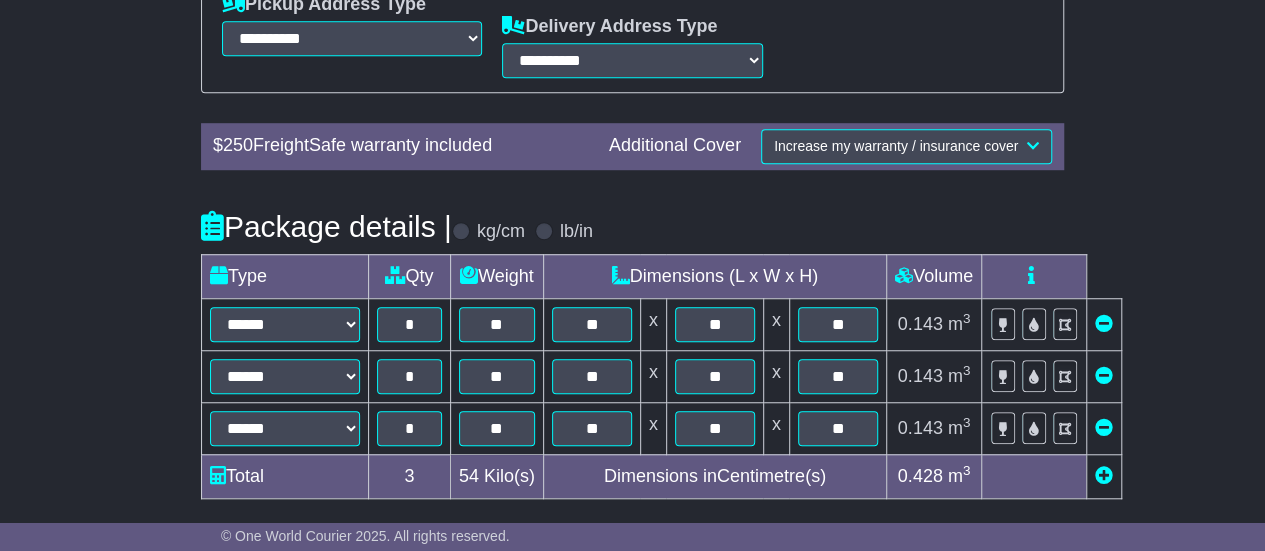 click on "**********" at bounding box center [632, 67] 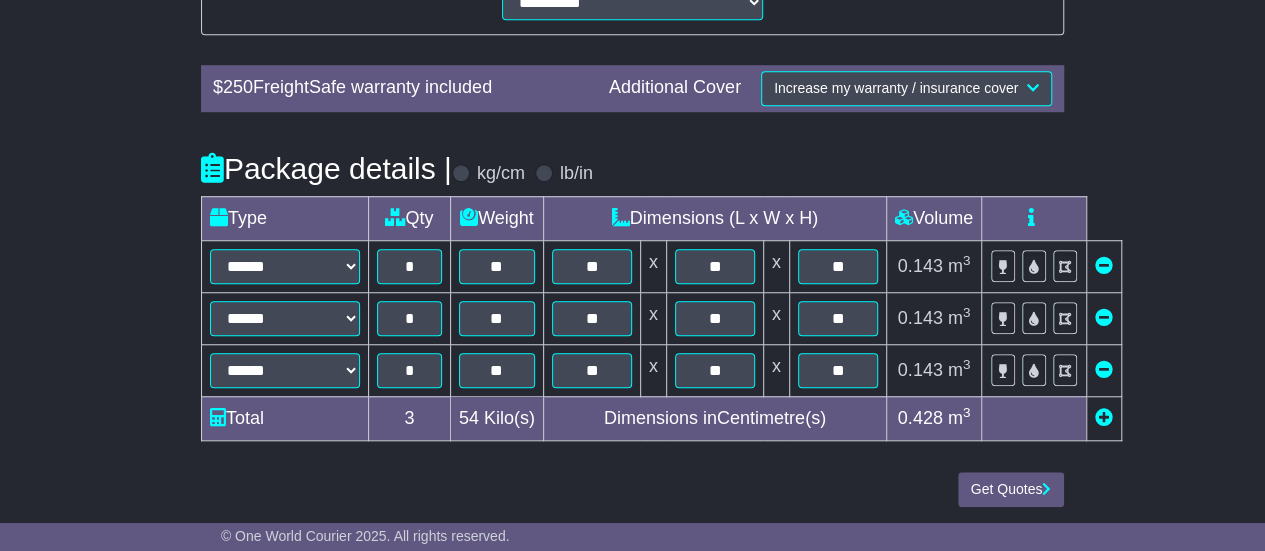 scroll, scrollTop: 680, scrollLeft: 0, axis: vertical 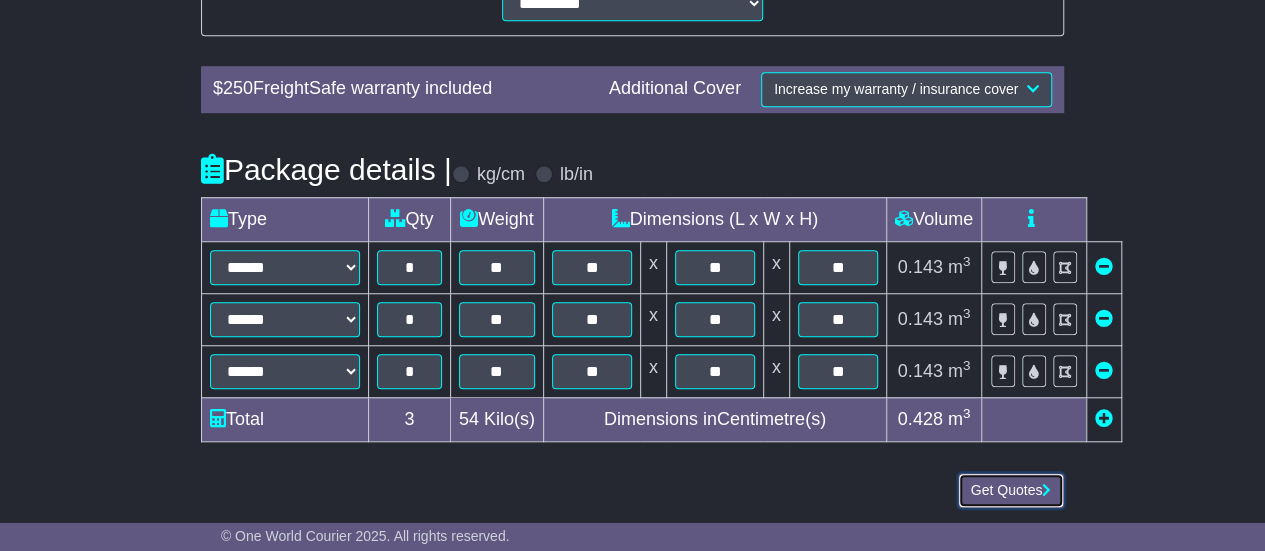 click on "Get Quotes" at bounding box center [1011, 490] 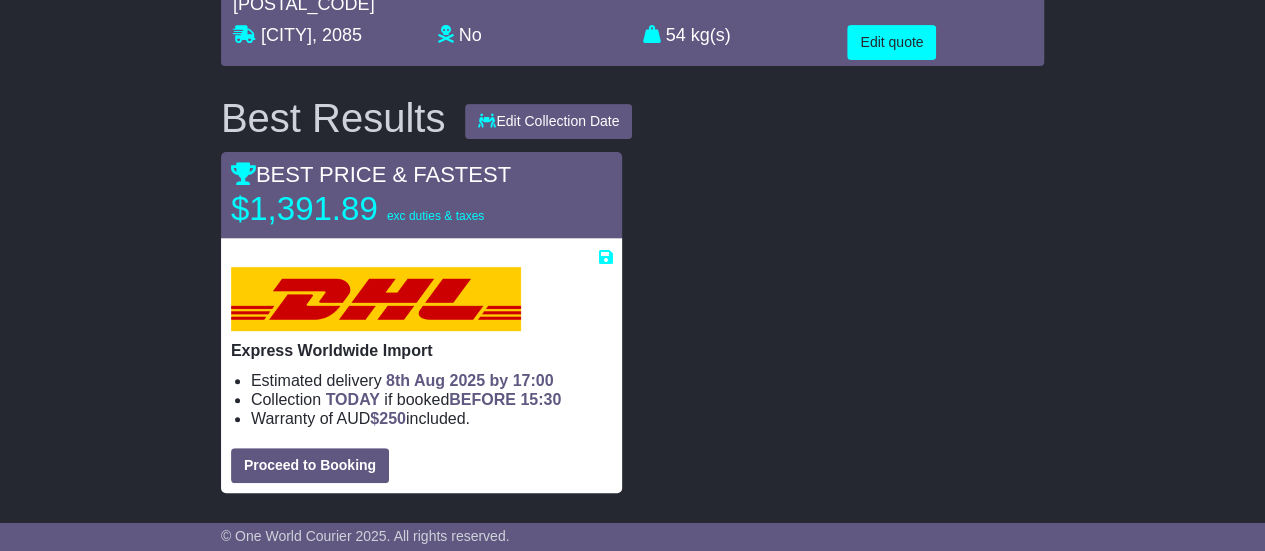scroll, scrollTop: 312, scrollLeft: 0, axis: vertical 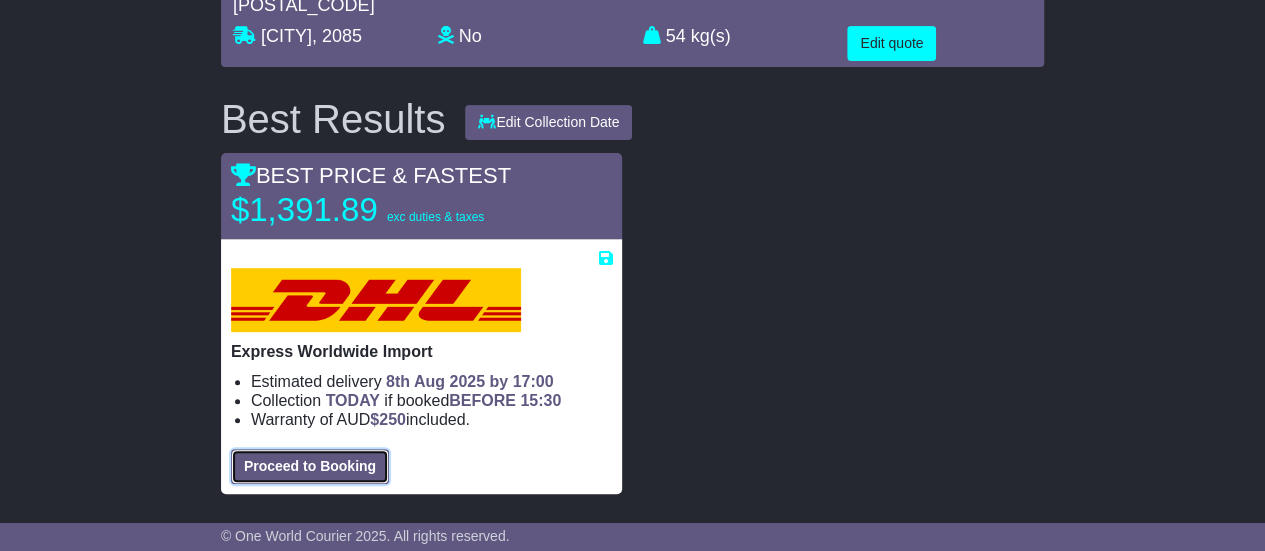 click on "Proceed to Booking" at bounding box center [310, 466] 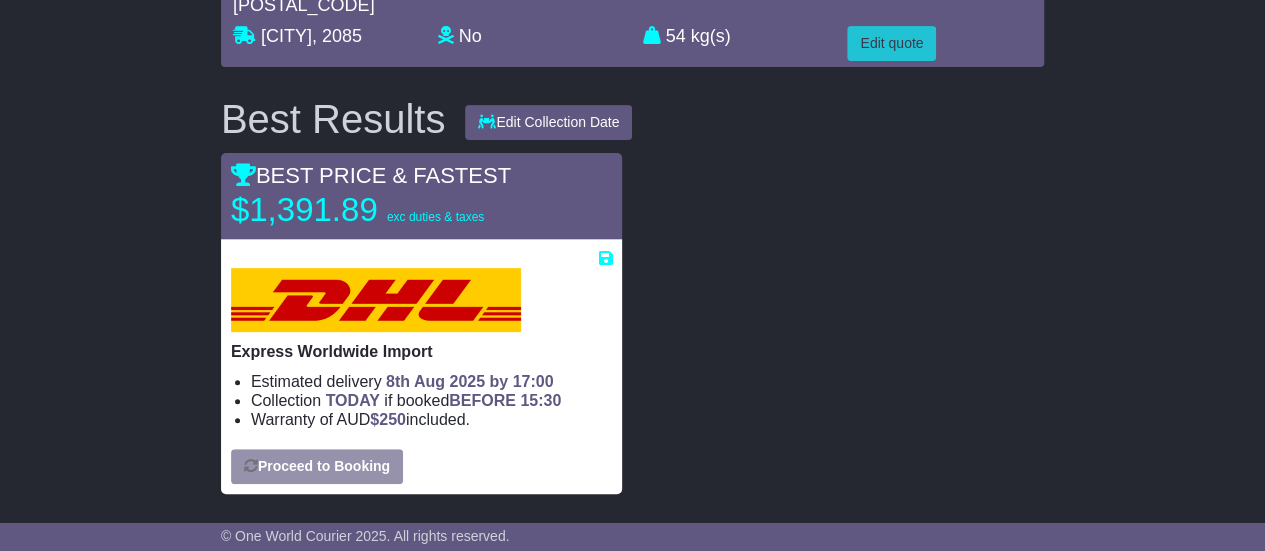 select on "***" 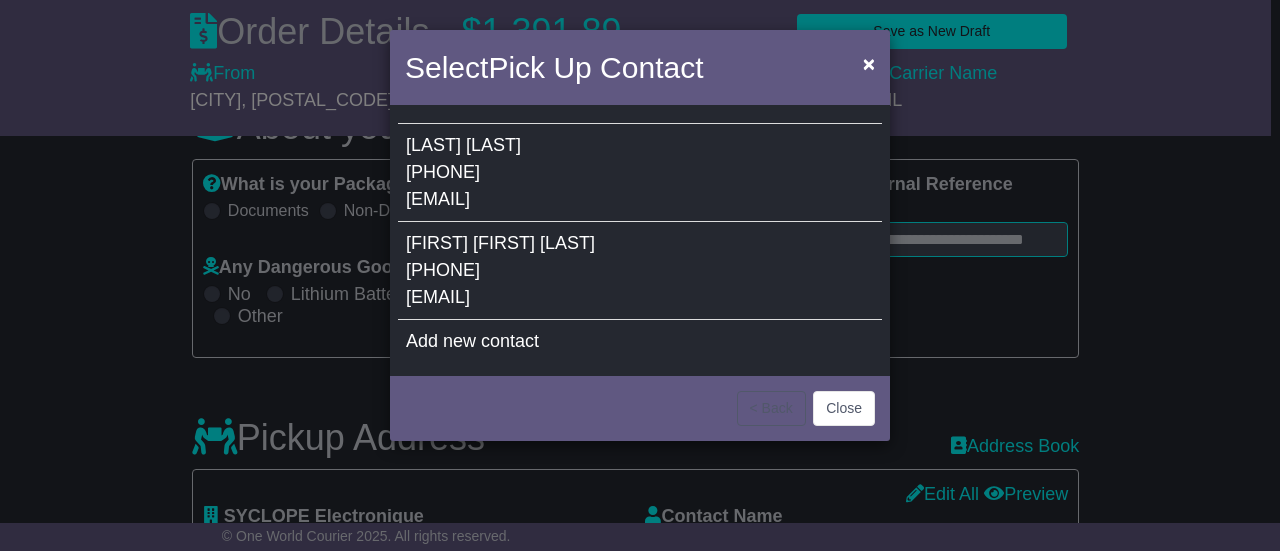 select on "***" 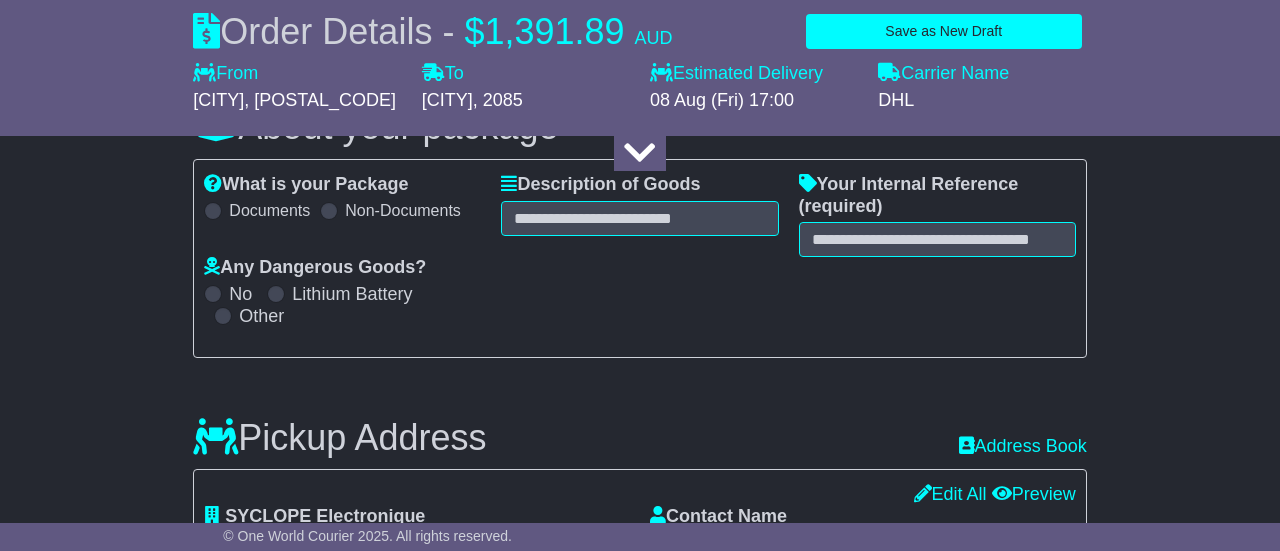 type on "****" 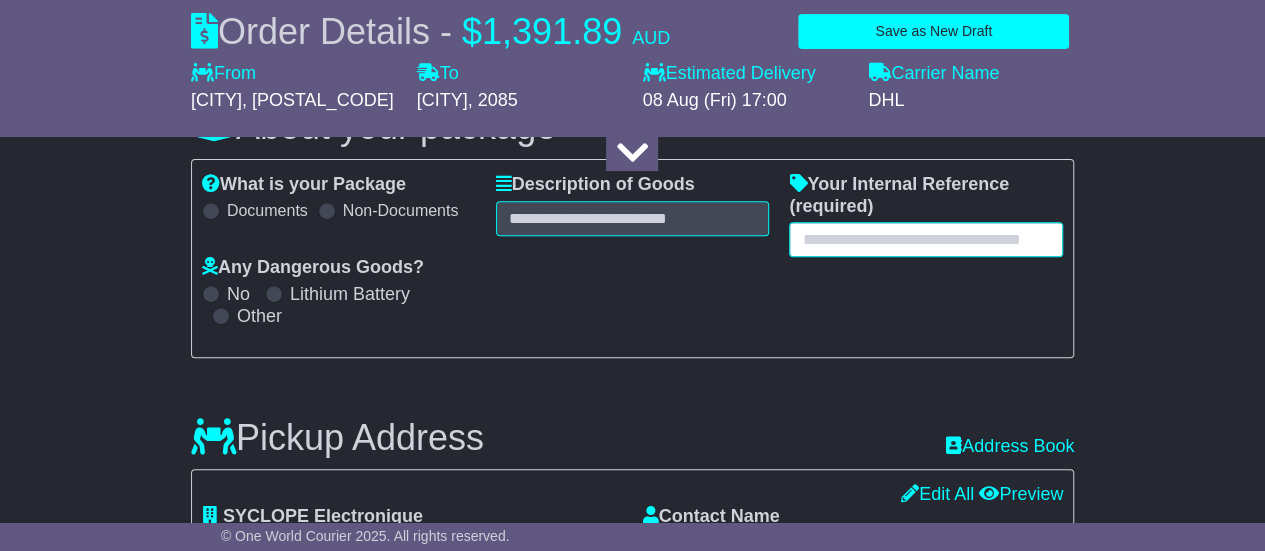click at bounding box center (926, 239) 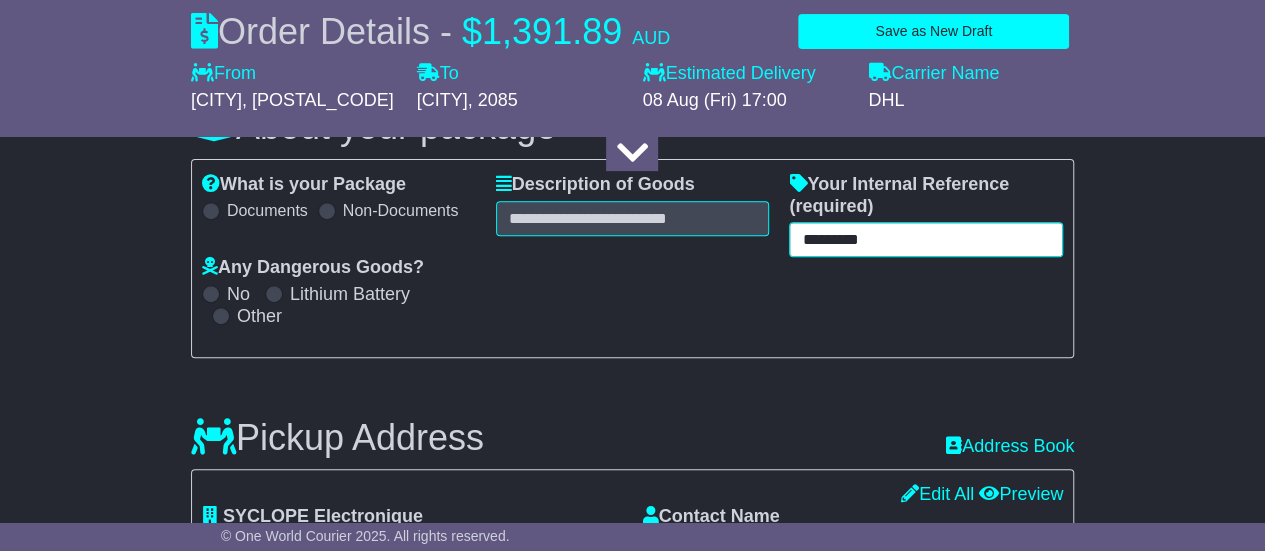 type on "*********" 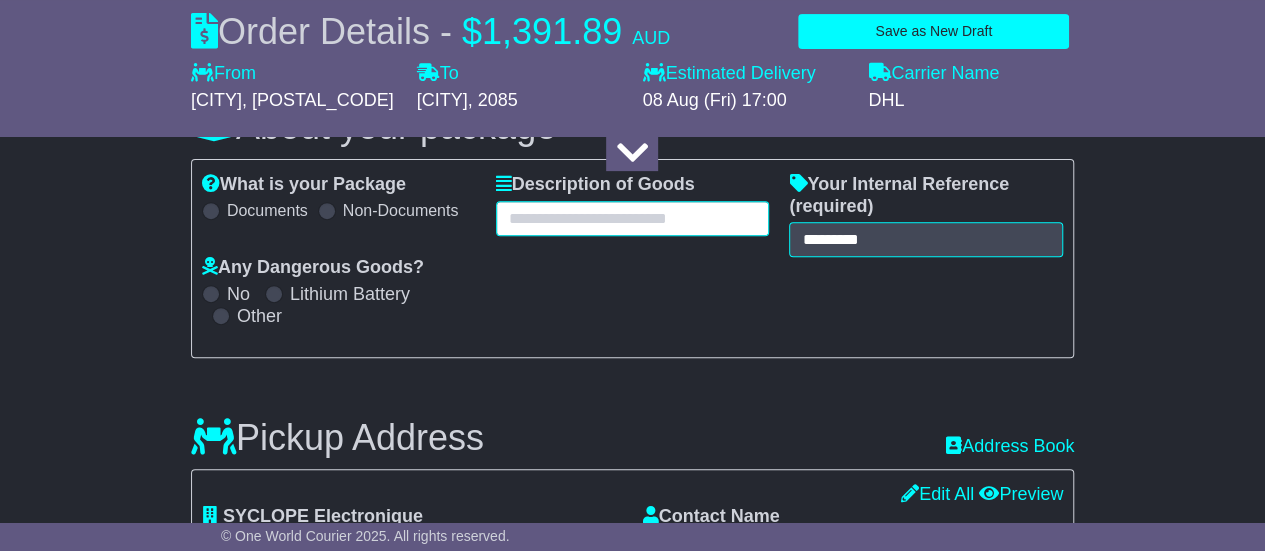 click at bounding box center [633, 218] 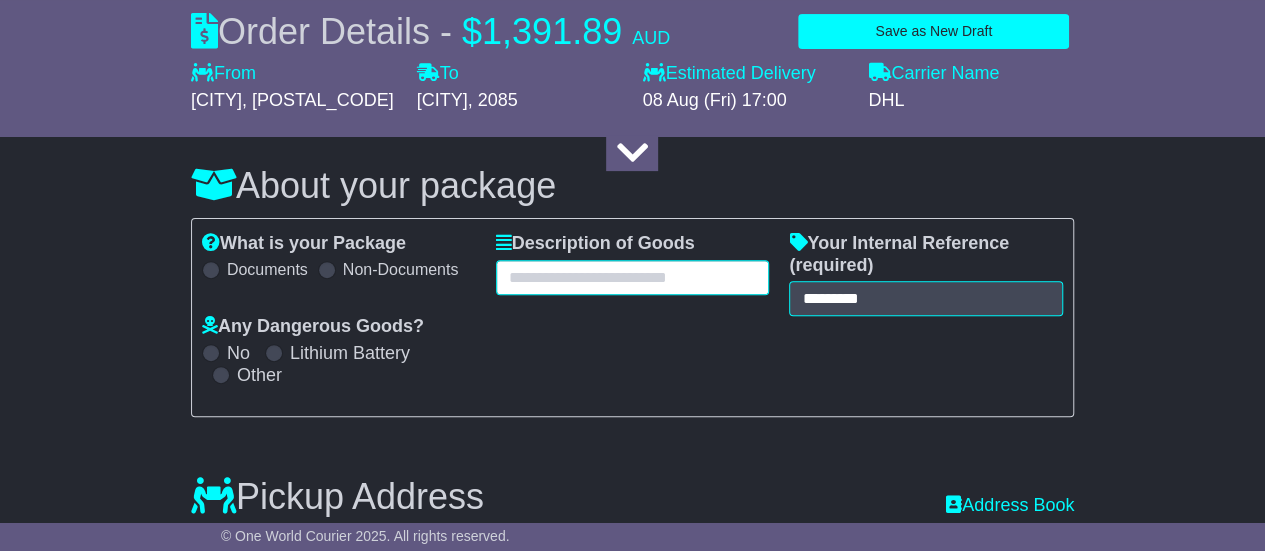 click at bounding box center [633, 277] 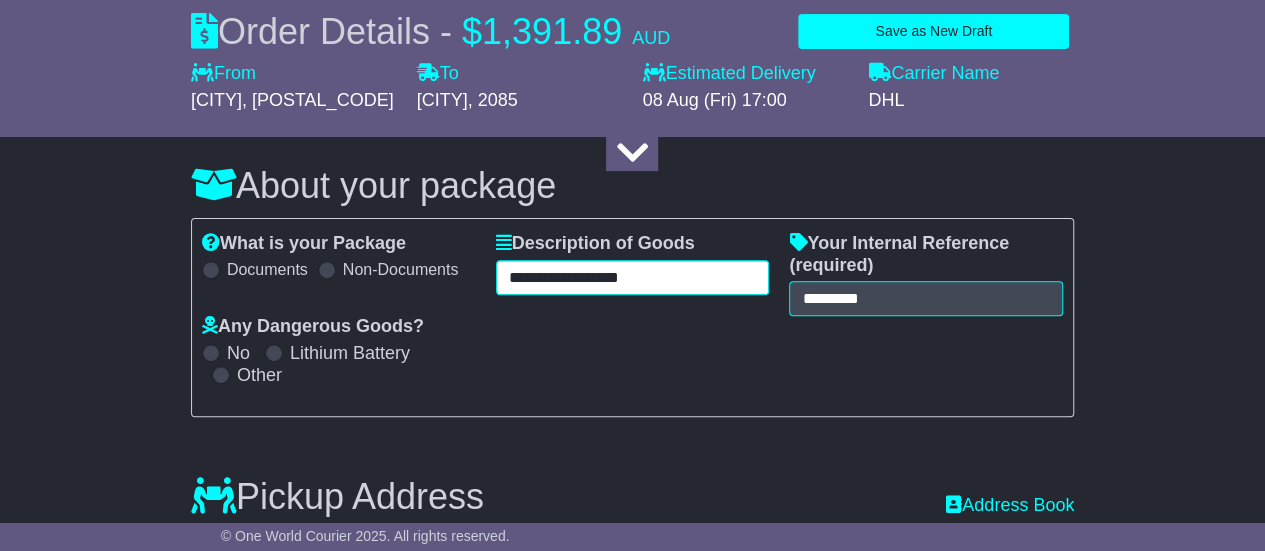 type on "**********" 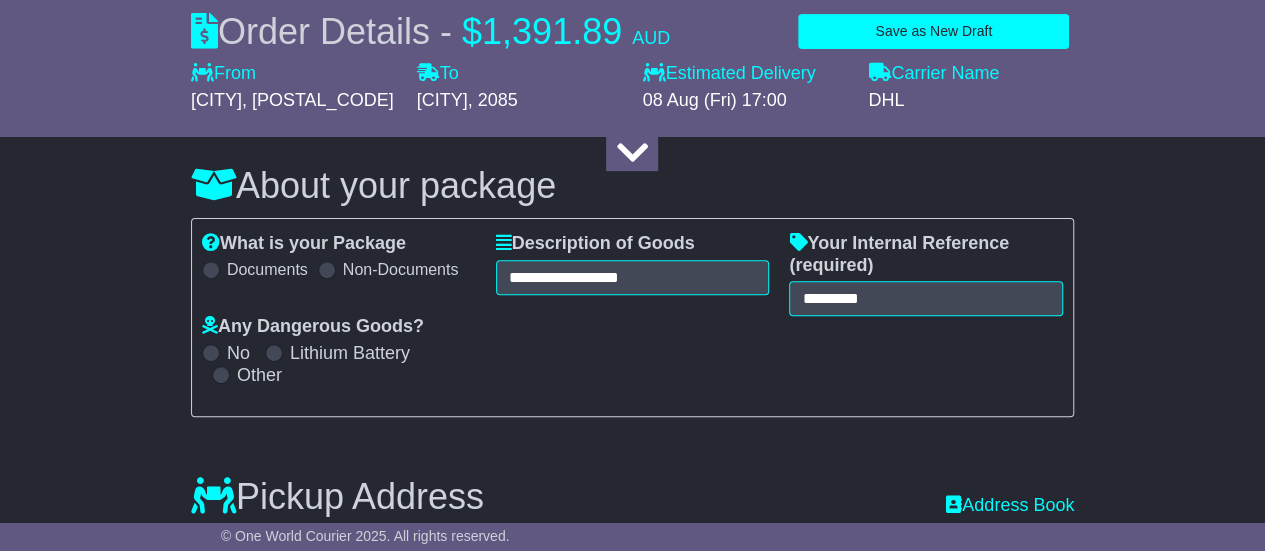 click on "**********" at bounding box center [632, 317] 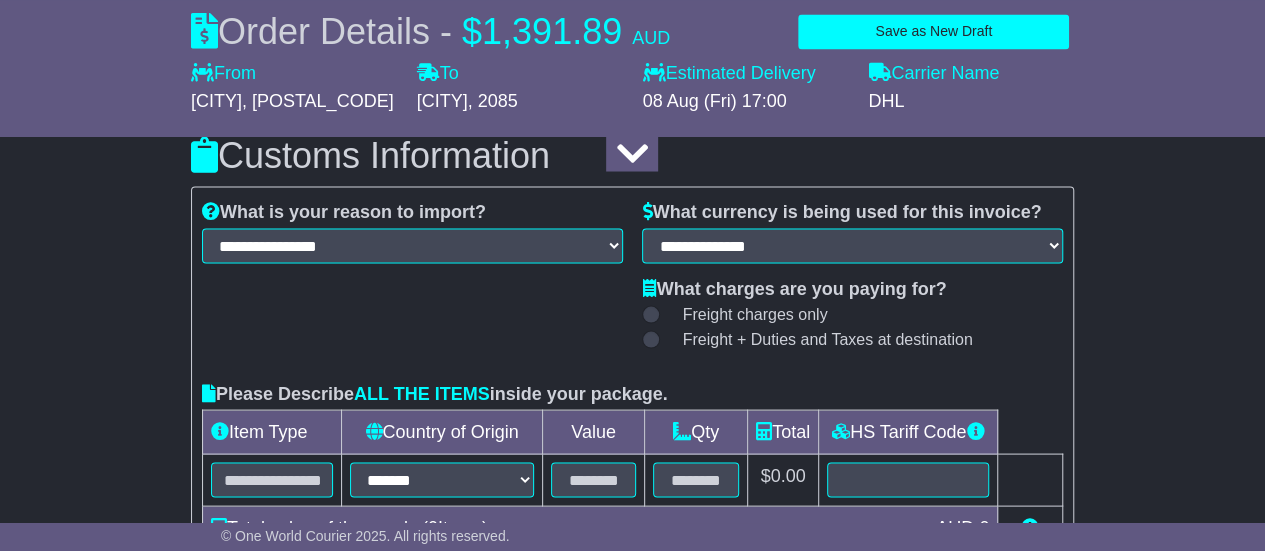 scroll, scrollTop: 1757, scrollLeft: 0, axis: vertical 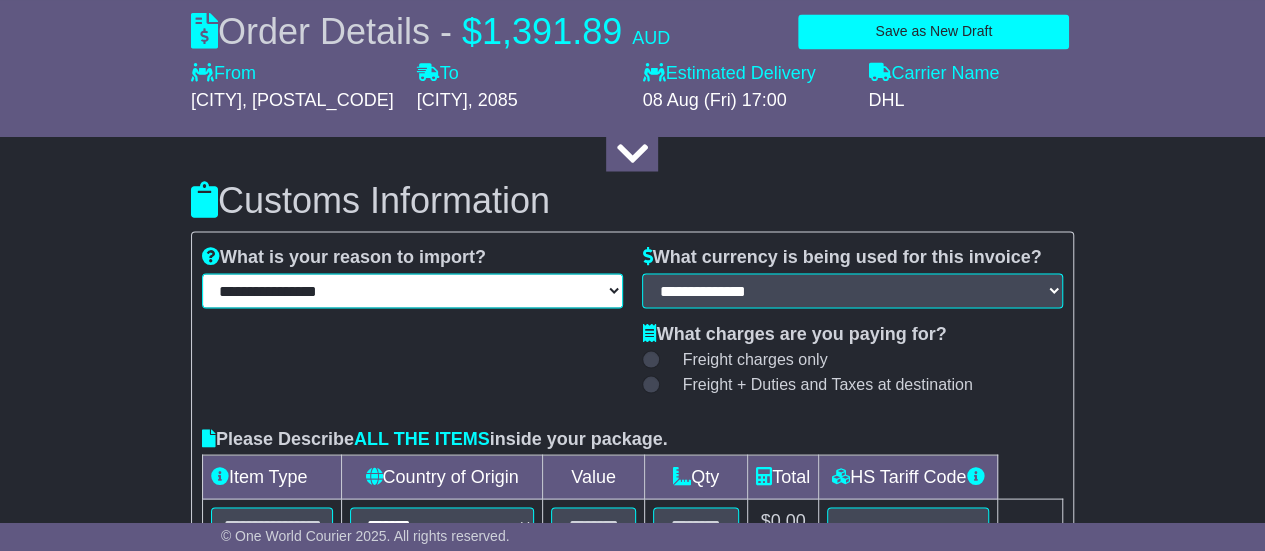 click on "**********" at bounding box center [412, 290] 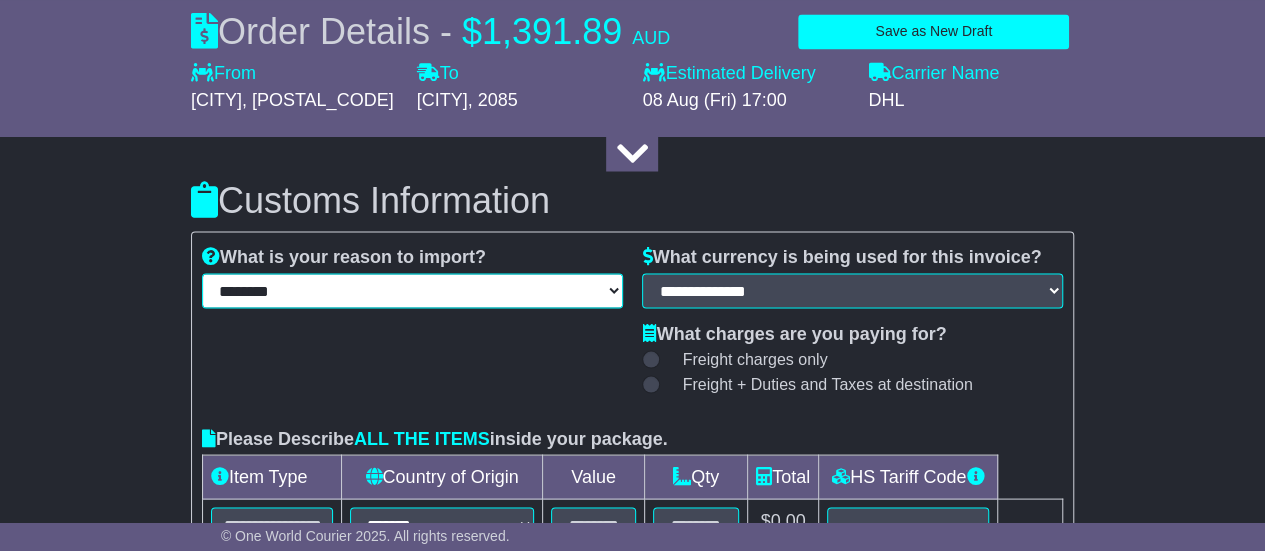 click on "**********" at bounding box center [412, 290] 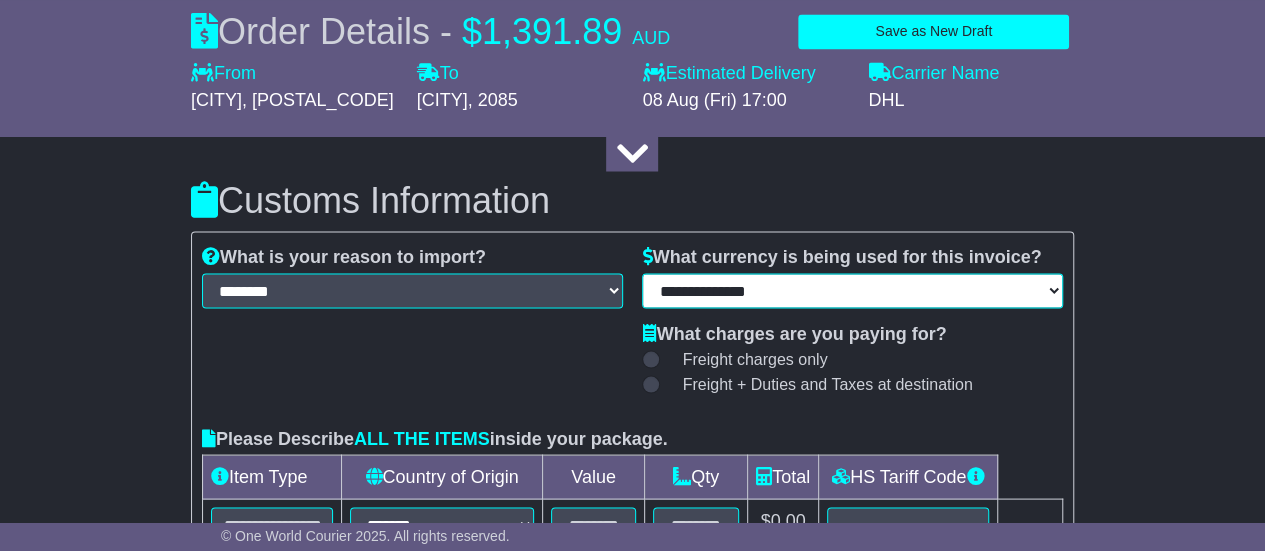 click on "**********" at bounding box center (852, 290) 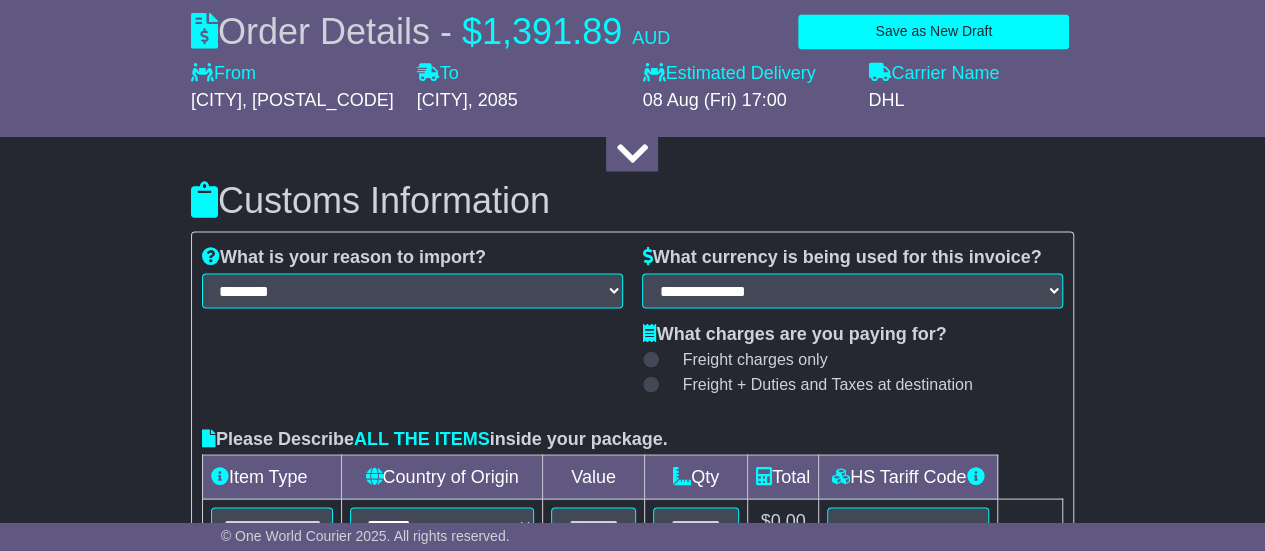 click on "**********" at bounding box center (632, 426) 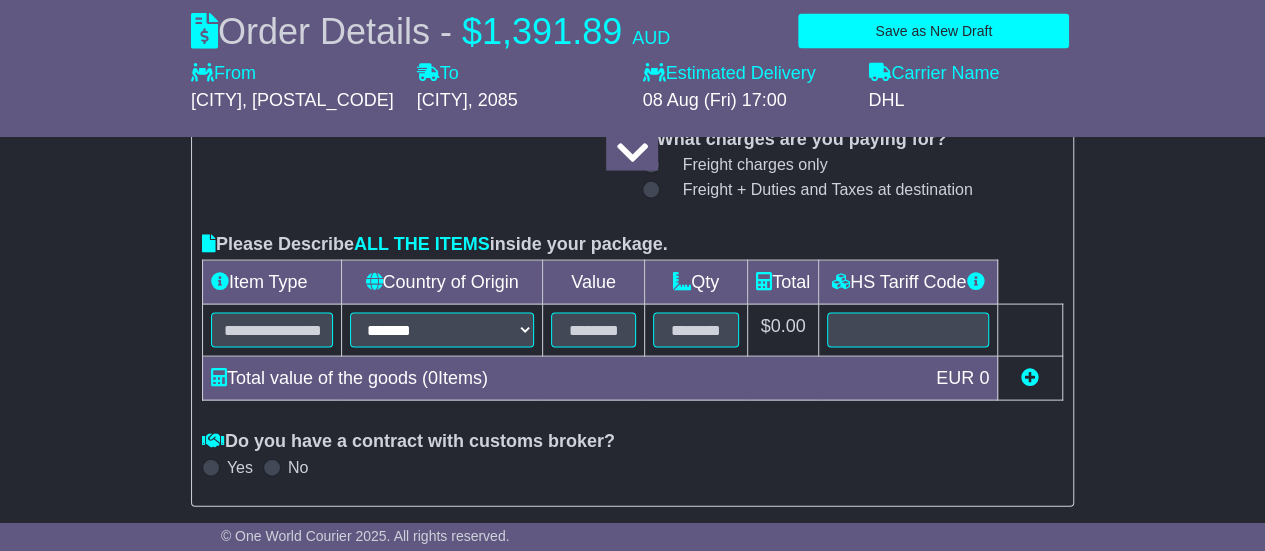 scroll, scrollTop: 1862, scrollLeft: 0, axis: vertical 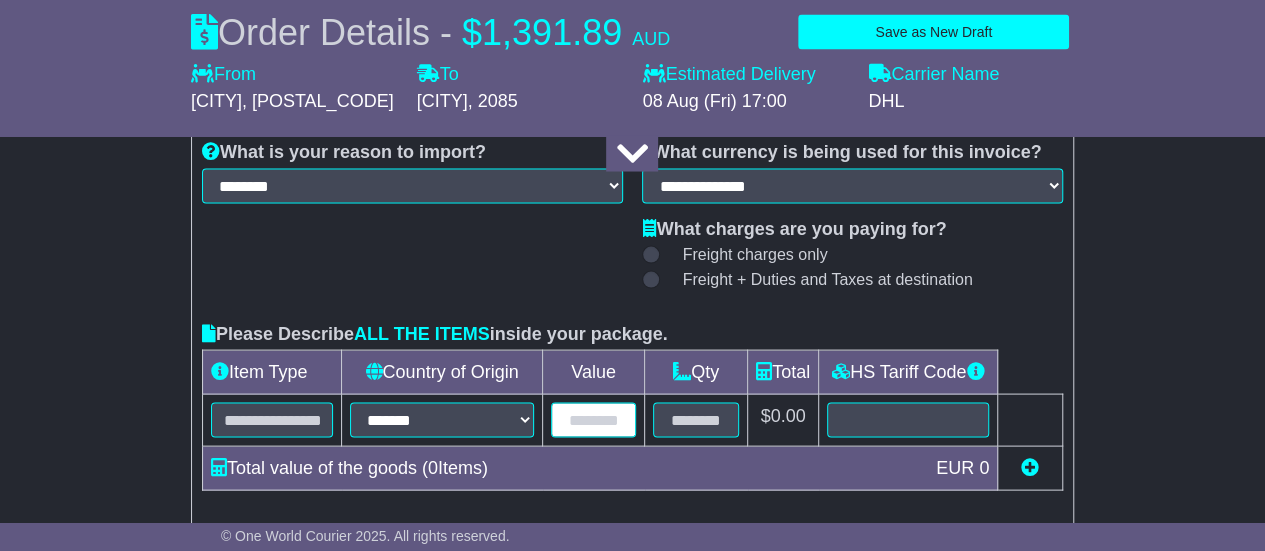 click at bounding box center (593, 419) 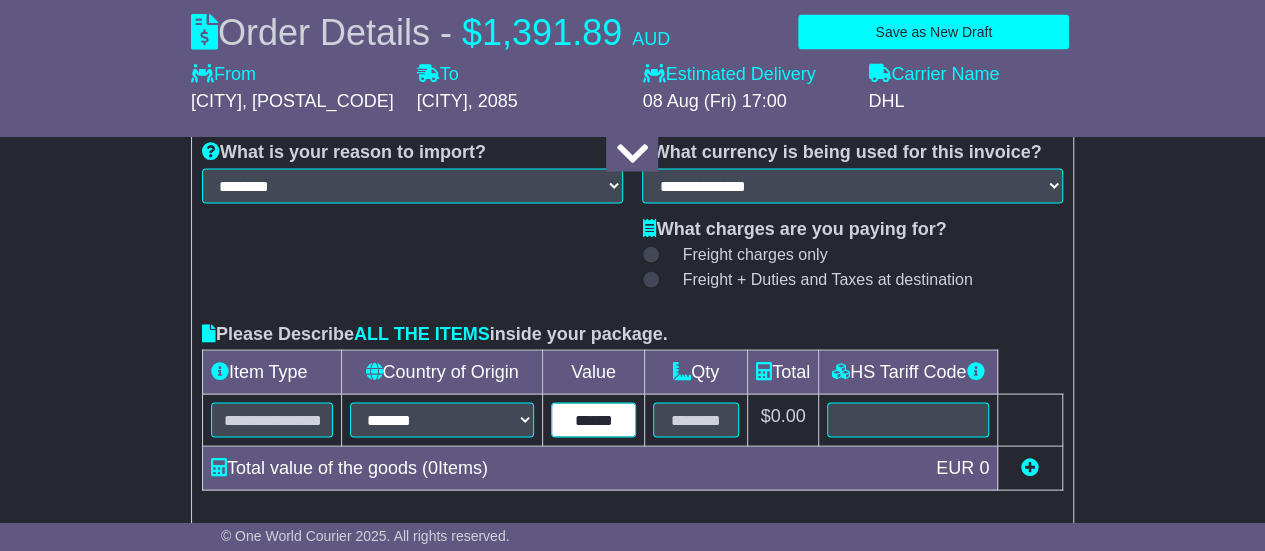 type on "******" 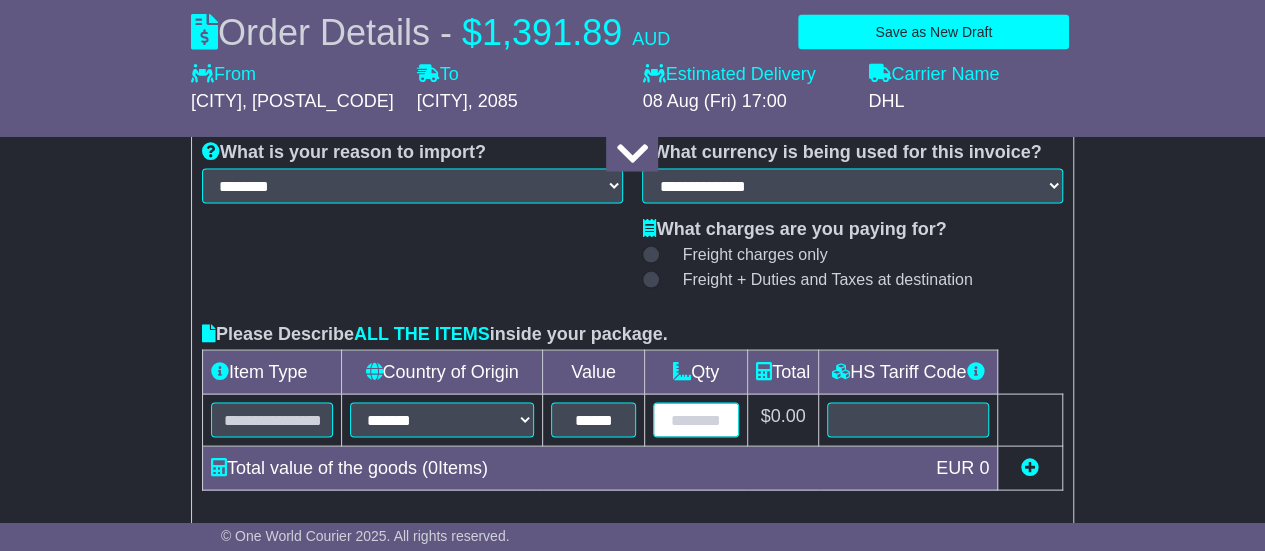 click at bounding box center [696, 419] 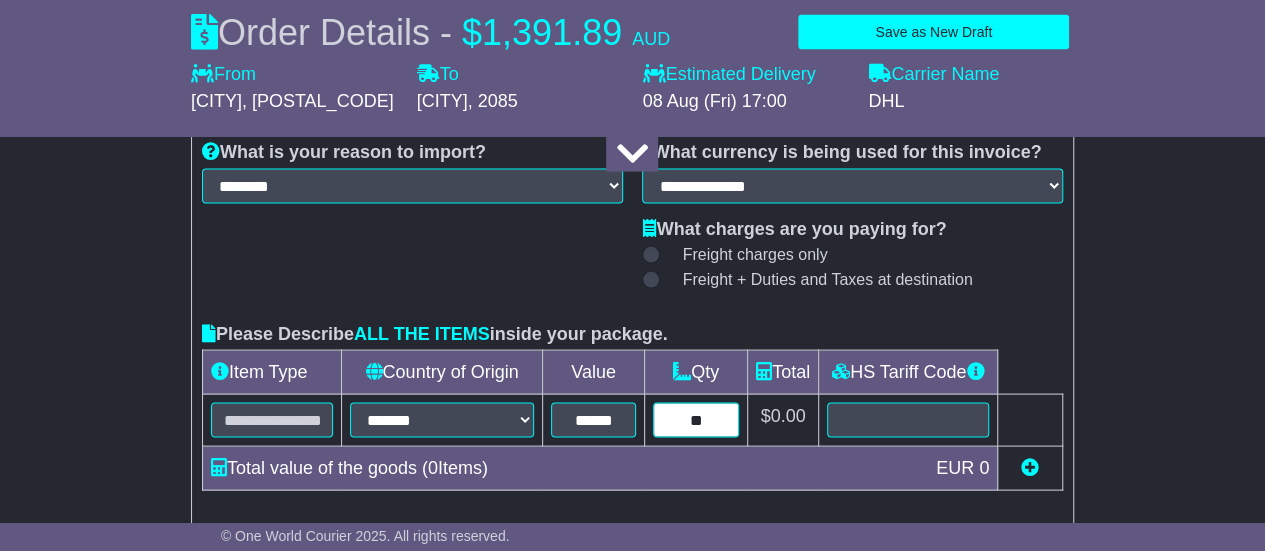 type on "**" 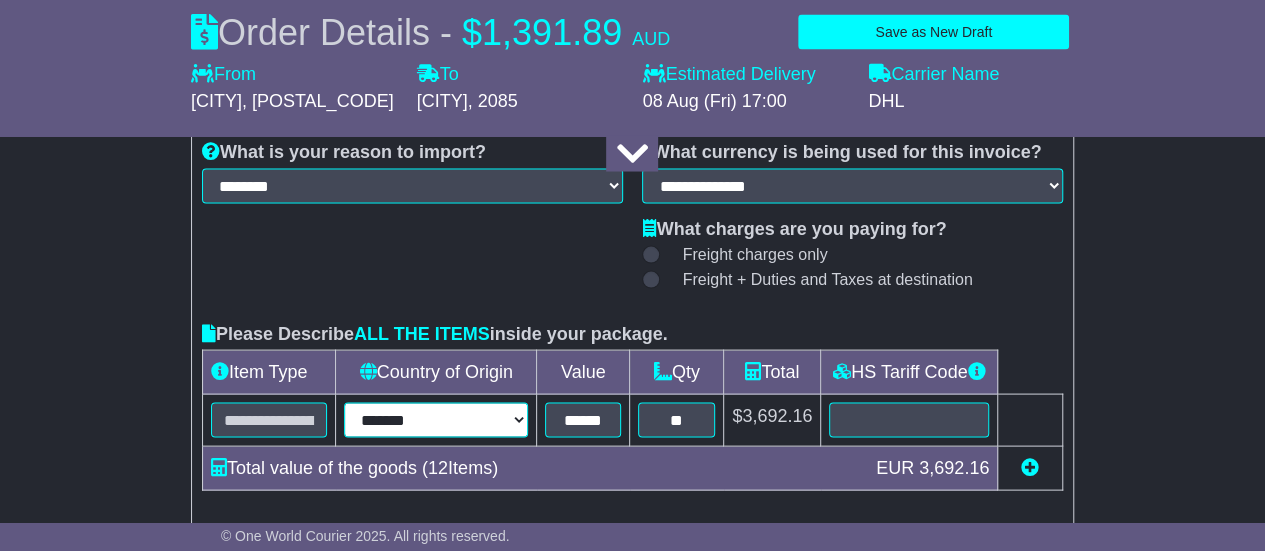 click on "**********" at bounding box center [436, 419] 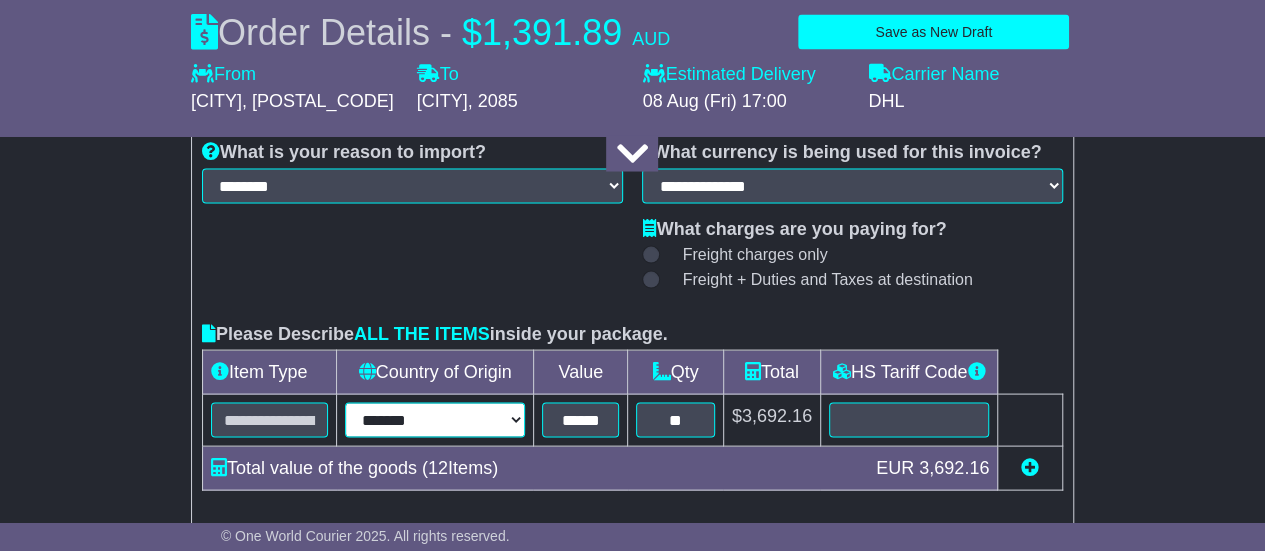 select on "**" 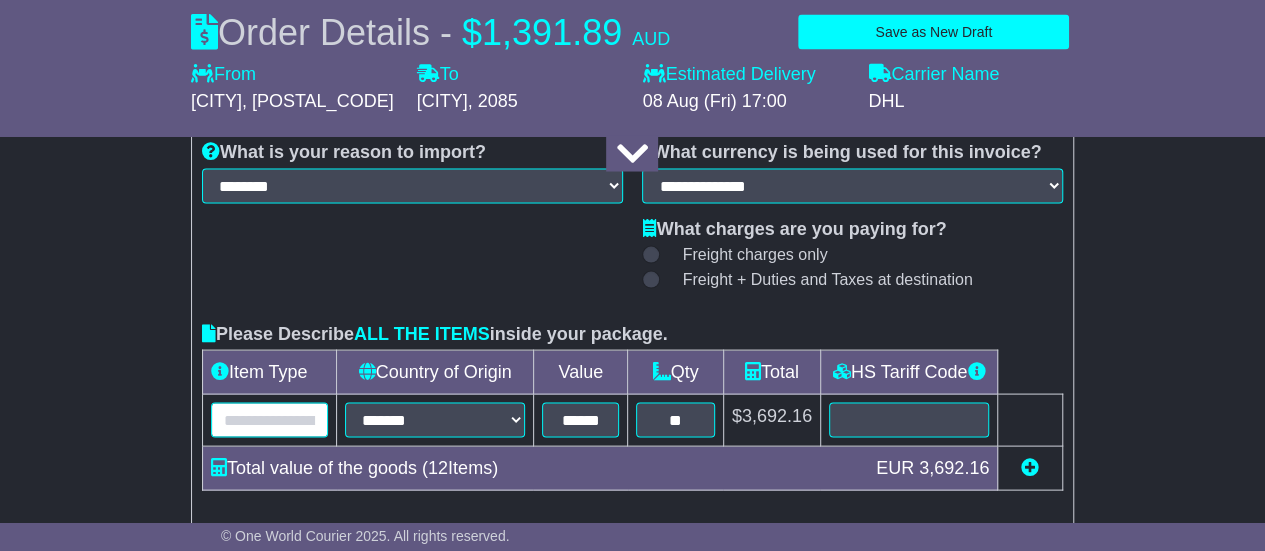 click at bounding box center (269, 419) 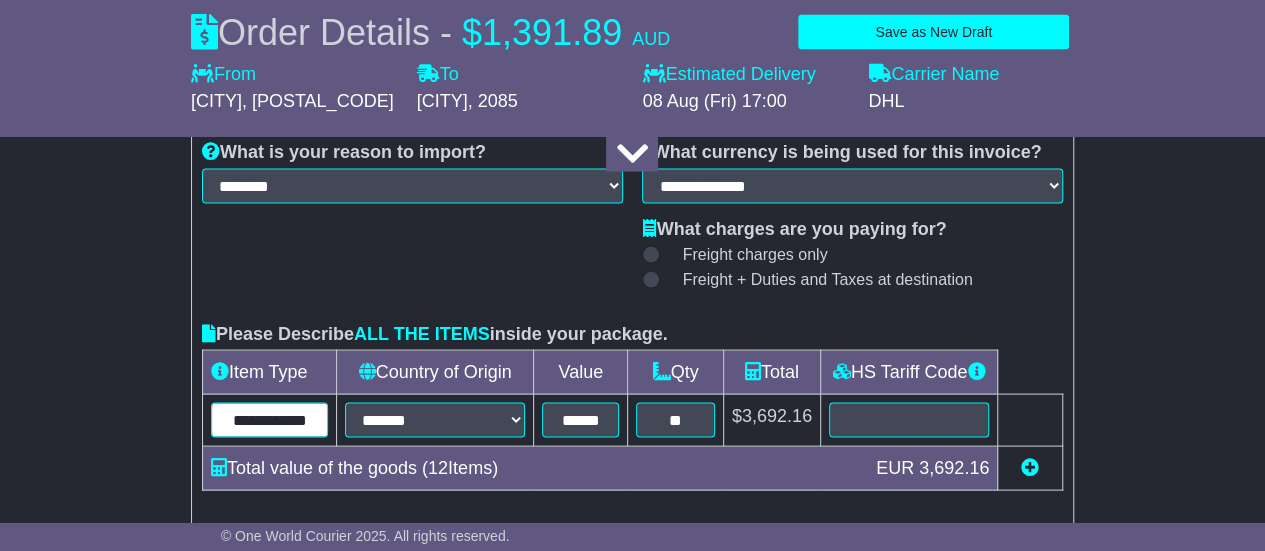 click on "**********" at bounding box center [269, 419] 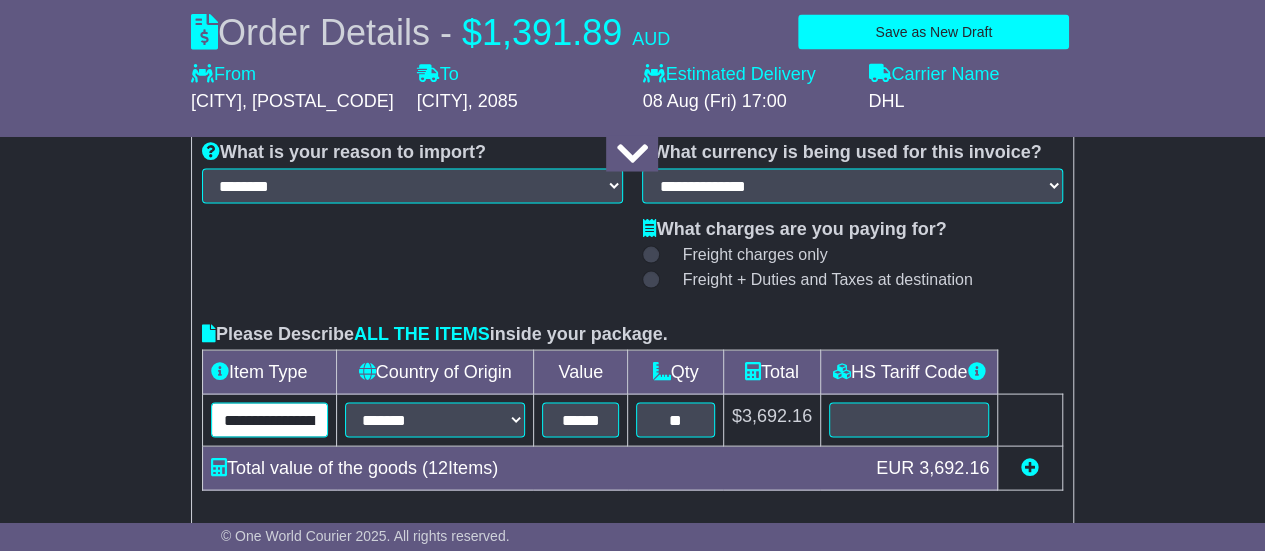 scroll, scrollTop: 0, scrollLeft: 62, axis: horizontal 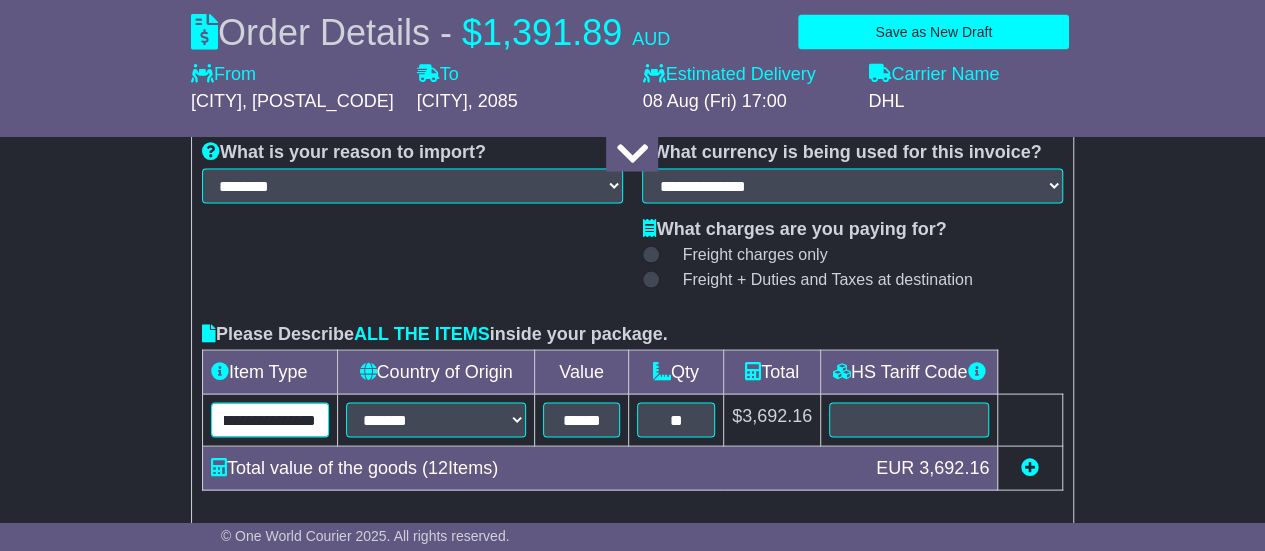 click on "**********" at bounding box center [270, 419] 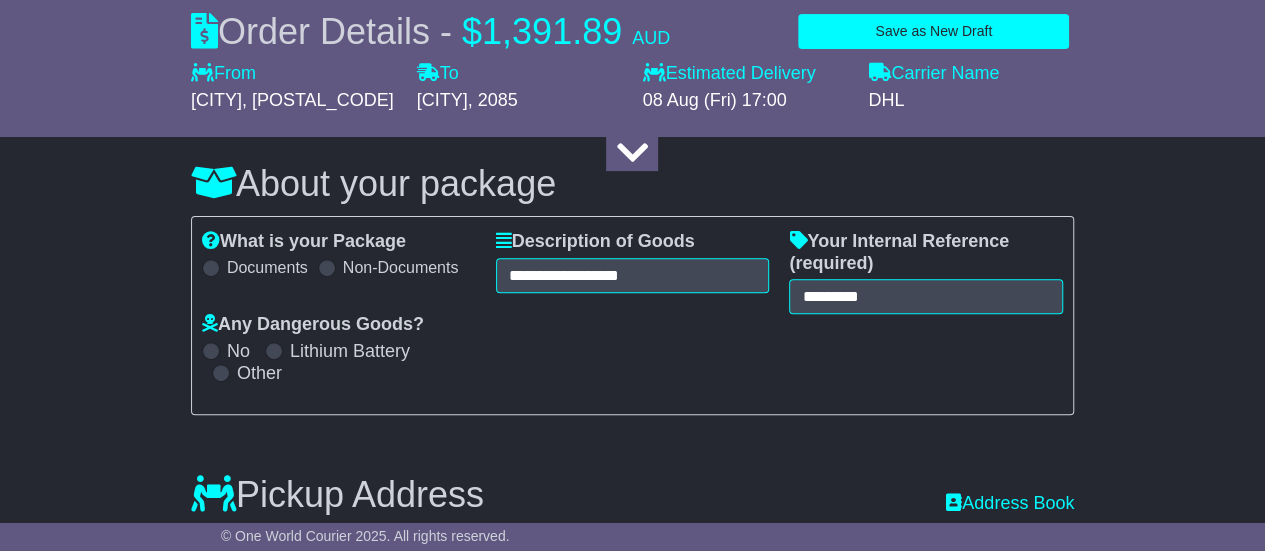 scroll, scrollTop: 254, scrollLeft: 0, axis: vertical 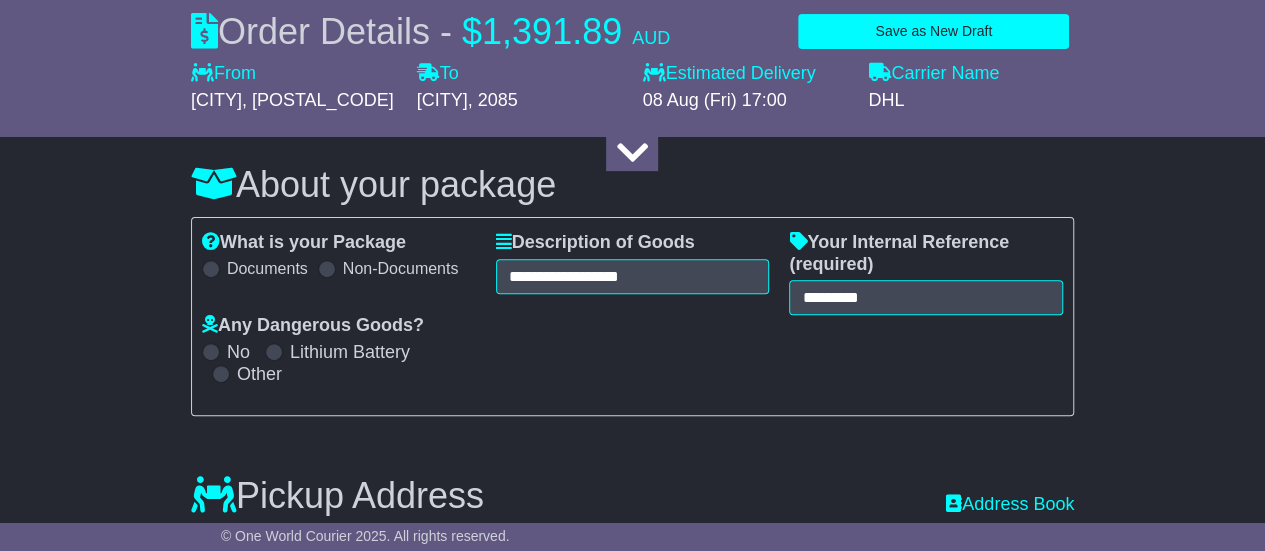 type on "**********" 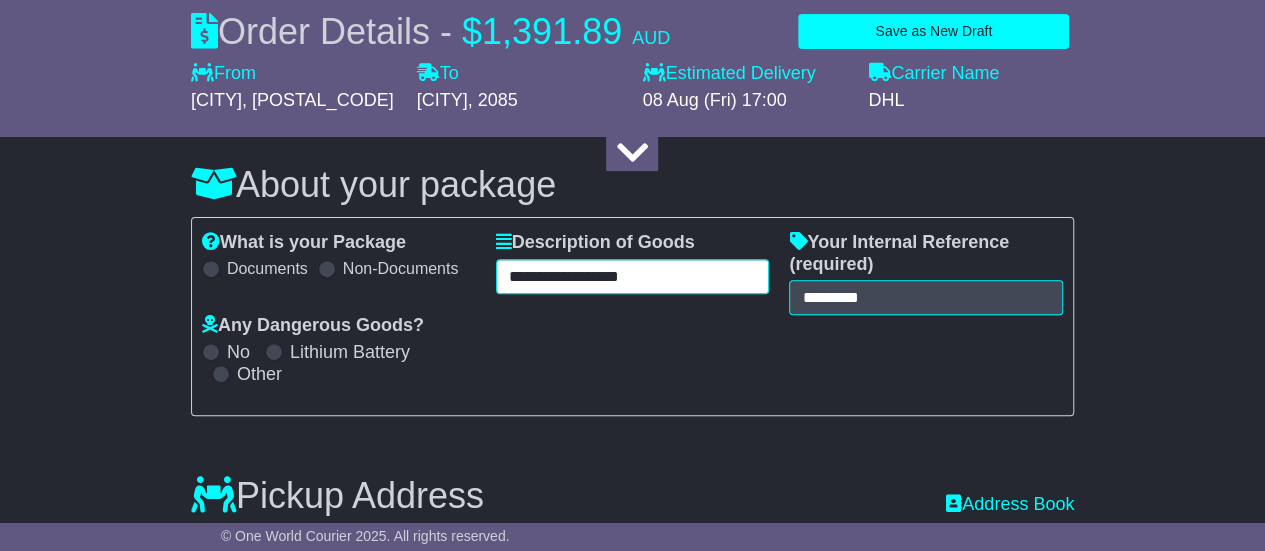scroll, scrollTop: 0, scrollLeft: 0, axis: both 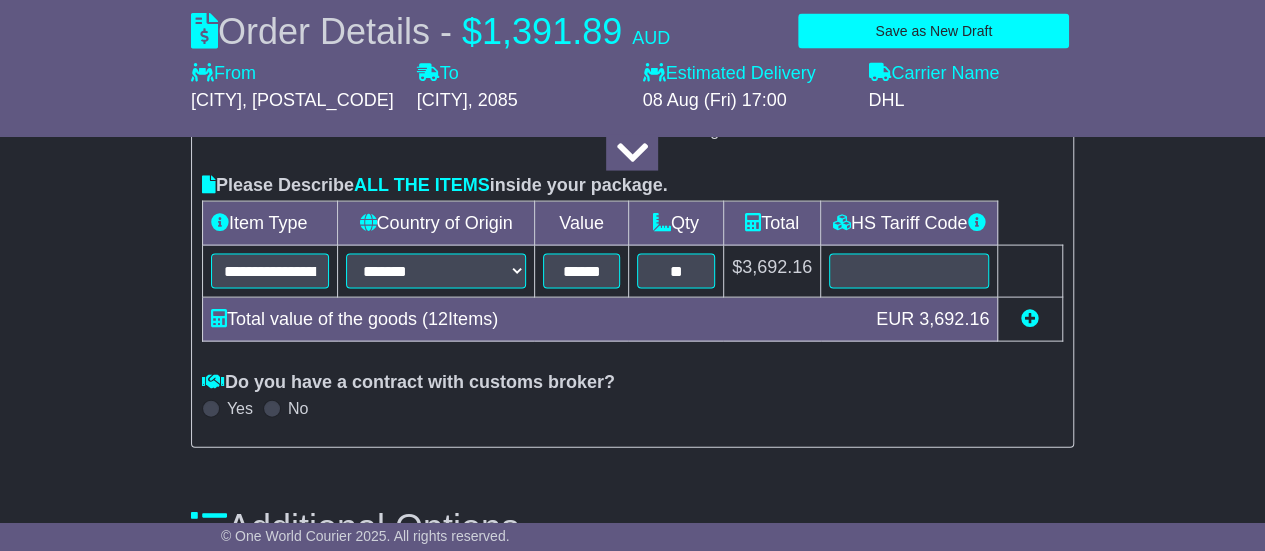 type on "**********" 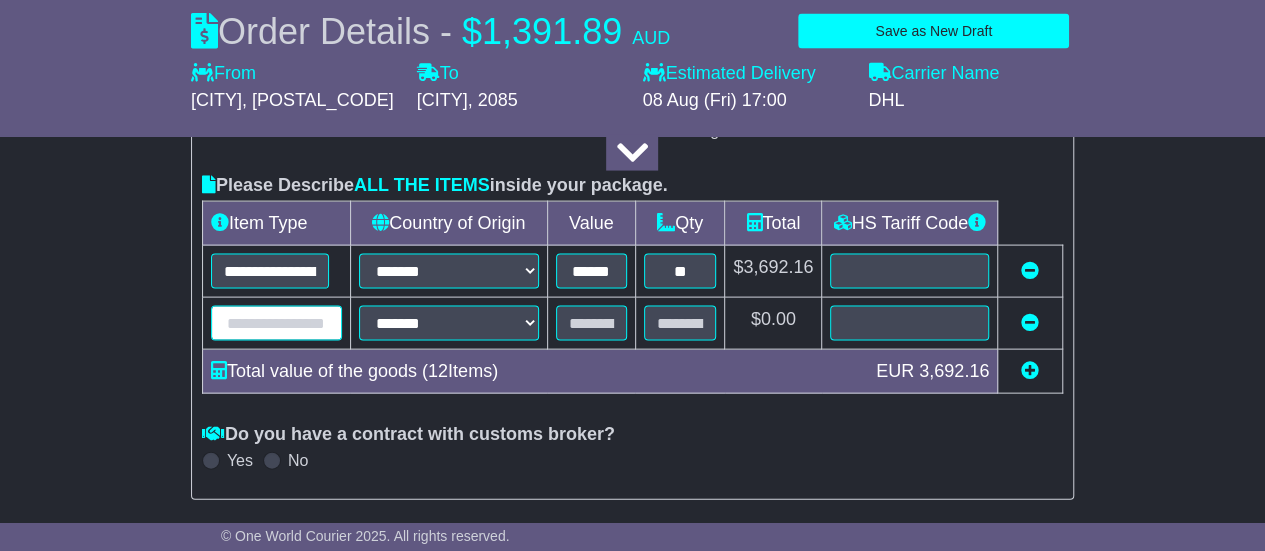 click at bounding box center [276, 323] 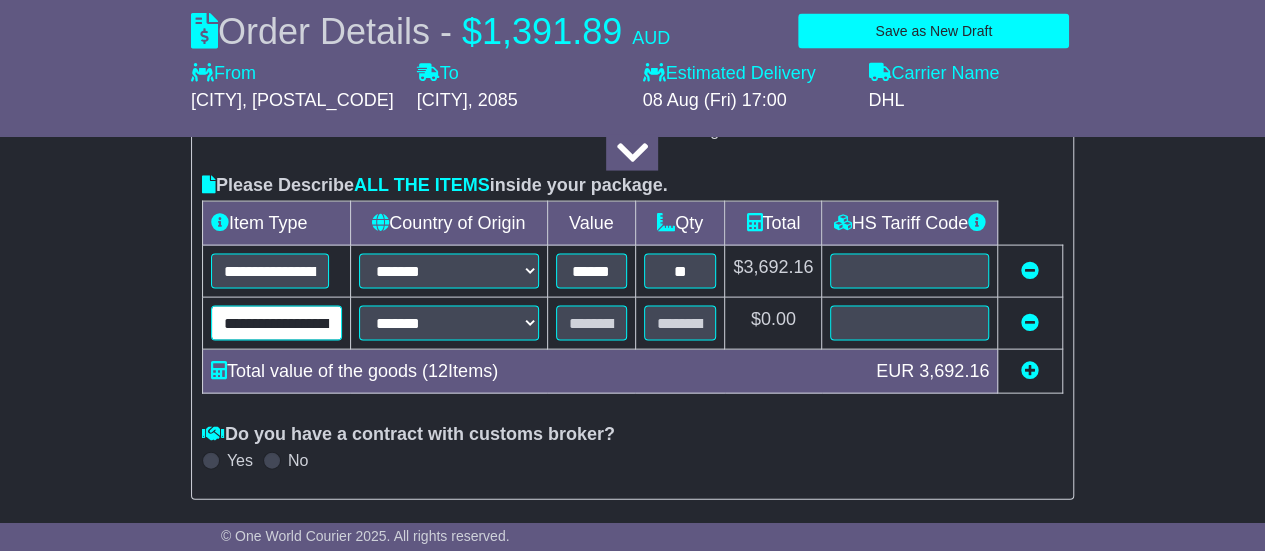 scroll, scrollTop: 0, scrollLeft: 62, axis: horizontal 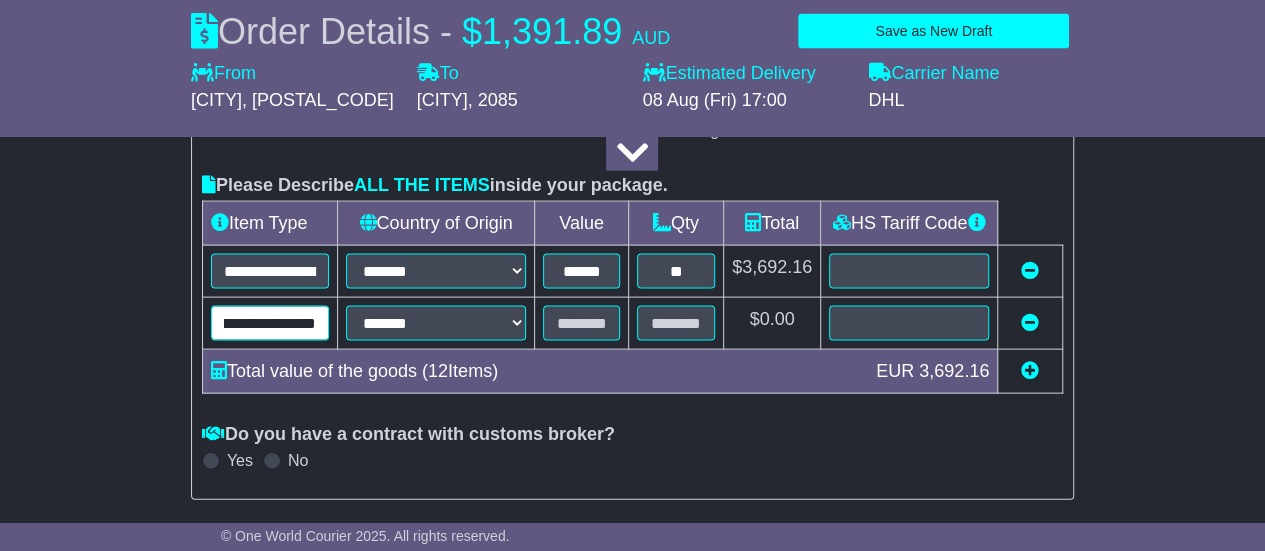 type on "**********" 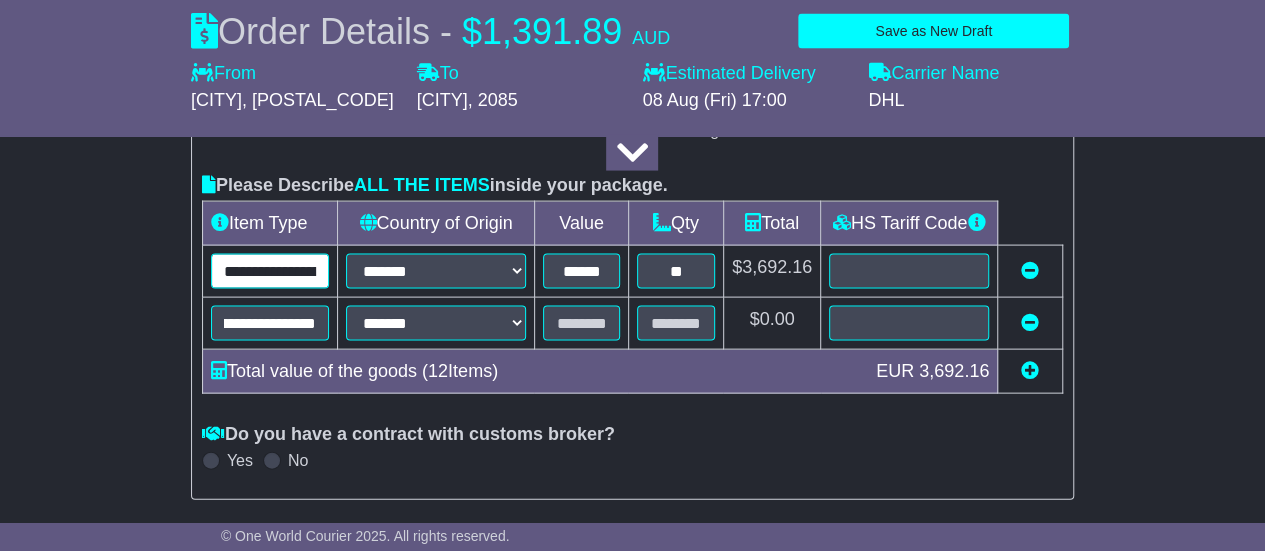 scroll, scrollTop: 0, scrollLeft: 0, axis: both 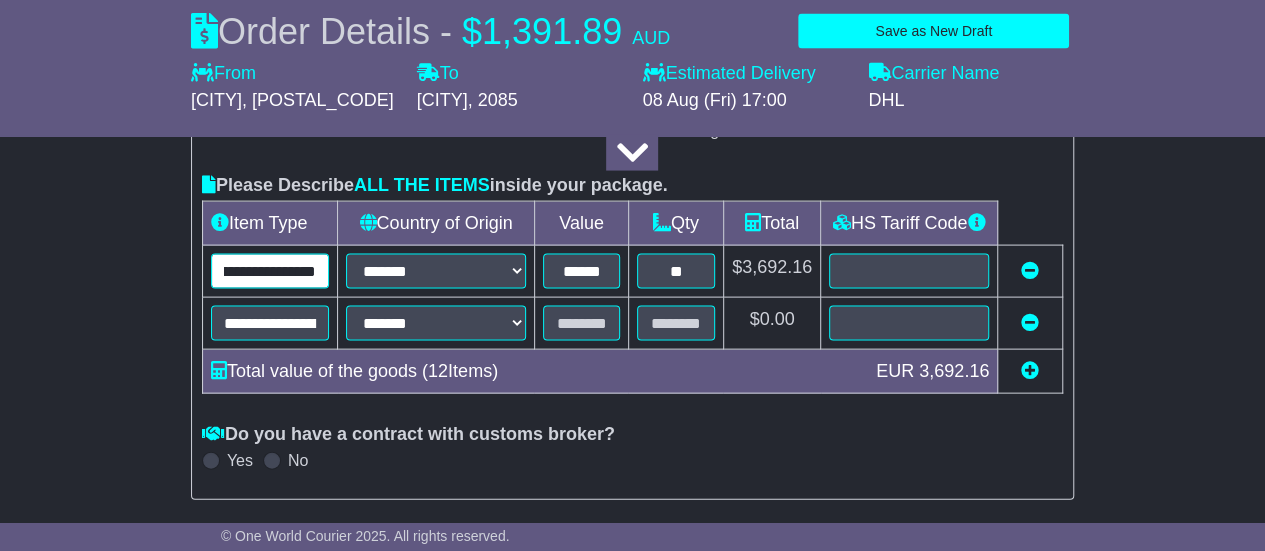 drag, startPoint x: 290, startPoint y: 265, endPoint x: 342, endPoint y: 261, distance: 52.153618 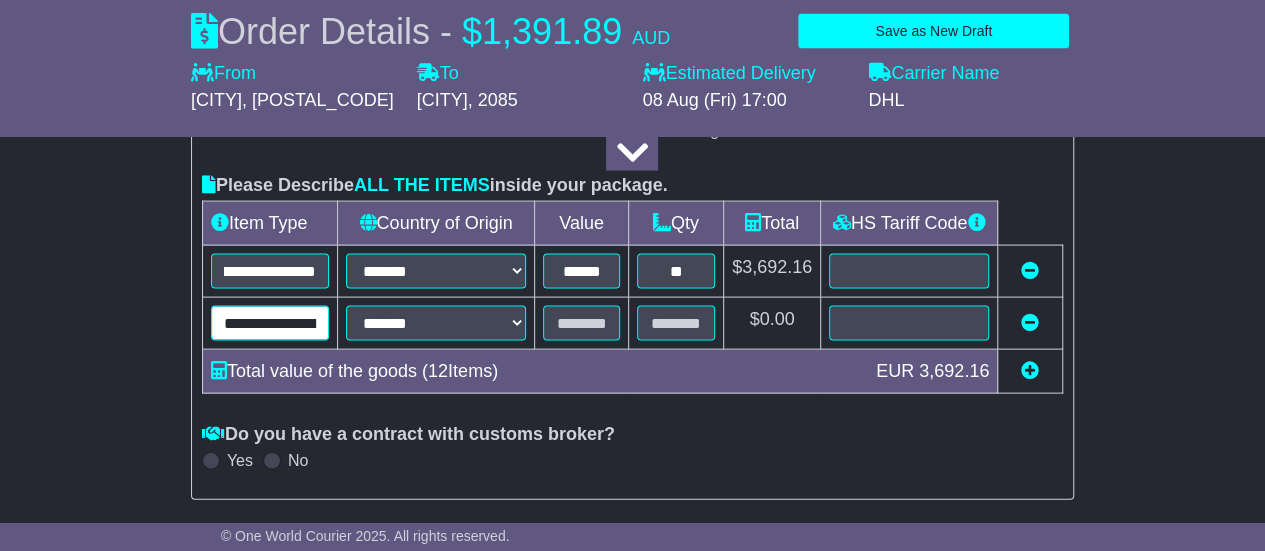 scroll, scrollTop: 0, scrollLeft: 0, axis: both 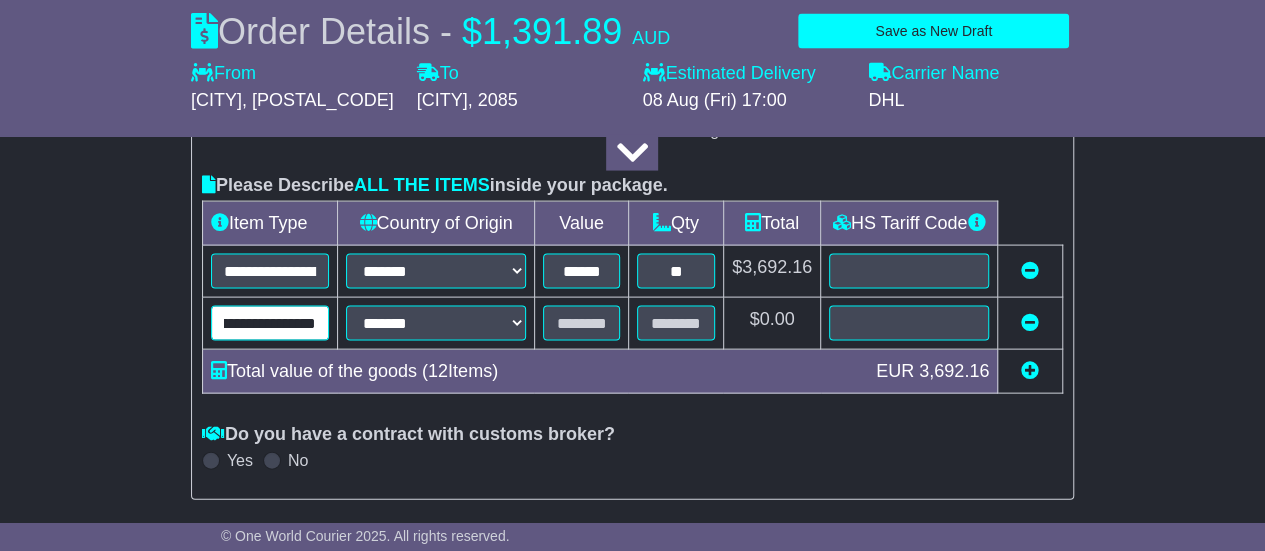 drag, startPoint x: 294, startPoint y: 312, endPoint x: 344, endPoint y: 311, distance: 50.01 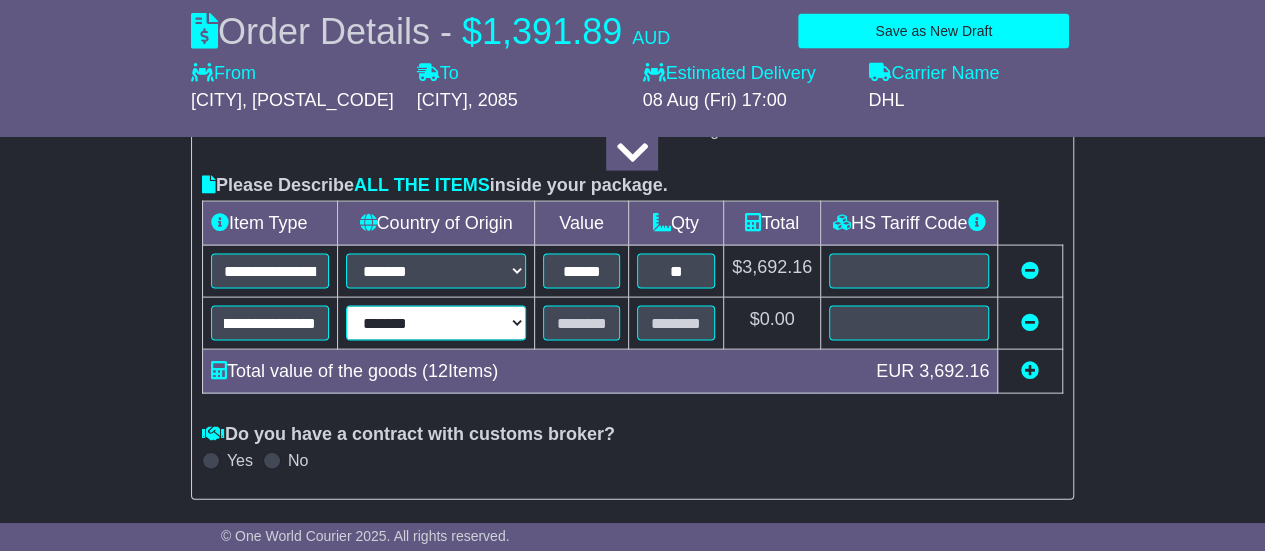 scroll, scrollTop: 0, scrollLeft: 0, axis: both 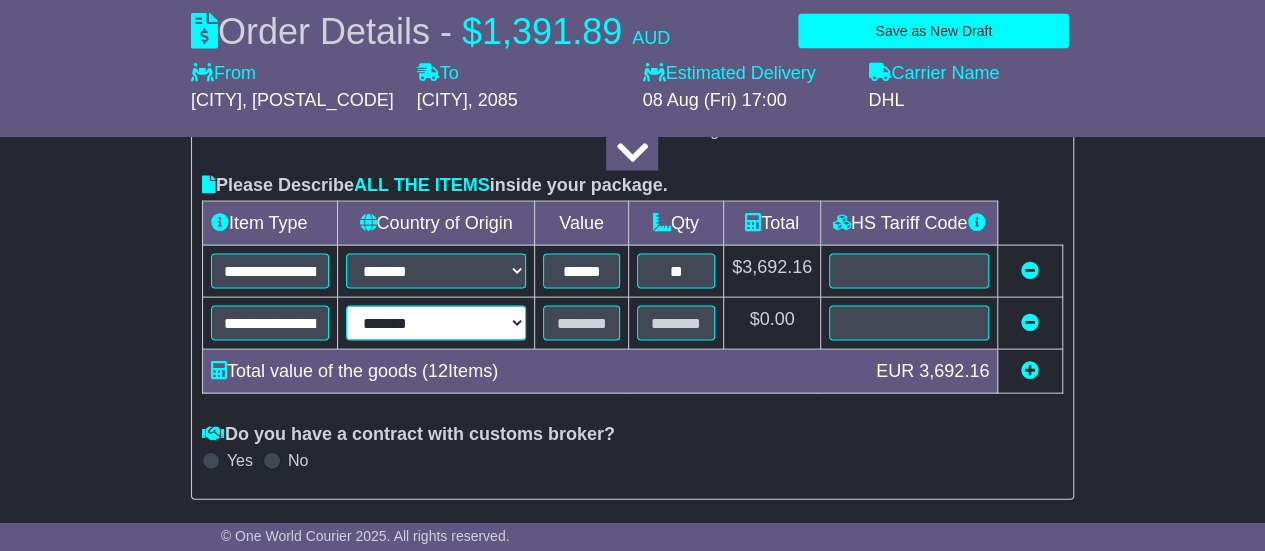 click on "**********" at bounding box center (436, 323) 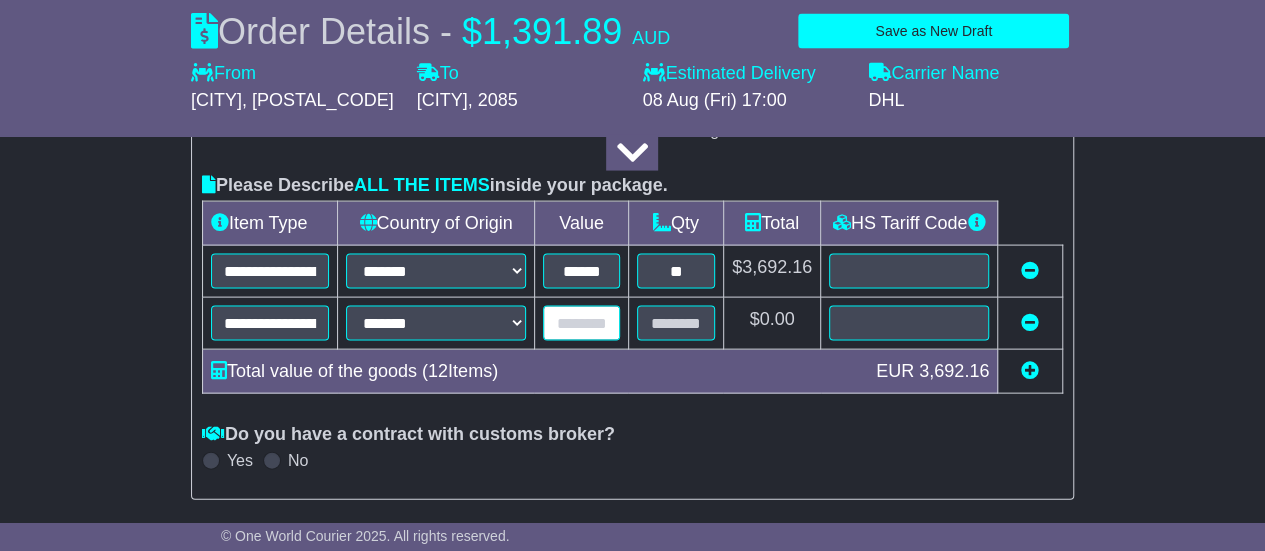 click at bounding box center [581, 323] 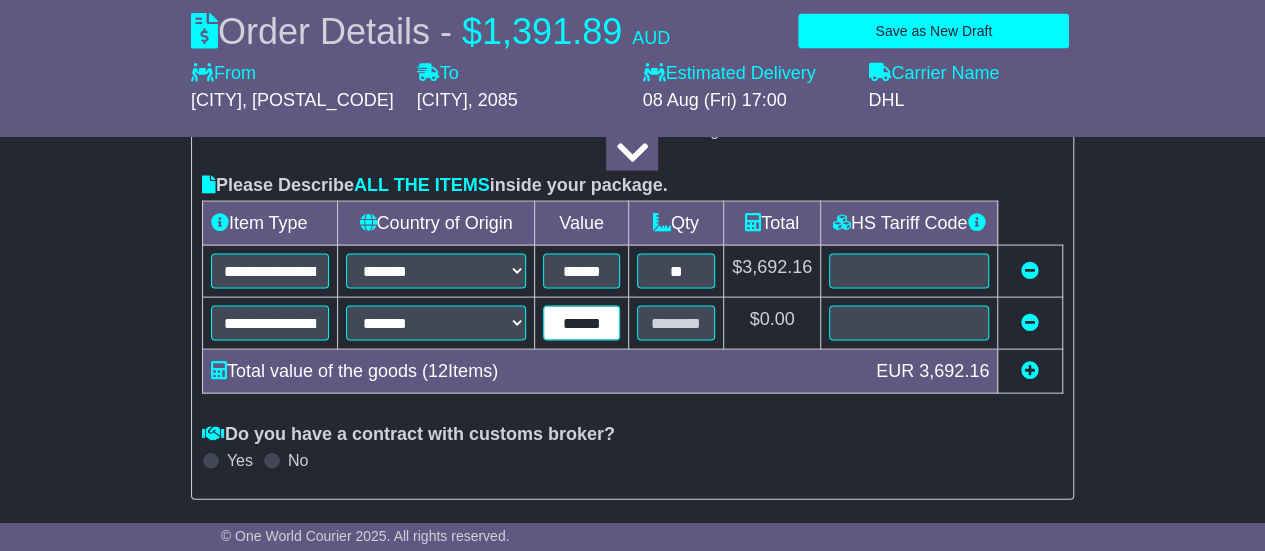 type on "******" 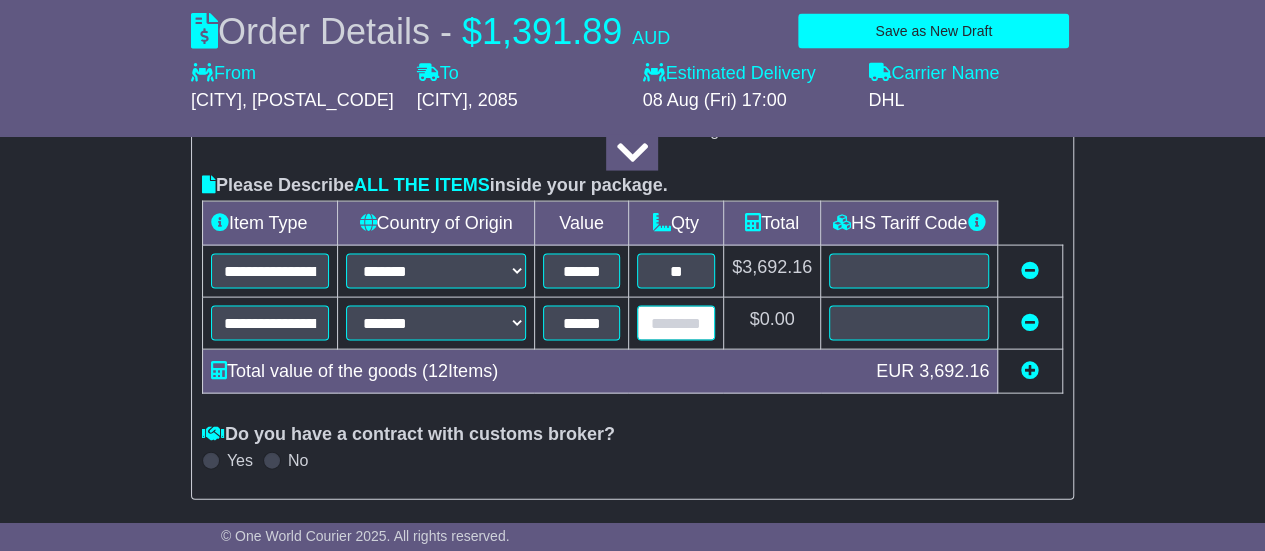 click at bounding box center (676, 323) 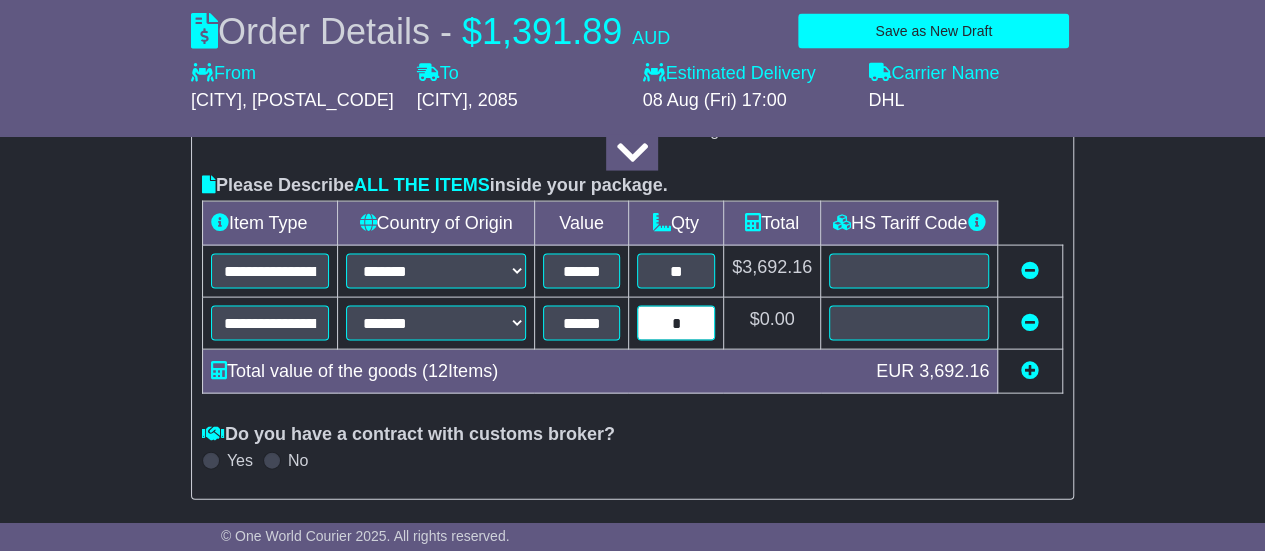 type on "*" 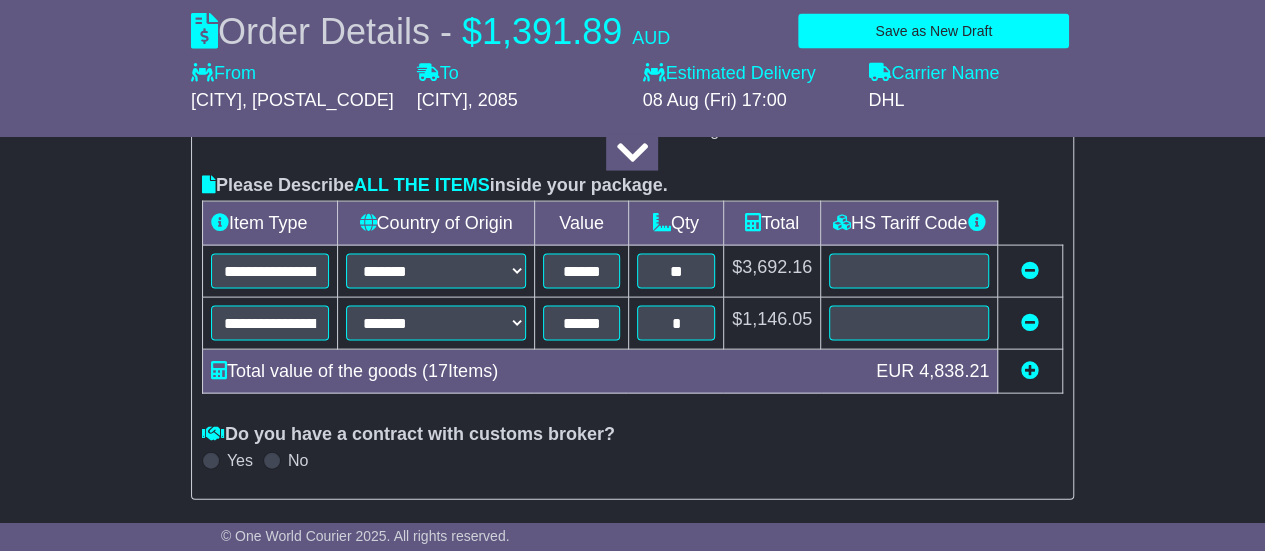 click on "**********" at bounding box center [632, -48] 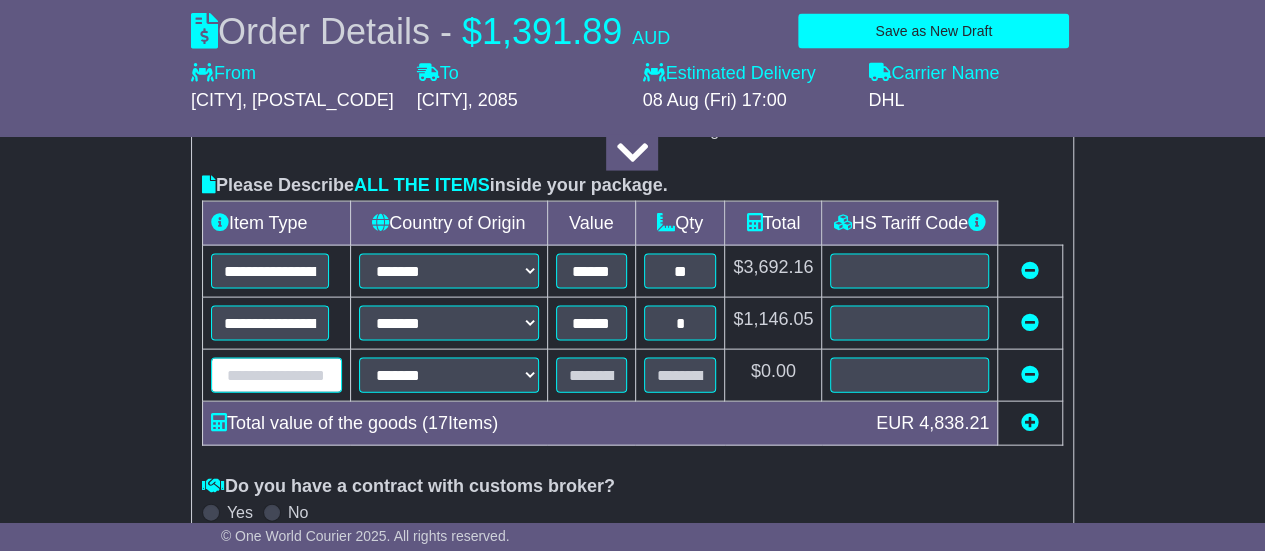 click at bounding box center (276, 375) 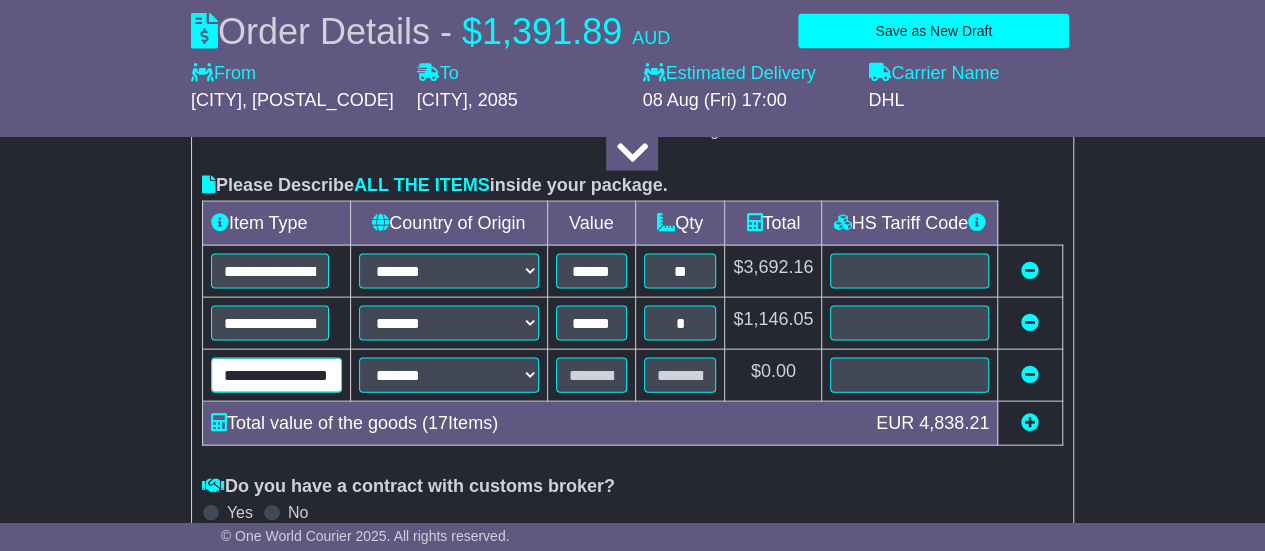 scroll, scrollTop: 0, scrollLeft: 48, axis: horizontal 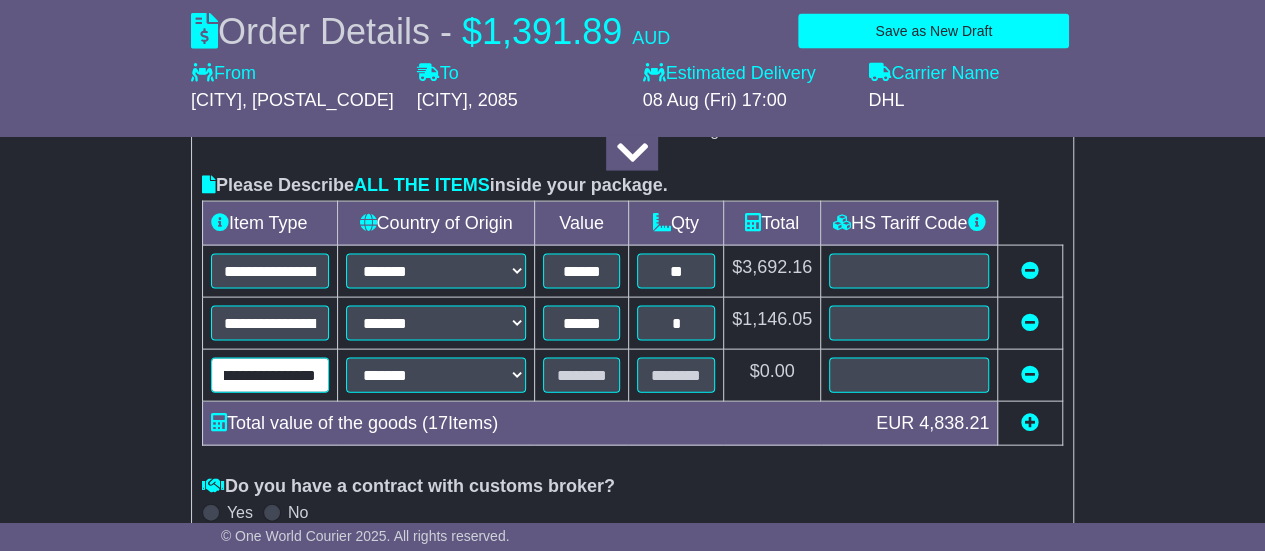 type on "**********" 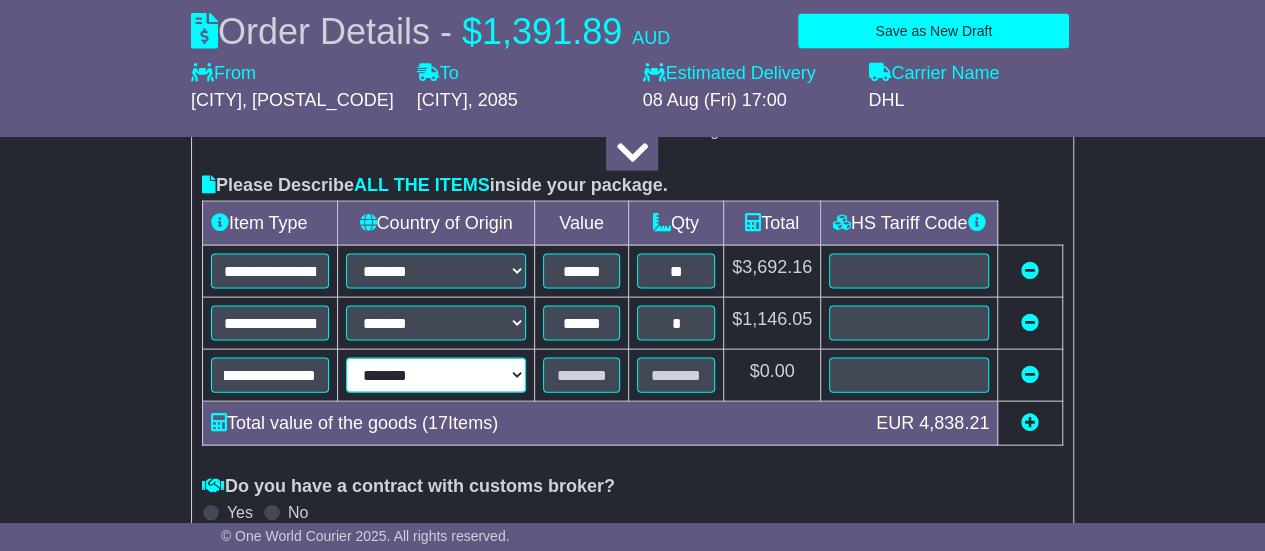 scroll, scrollTop: 0, scrollLeft: 0, axis: both 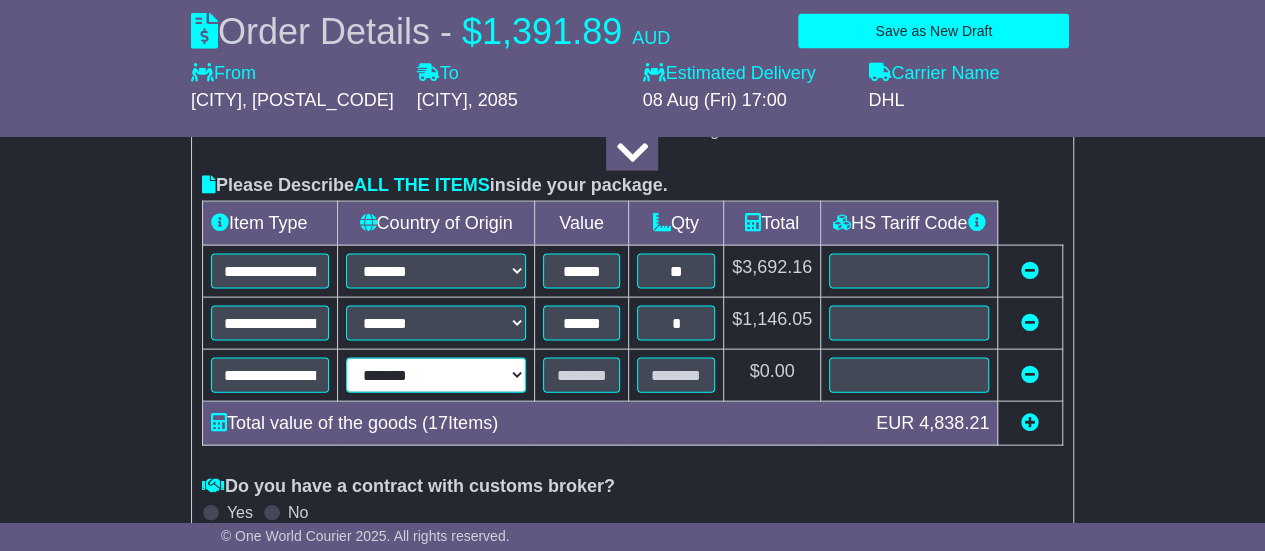 click on "**********" at bounding box center (436, 375) 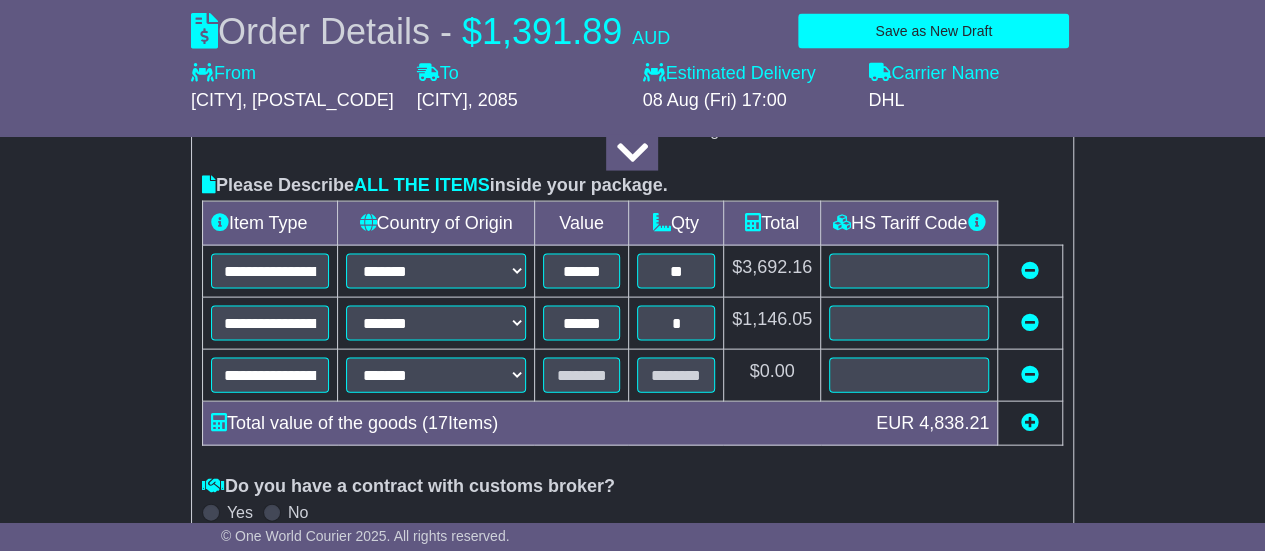 click at bounding box center [581, 376] 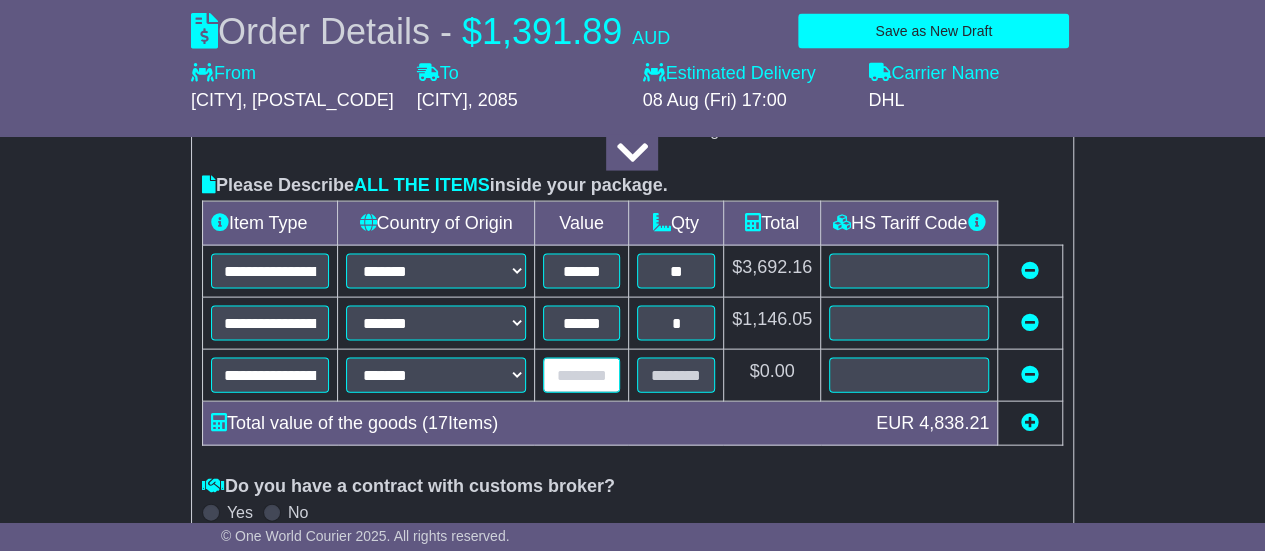 click at bounding box center (581, 375) 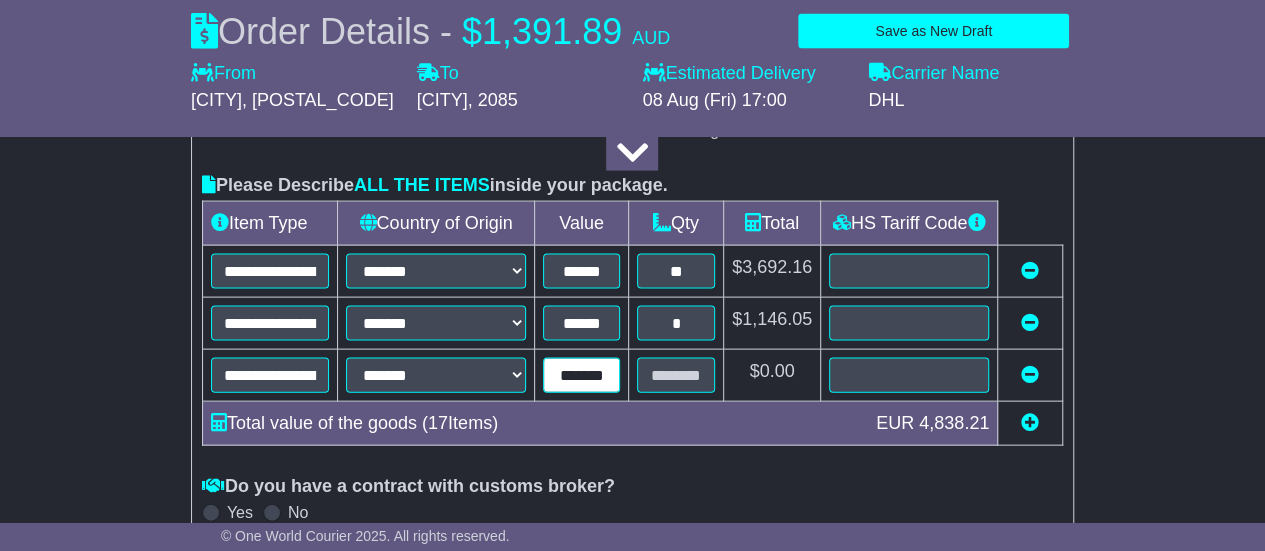 scroll, scrollTop: 0, scrollLeft: 8, axis: horizontal 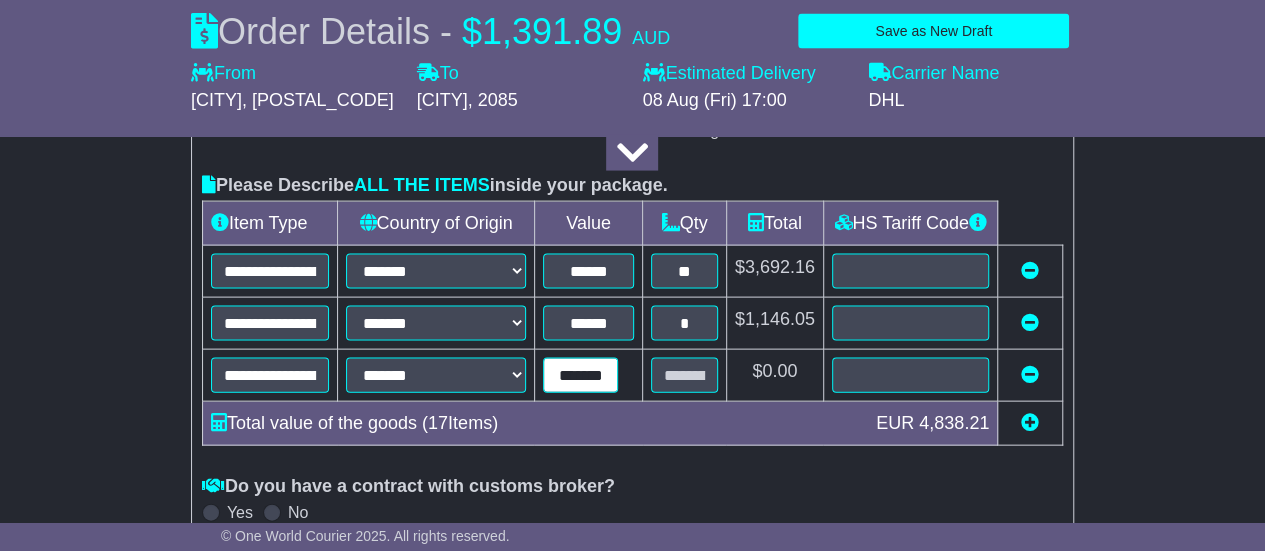 type on "*******" 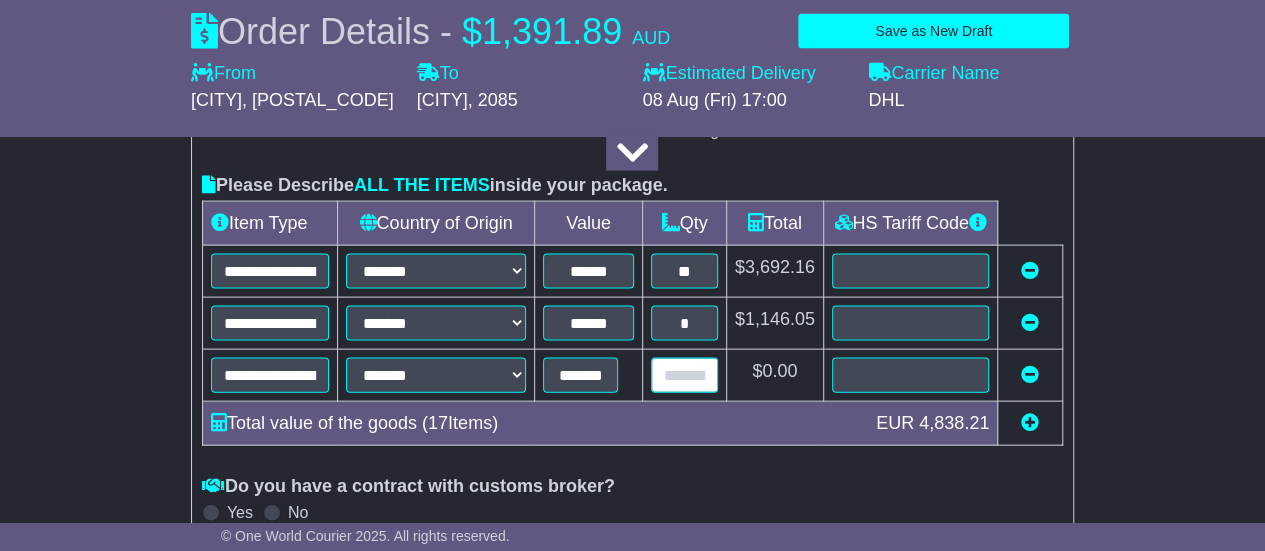 scroll, scrollTop: 0, scrollLeft: 0, axis: both 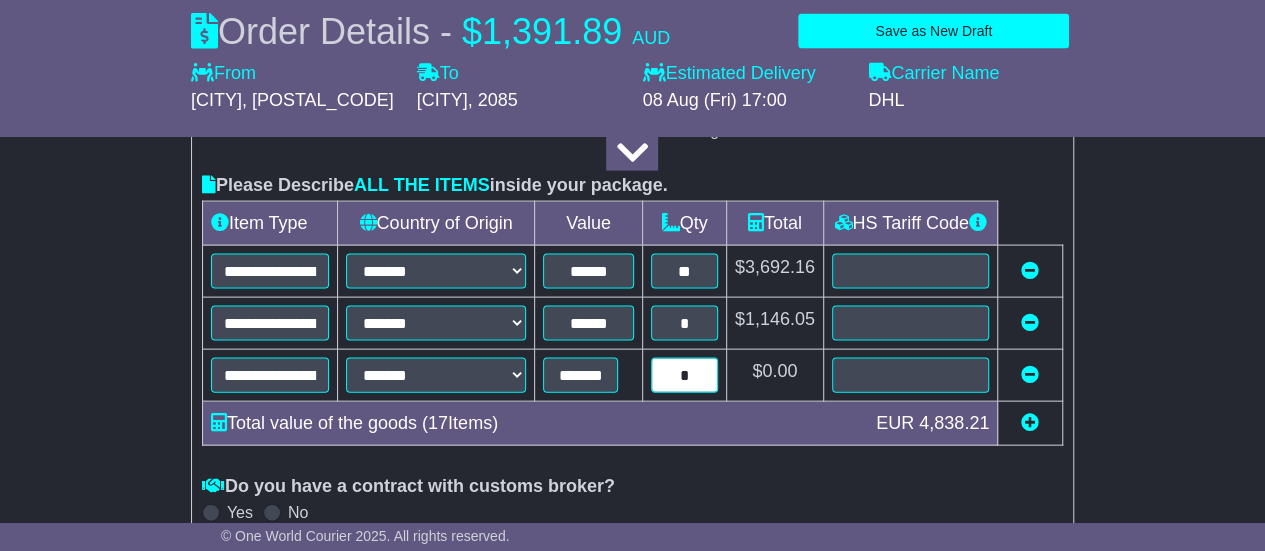 type on "*" 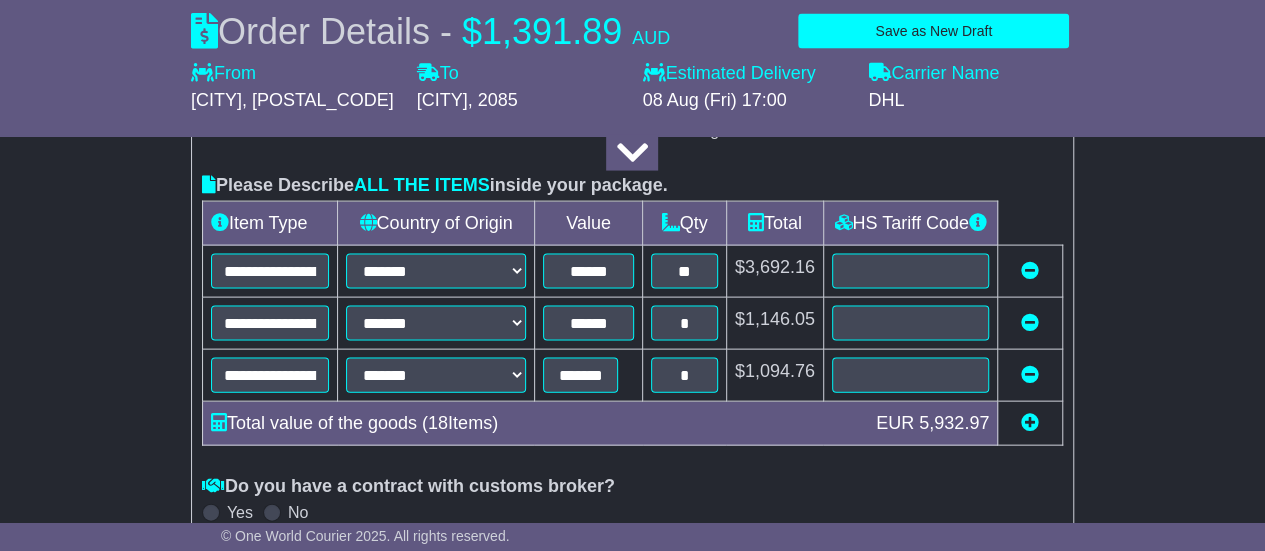 click on "**********" at bounding box center (632, 311) 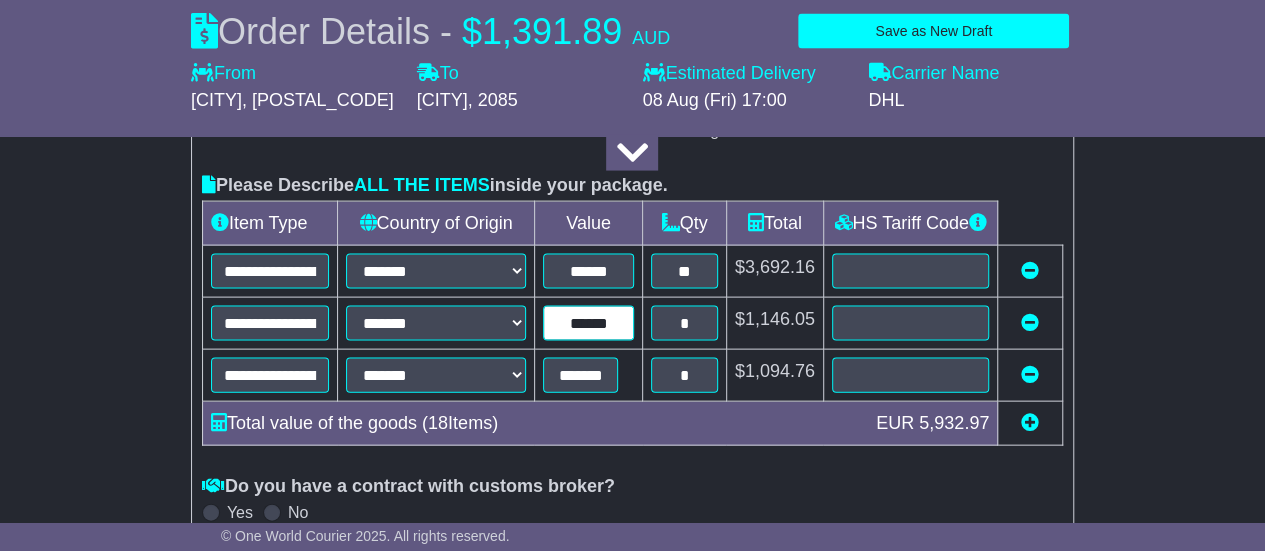 click on "******" at bounding box center (588, 323) 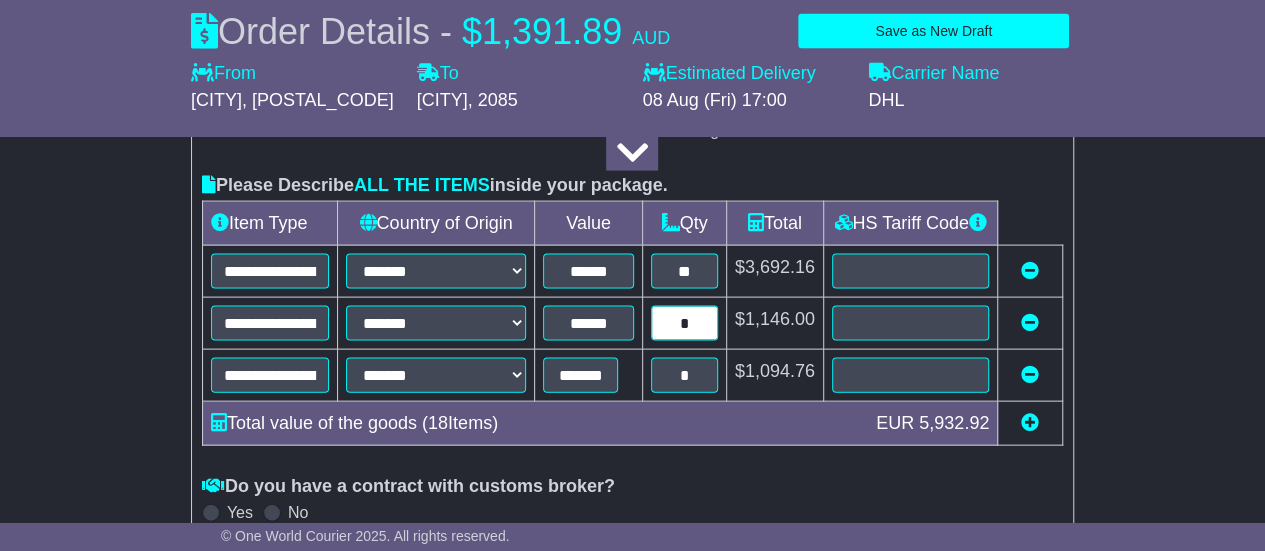 click on "*" at bounding box center [684, 323] 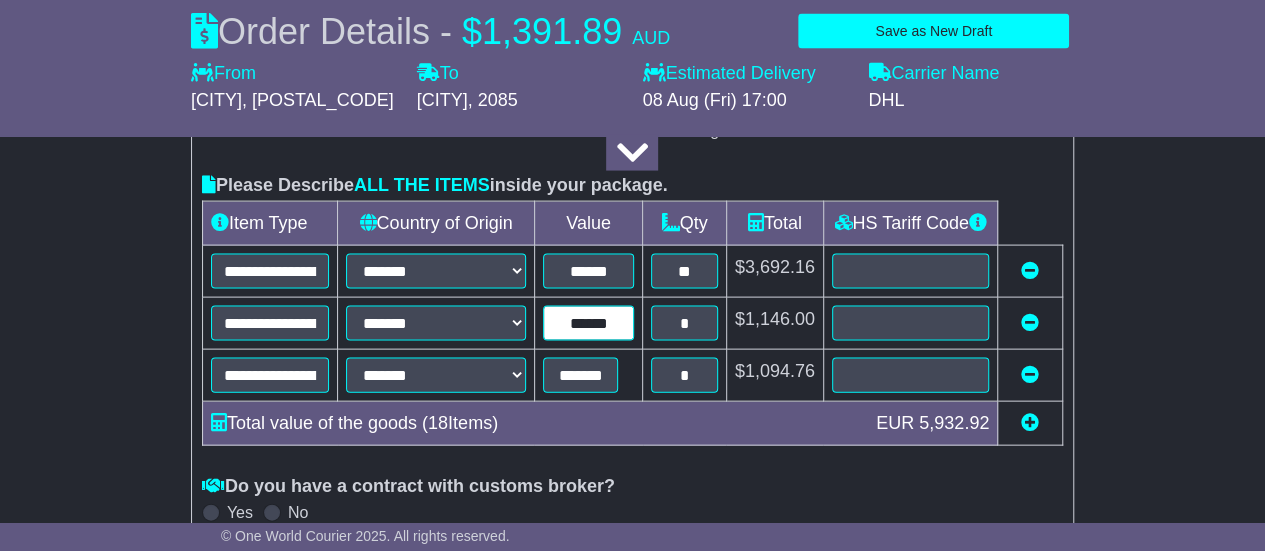 click on "******" at bounding box center [588, 323] 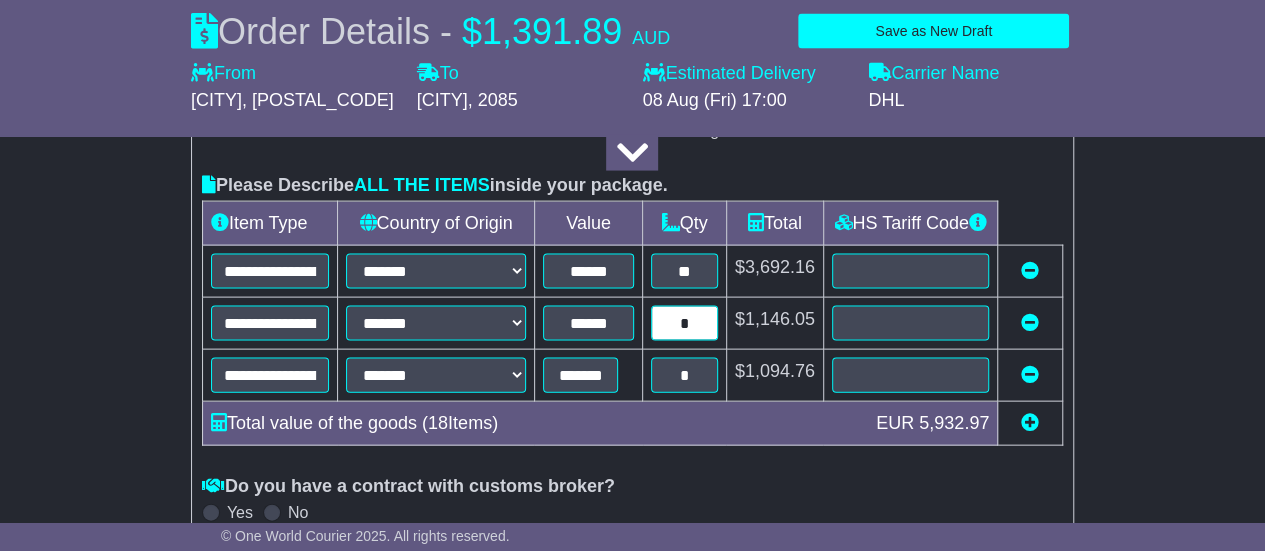 click on "*" at bounding box center [684, 323] 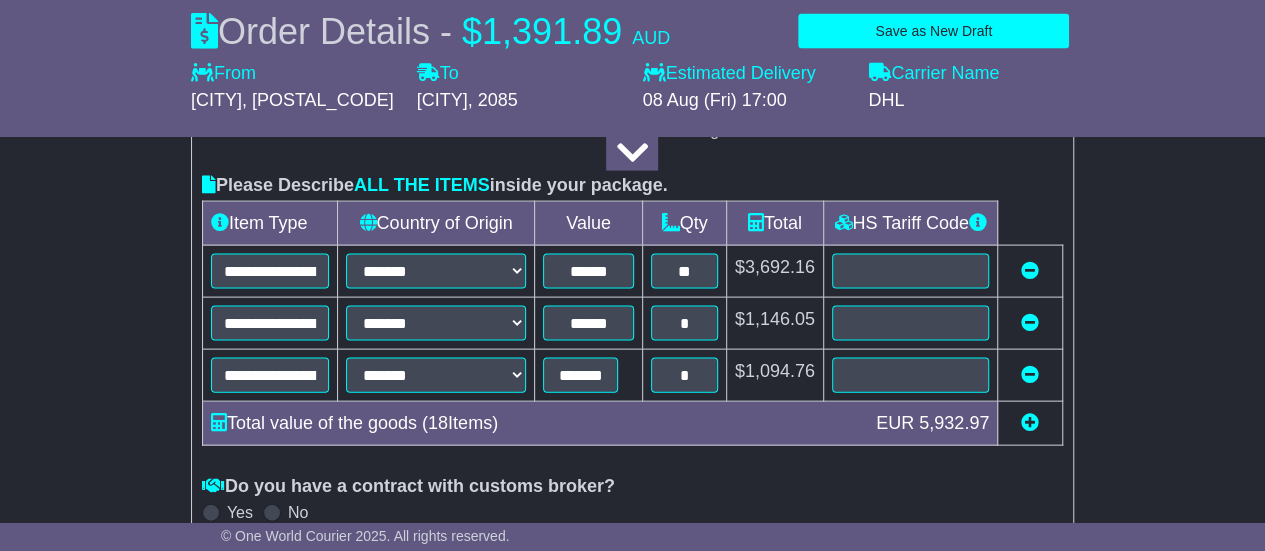 click on "**********" at bounding box center [632, -22] 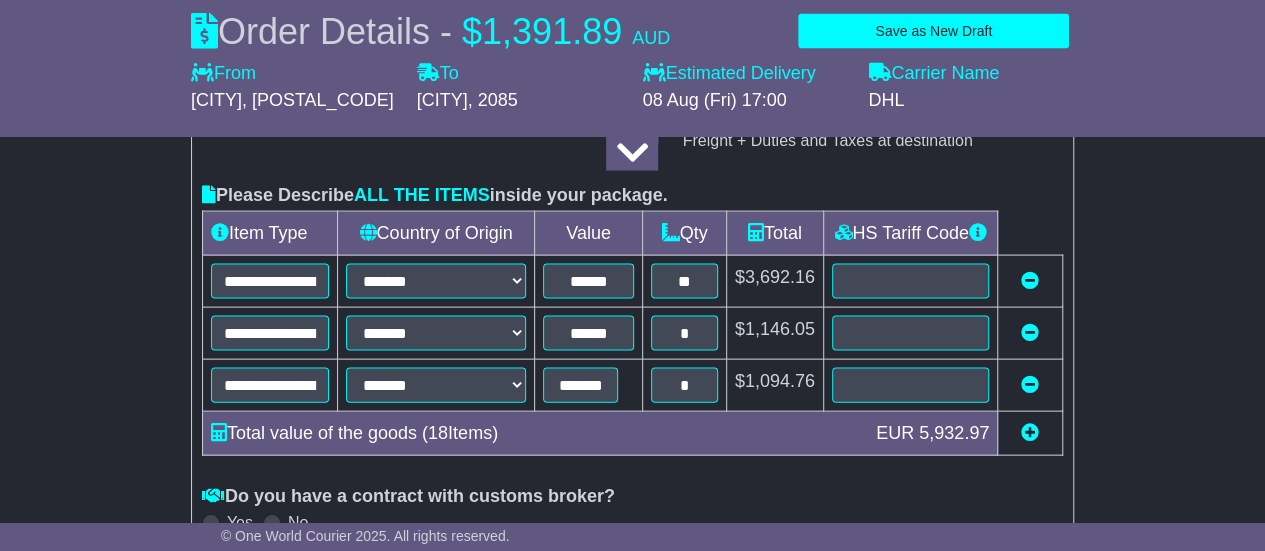 scroll, scrollTop: 1994, scrollLeft: 0, axis: vertical 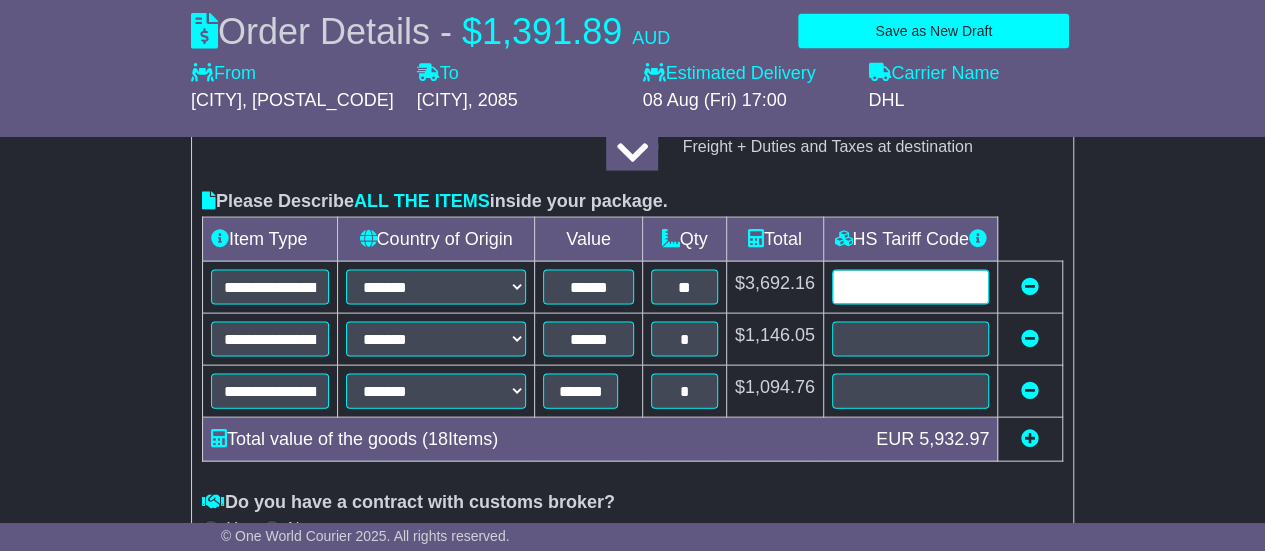 click at bounding box center (910, 287) 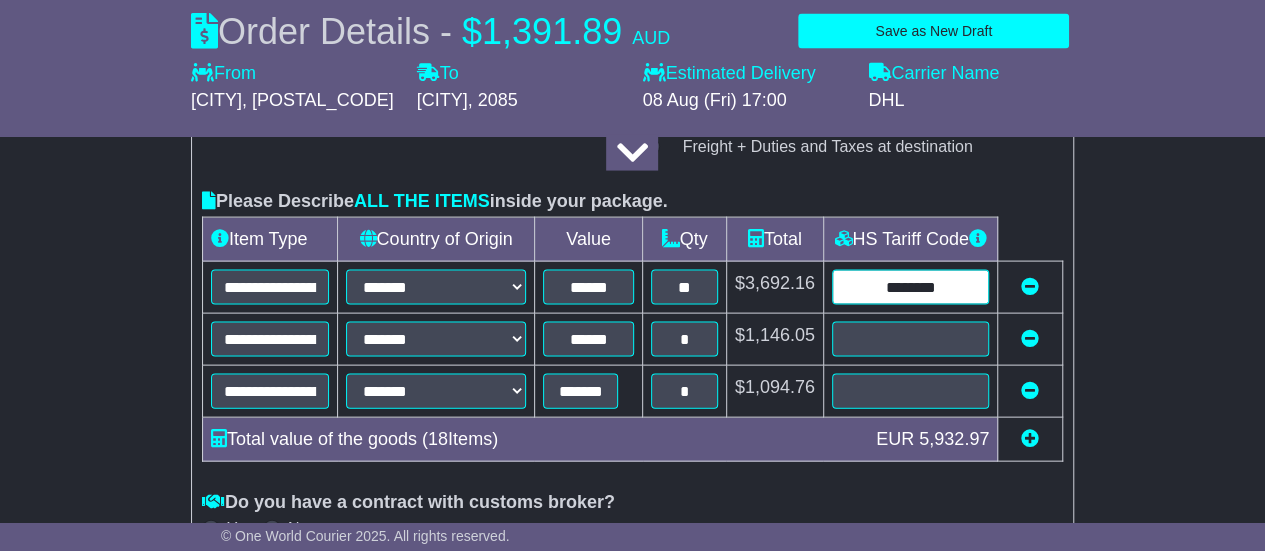click on "********" at bounding box center (910, 287) 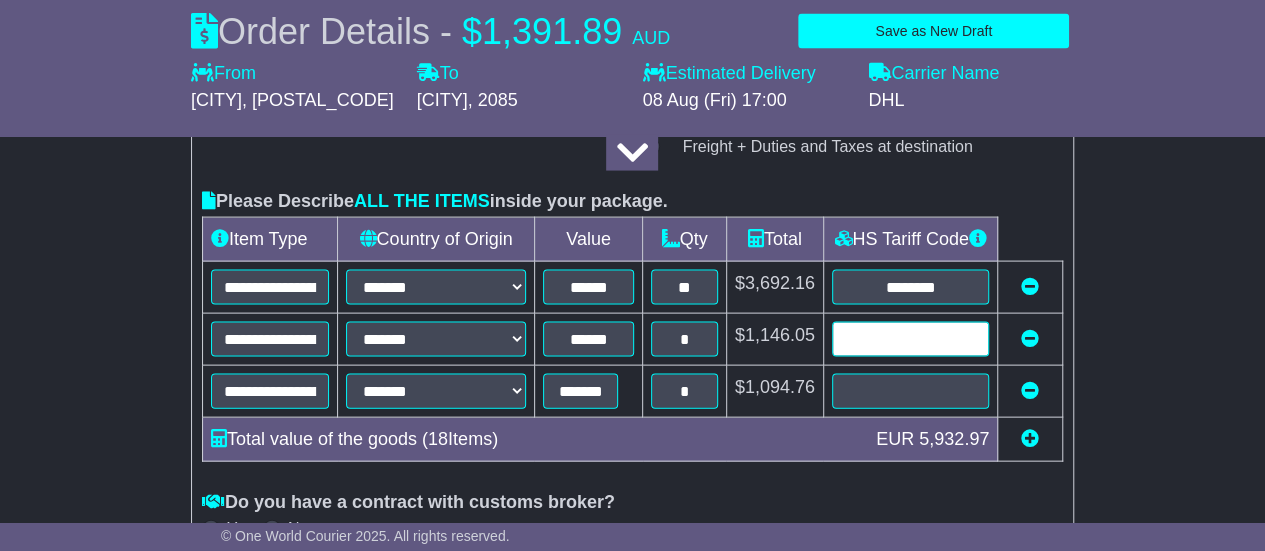 click at bounding box center (910, 339) 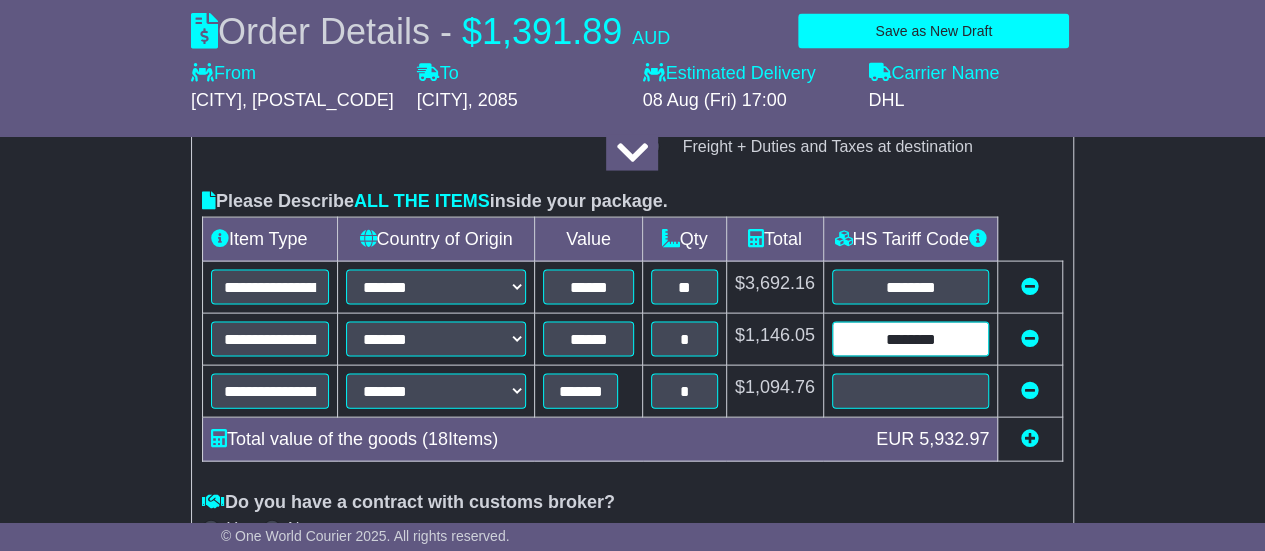 type on "********" 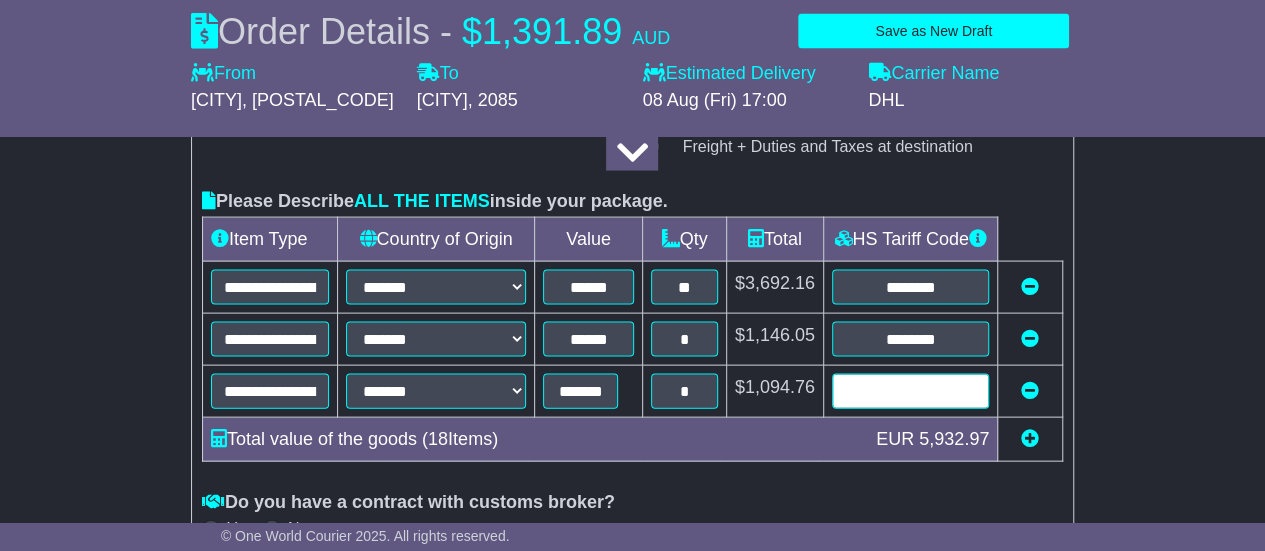 click at bounding box center [910, 391] 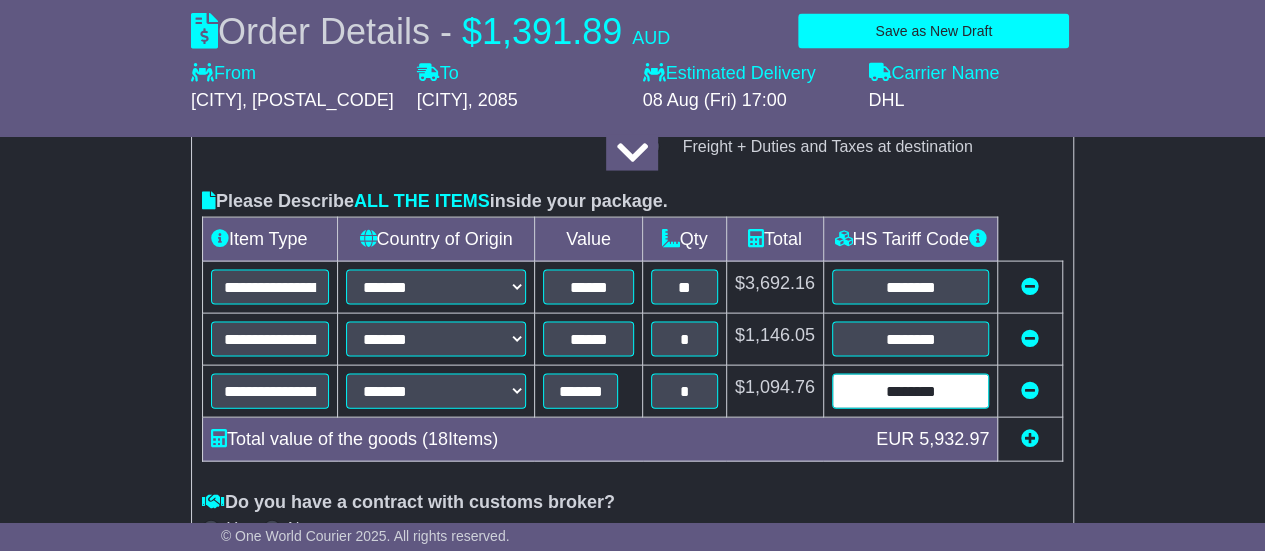 type on "********" 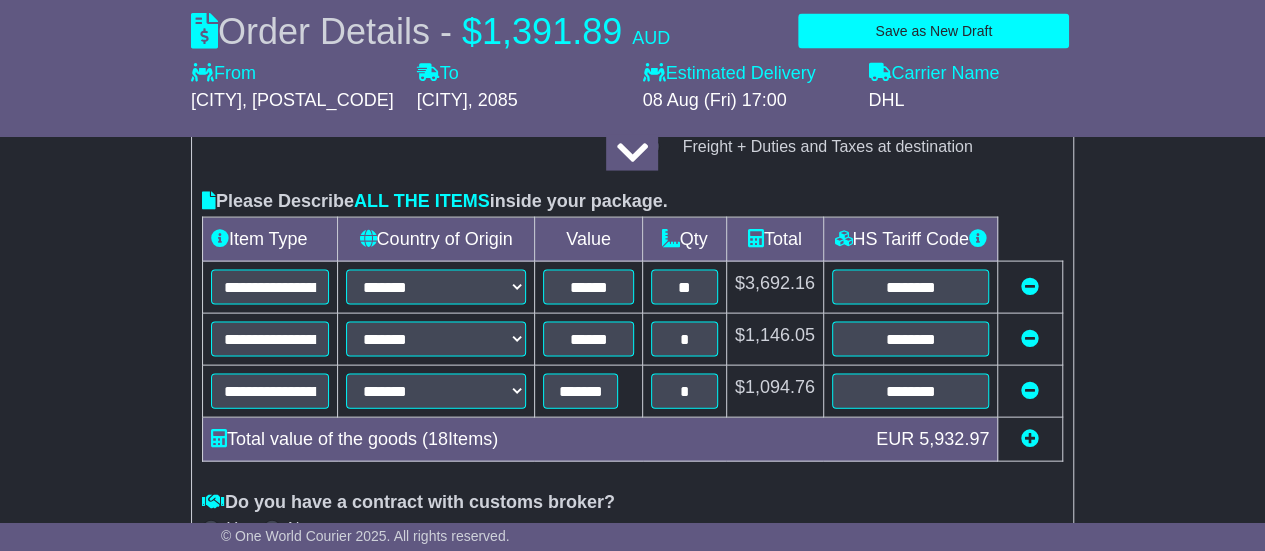 click on "**********" at bounding box center [632, -6] 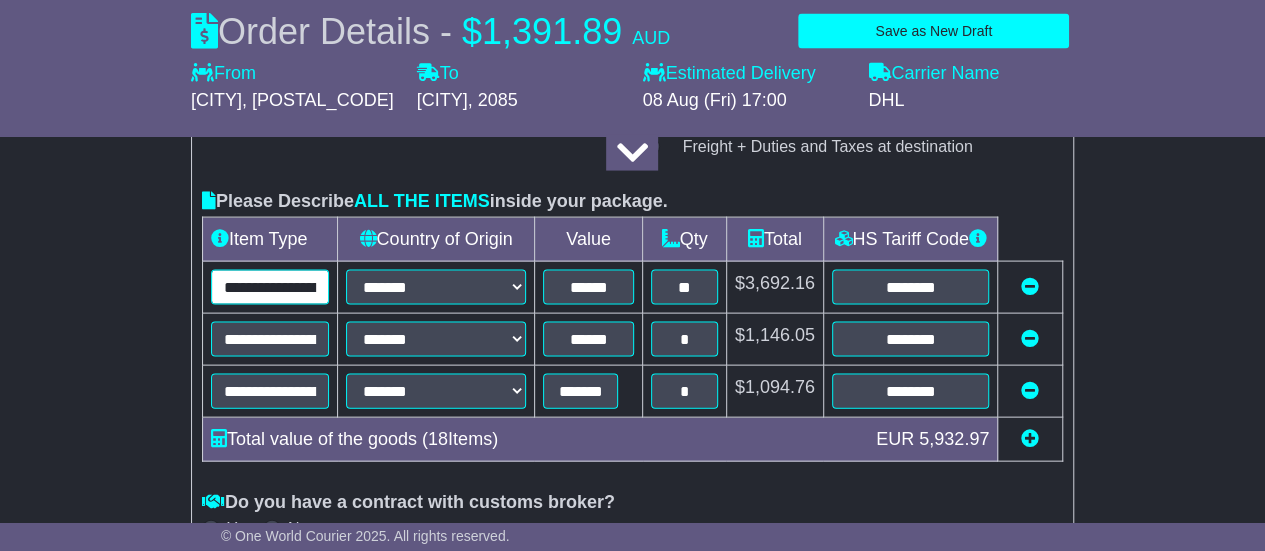 click on "**********" at bounding box center (270, 287) 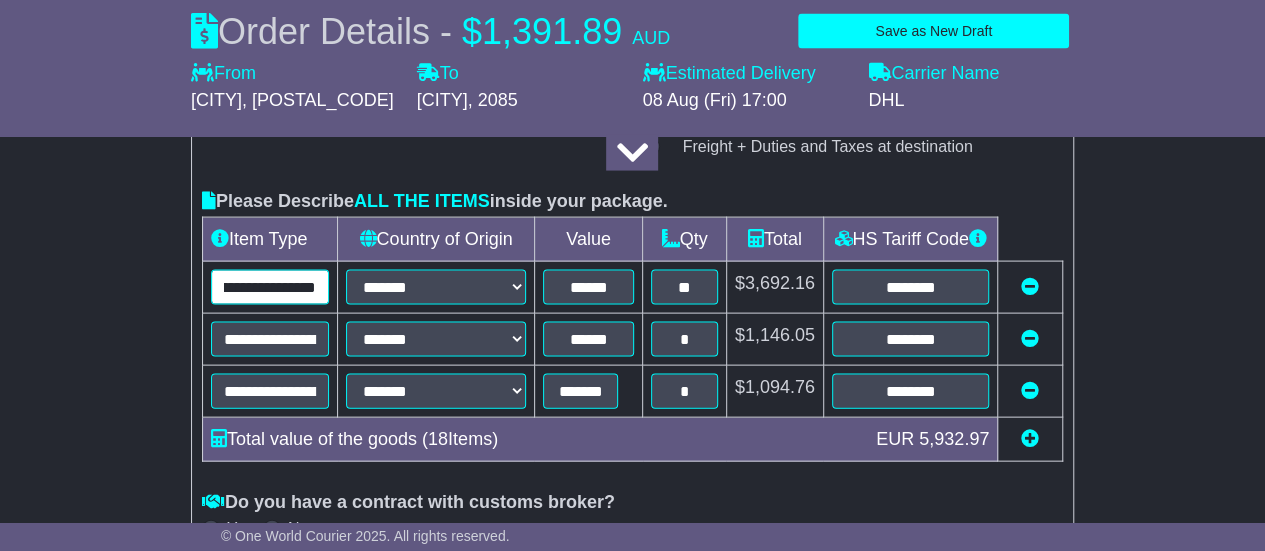 scroll, scrollTop: 0, scrollLeft: 82, axis: horizontal 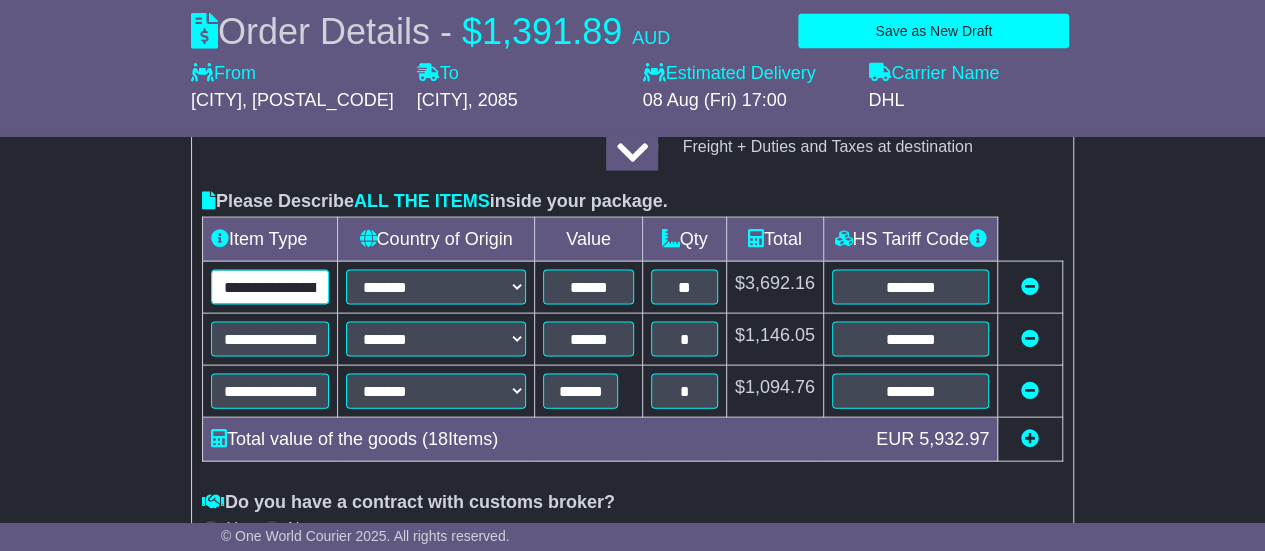 drag, startPoint x: 258, startPoint y: 295, endPoint x: 175, endPoint y: 267, distance: 87.595665 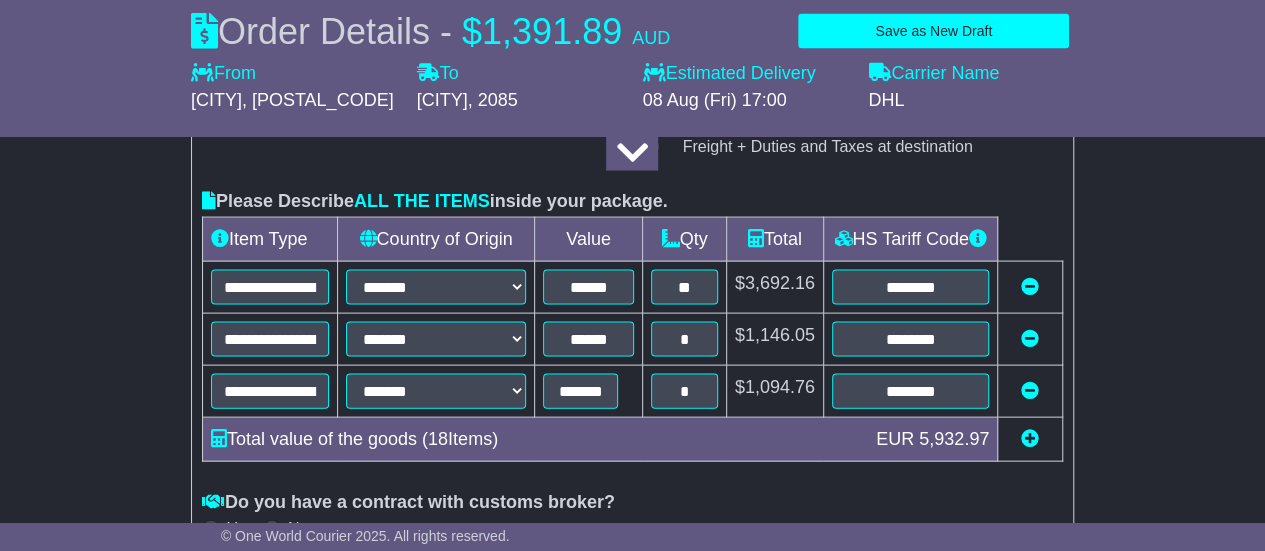 click on "**********" at bounding box center [632, -6] 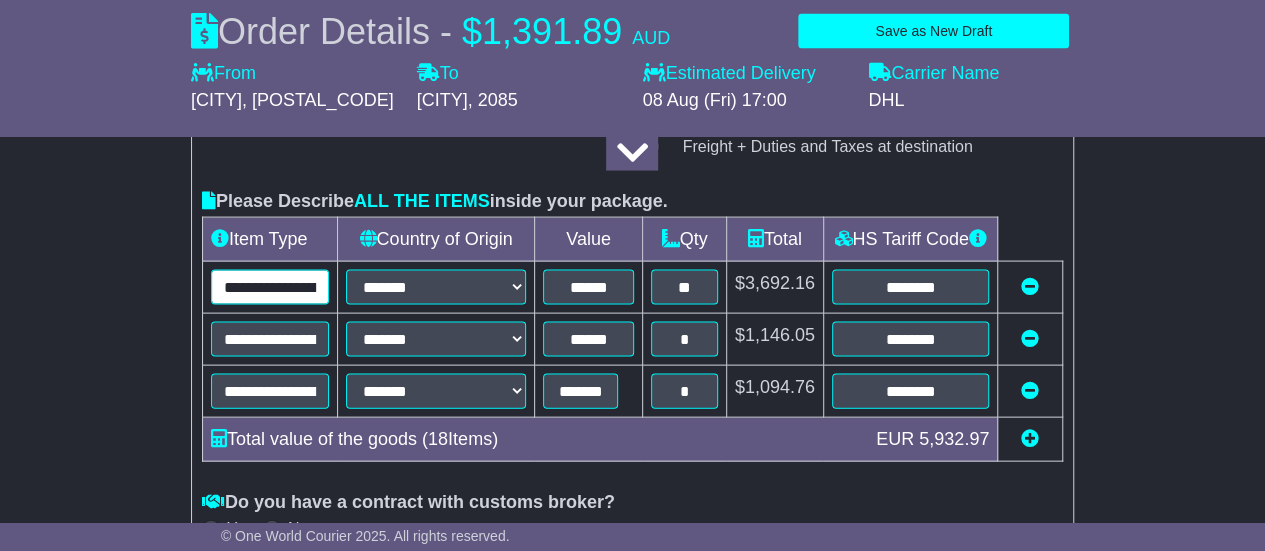 click on "**********" at bounding box center (270, 287) 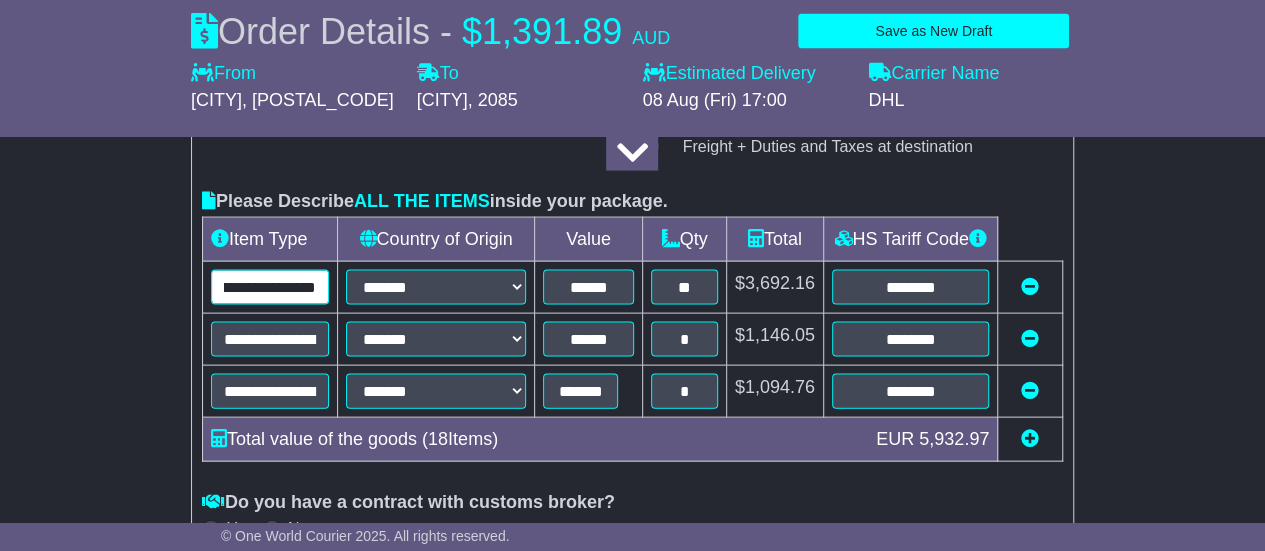 drag, startPoint x: 280, startPoint y: 287, endPoint x: 381, endPoint y: 276, distance: 101.597244 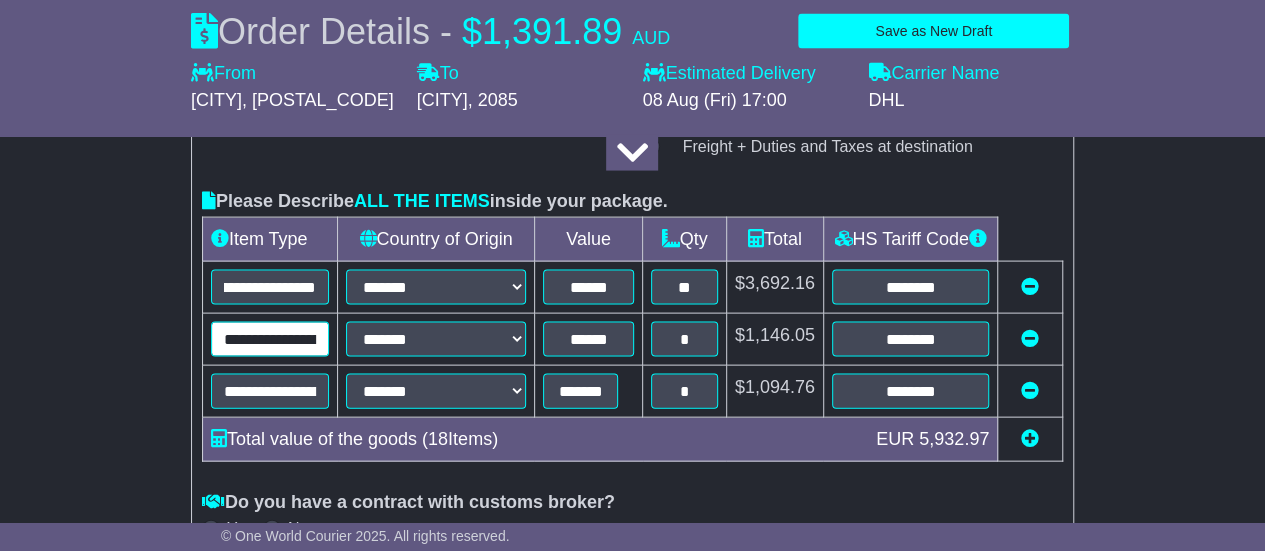 scroll, scrollTop: 0, scrollLeft: 0, axis: both 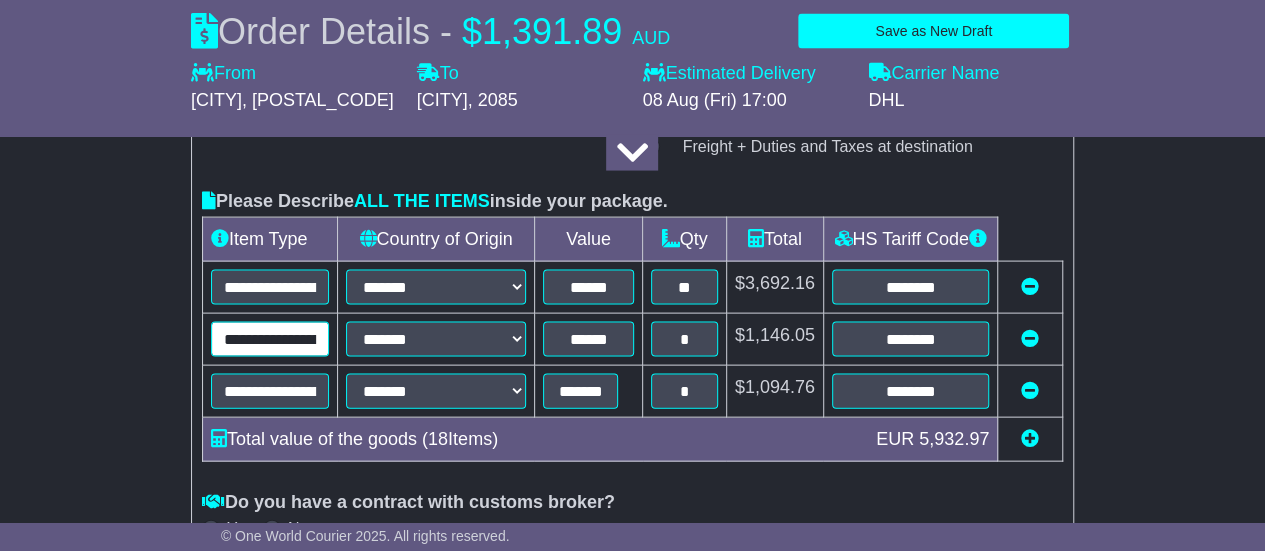 click on "**********" at bounding box center [270, 339] 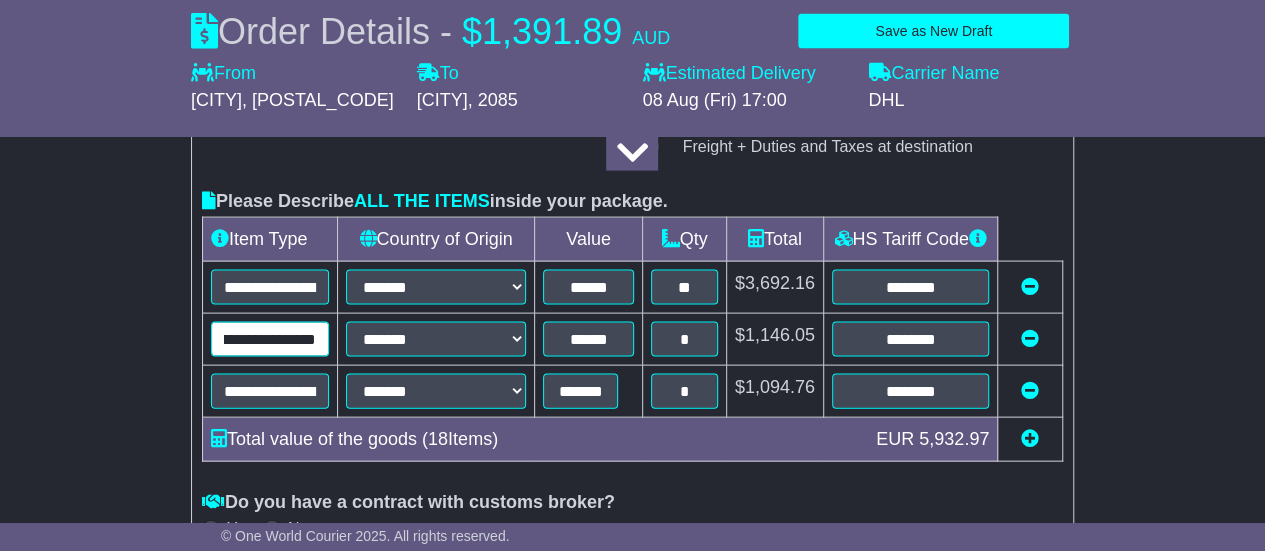 scroll, scrollTop: 0, scrollLeft: 82, axis: horizontal 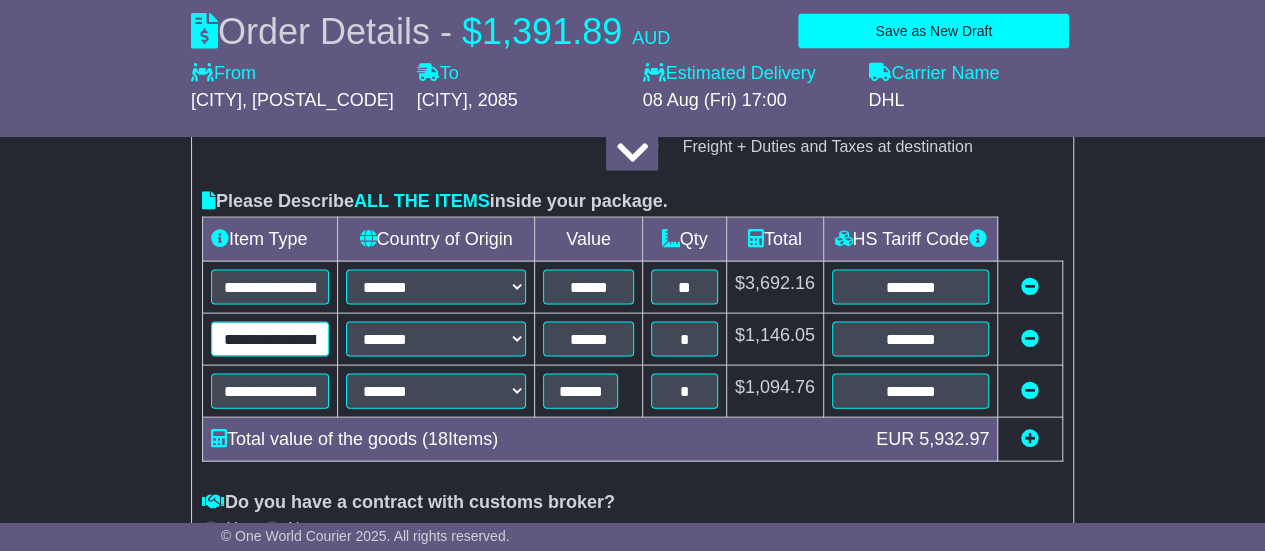 drag, startPoint x: 277, startPoint y: 339, endPoint x: 187, endPoint y: 320, distance: 91.983696 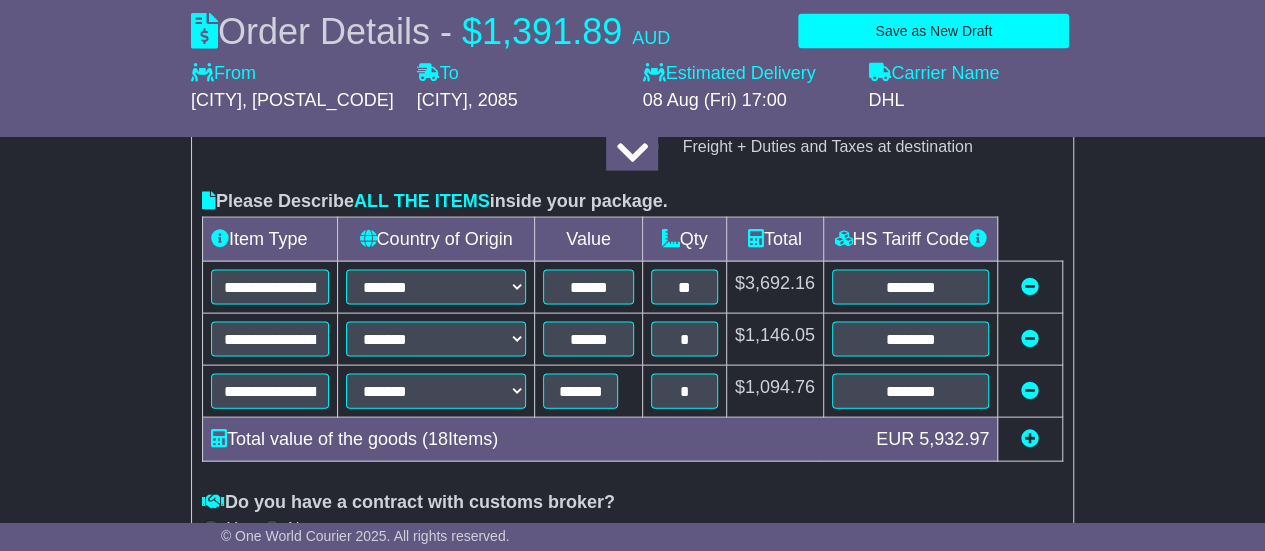 click on "**********" at bounding box center (632, -6) 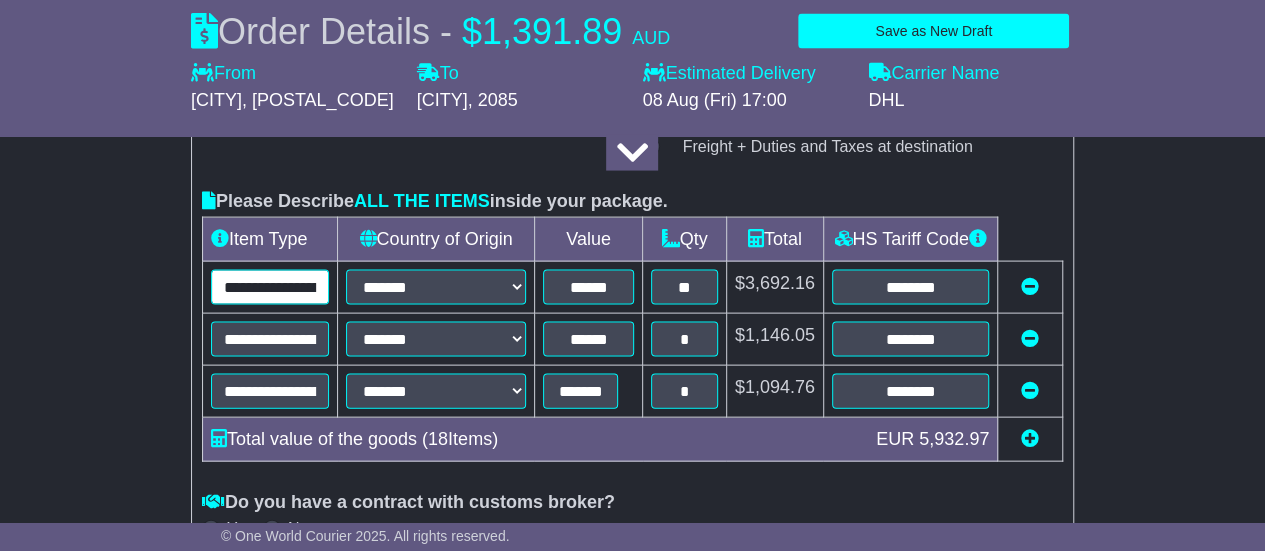 scroll, scrollTop: 0, scrollLeft: 82, axis: horizontal 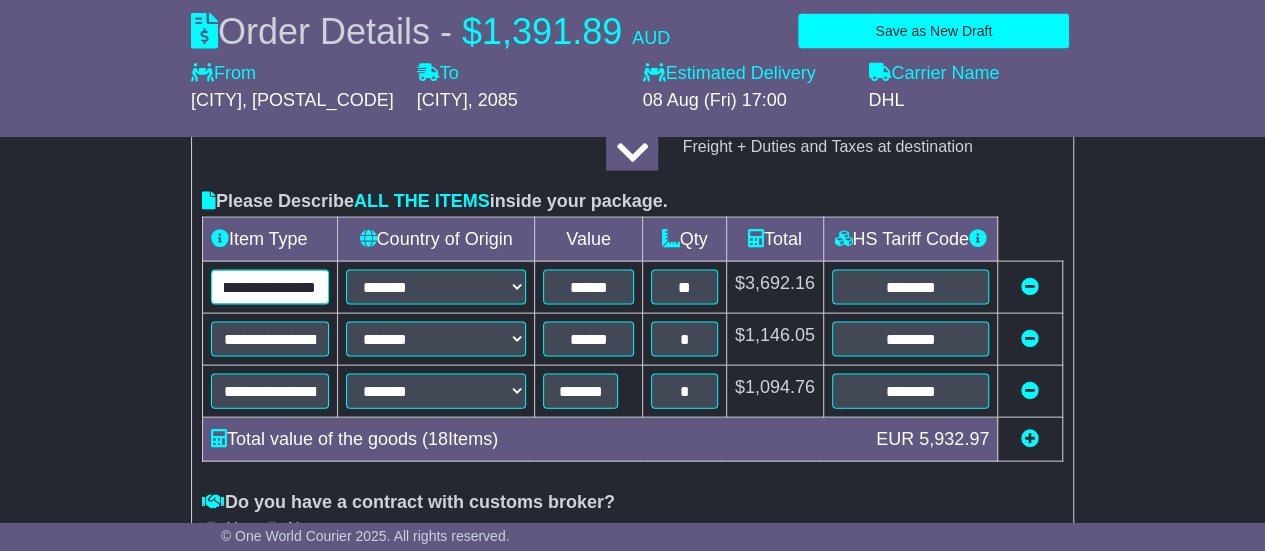 drag, startPoint x: 293, startPoint y: 289, endPoint x: 348, endPoint y: 285, distance: 55.145264 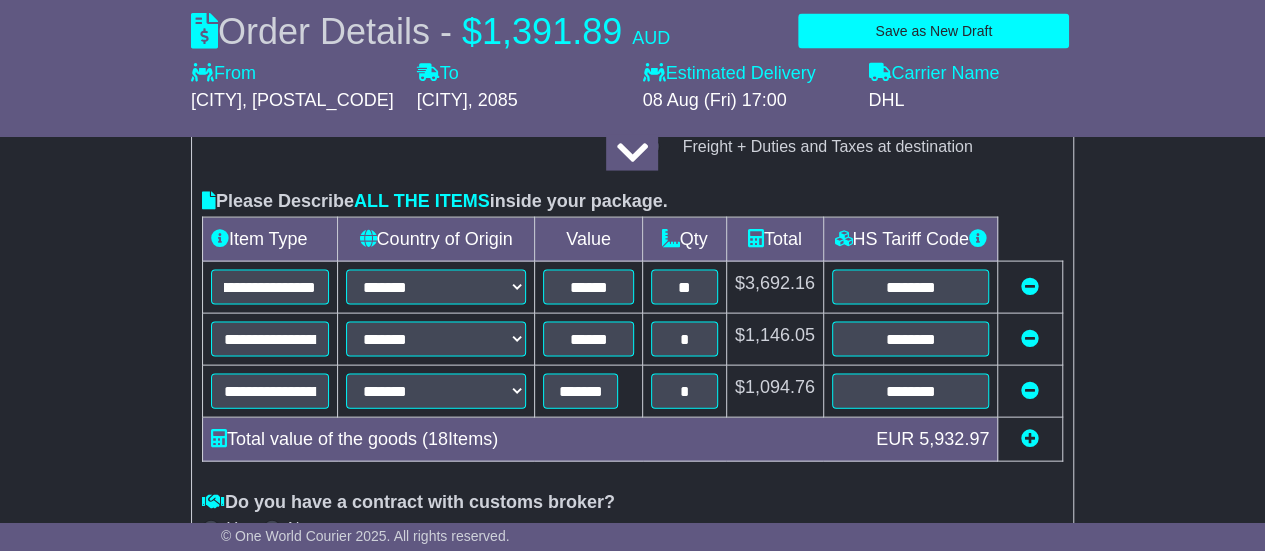 scroll, scrollTop: 0, scrollLeft: 0, axis: both 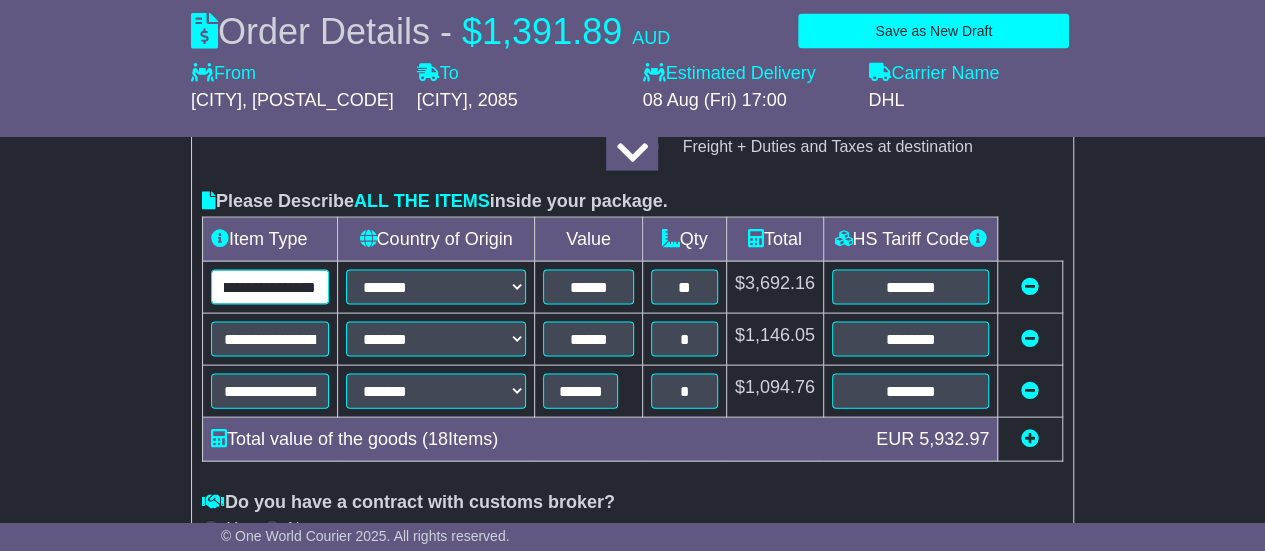 drag, startPoint x: 293, startPoint y: 281, endPoint x: 343, endPoint y: 280, distance: 50.01 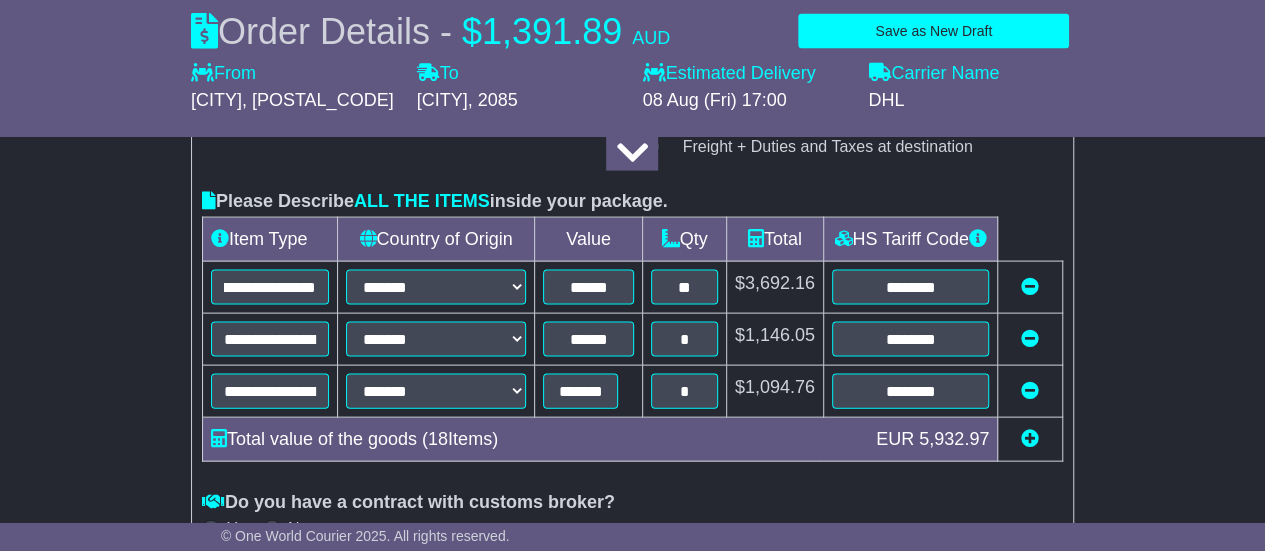 scroll, scrollTop: 0, scrollLeft: 0, axis: both 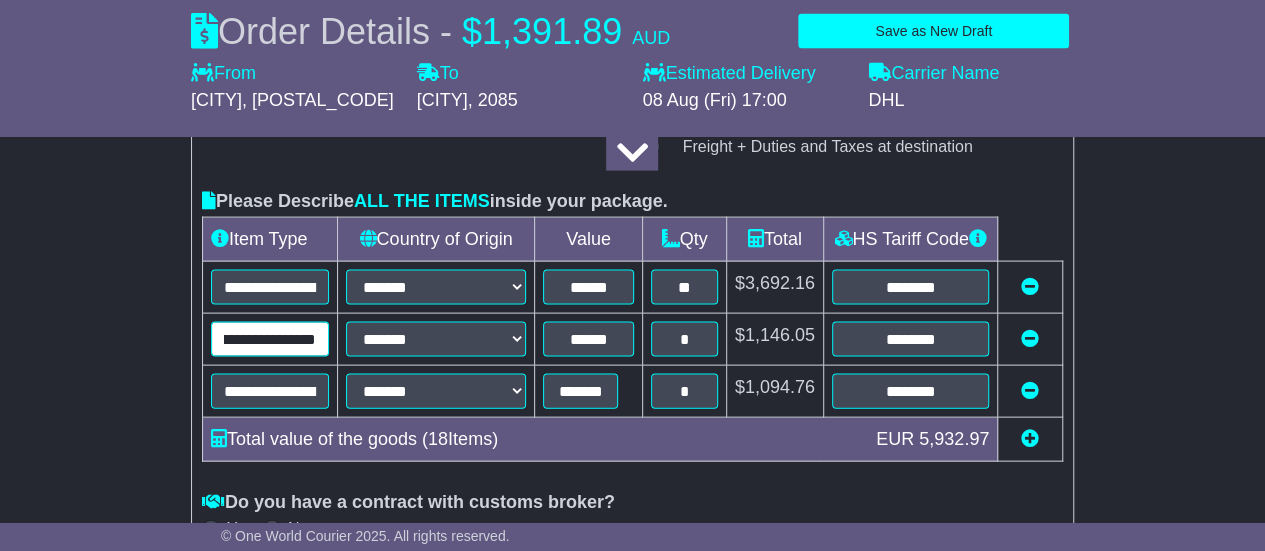 drag, startPoint x: 225, startPoint y: 336, endPoint x: 346, endPoint y: 335, distance: 121.004135 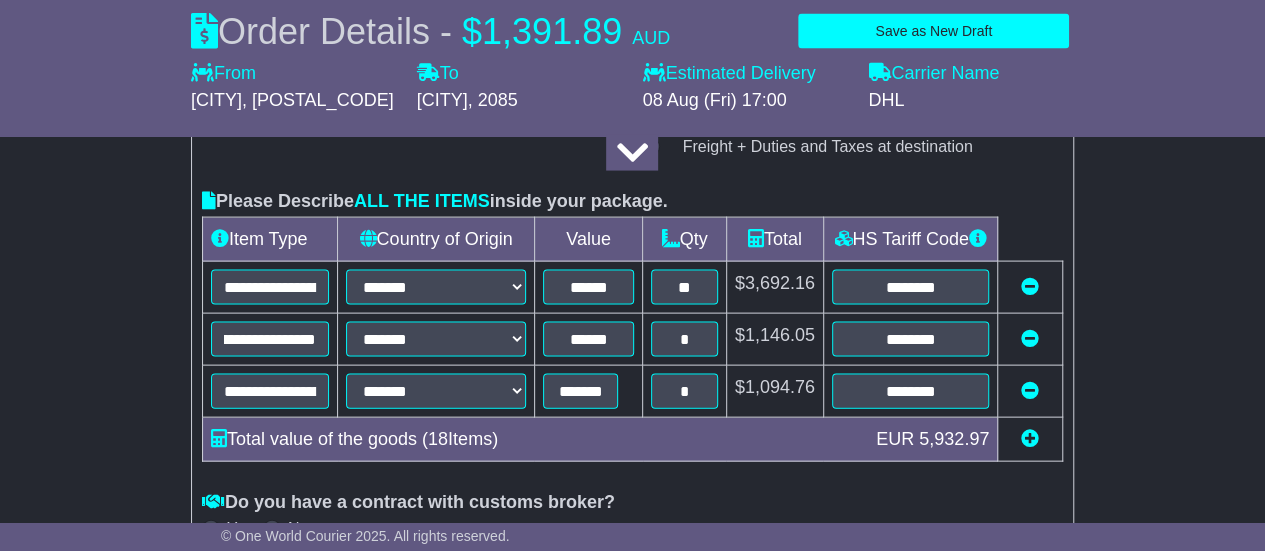 scroll, scrollTop: 0, scrollLeft: 0, axis: both 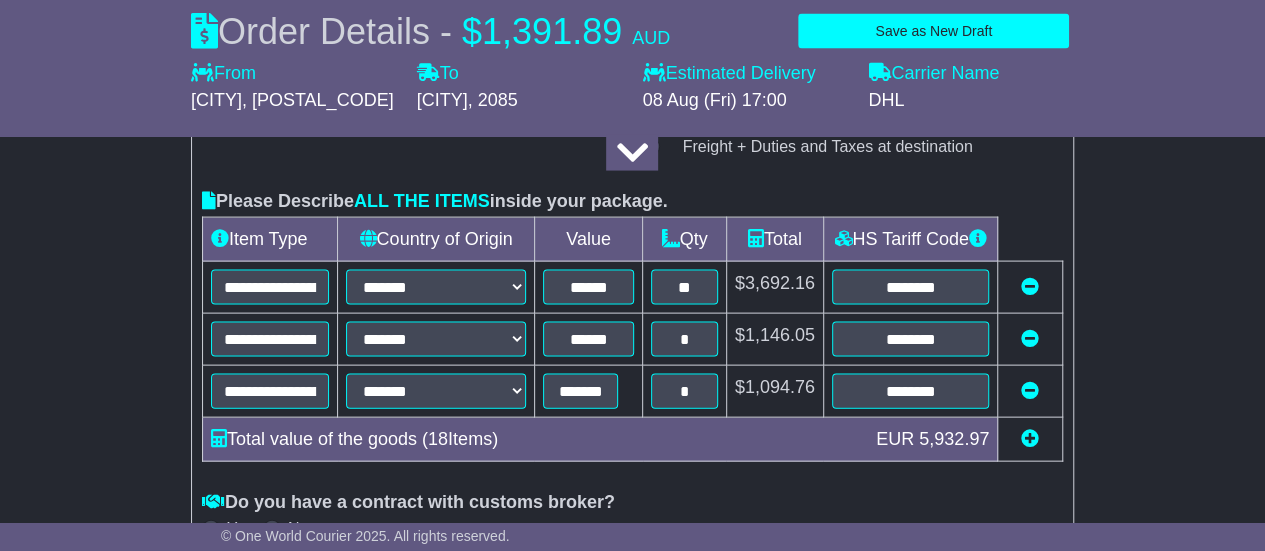 click on "**********" at bounding box center (632, -6) 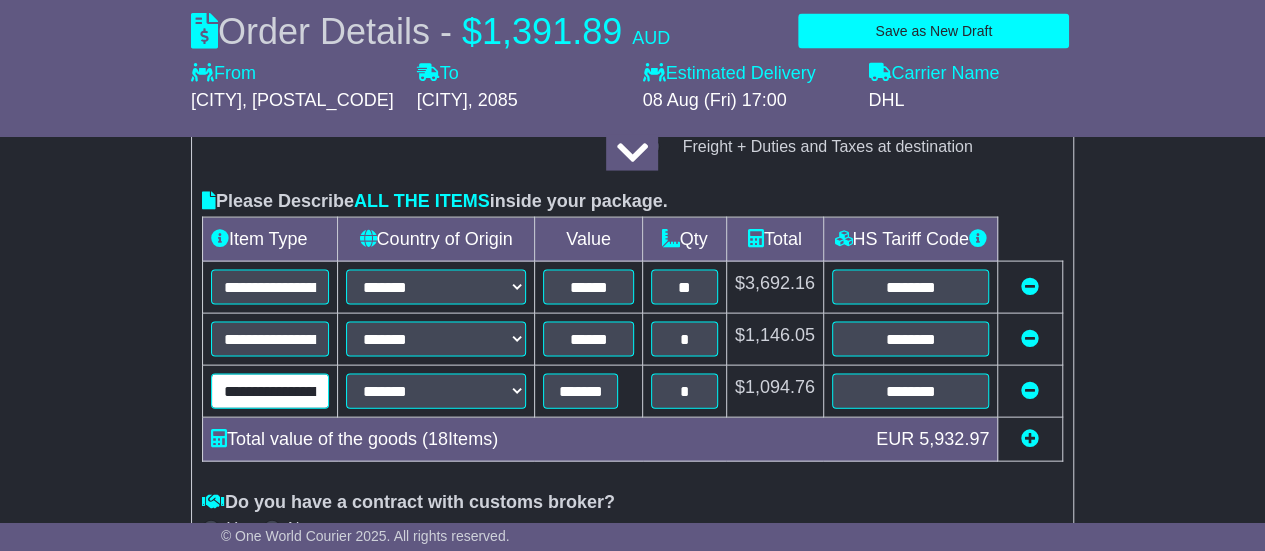 scroll, scrollTop: 0, scrollLeft: 48, axis: horizontal 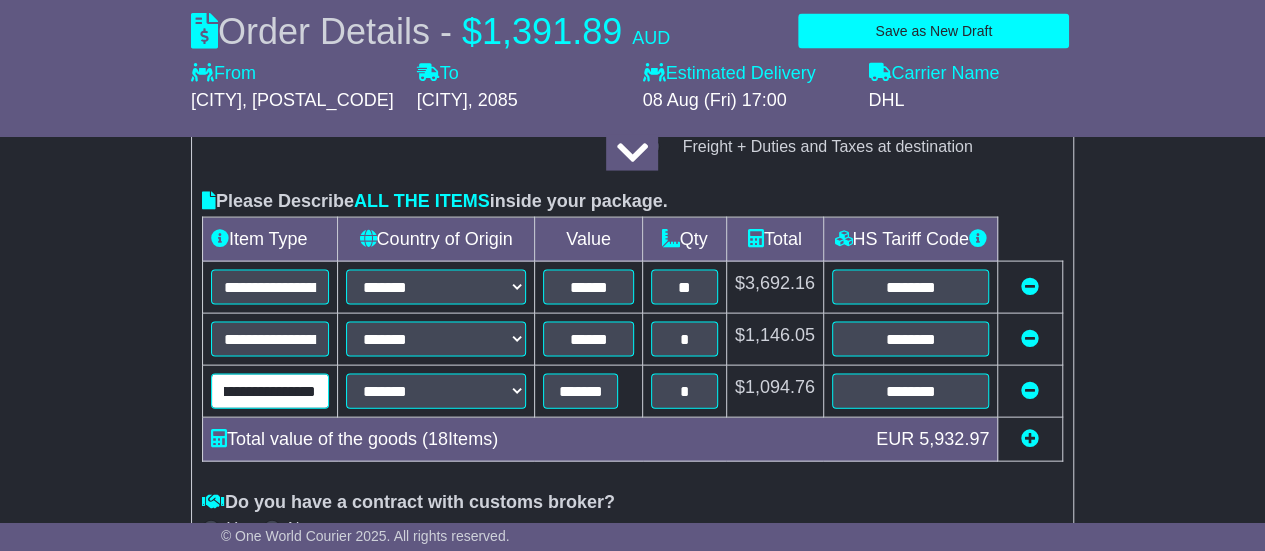 drag, startPoint x: 243, startPoint y: 385, endPoint x: 338, endPoint y: 388, distance: 95.047356 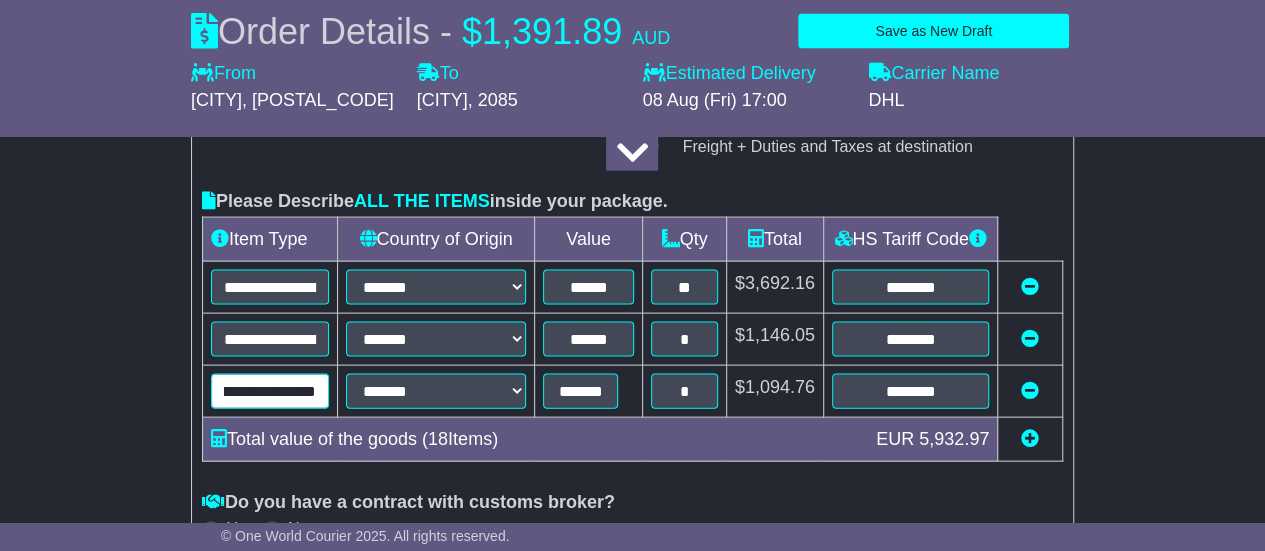 scroll, scrollTop: 0, scrollLeft: 86, axis: horizontal 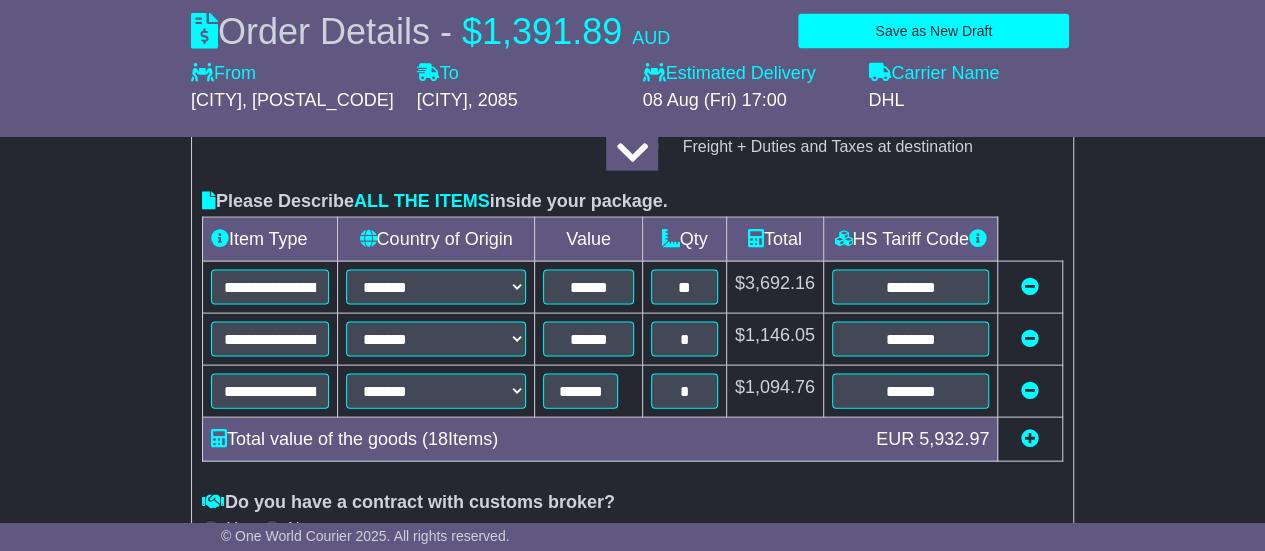click on "**********" at bounding box center (632, -6) 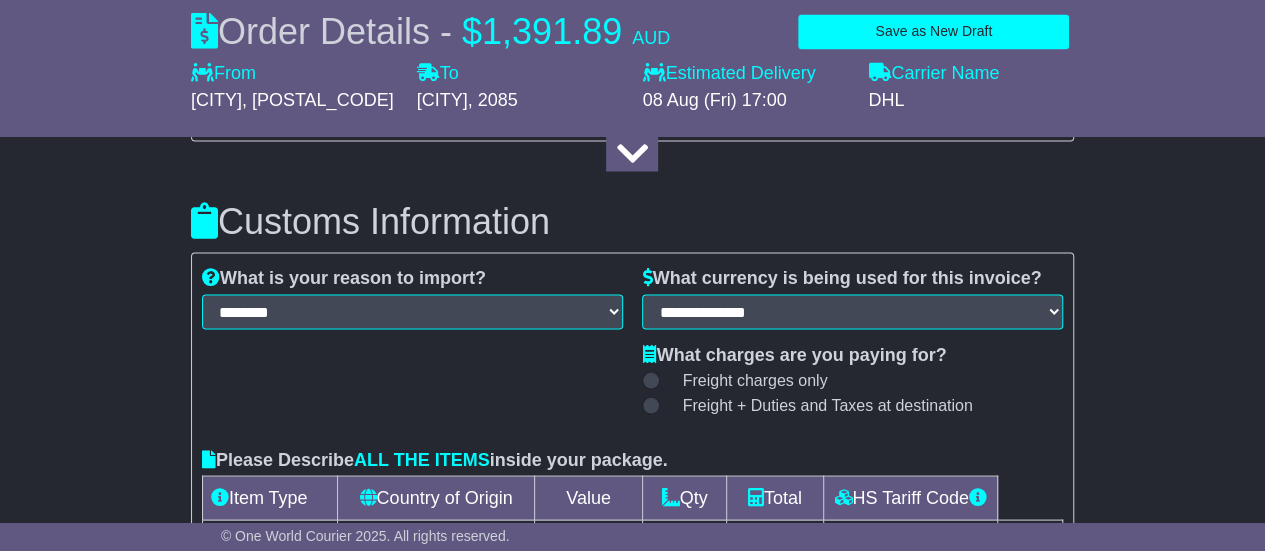 scroll, scrollTop: 1736, scrollLeft: 0, axis: vertical 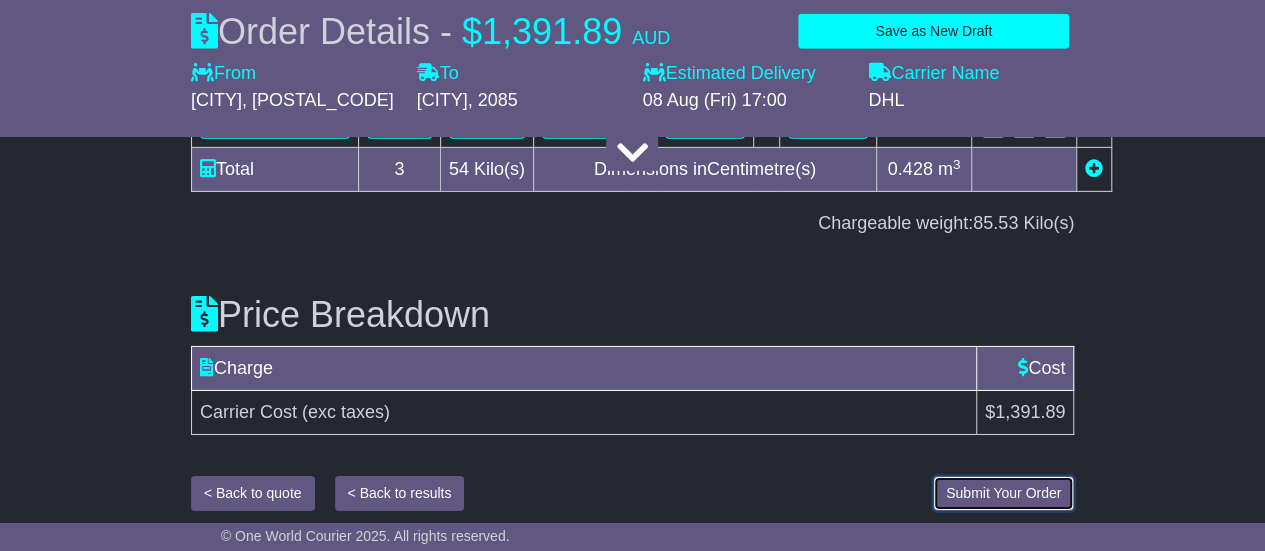 click on "Submit Your Order" at bounding box center (1003, 493) 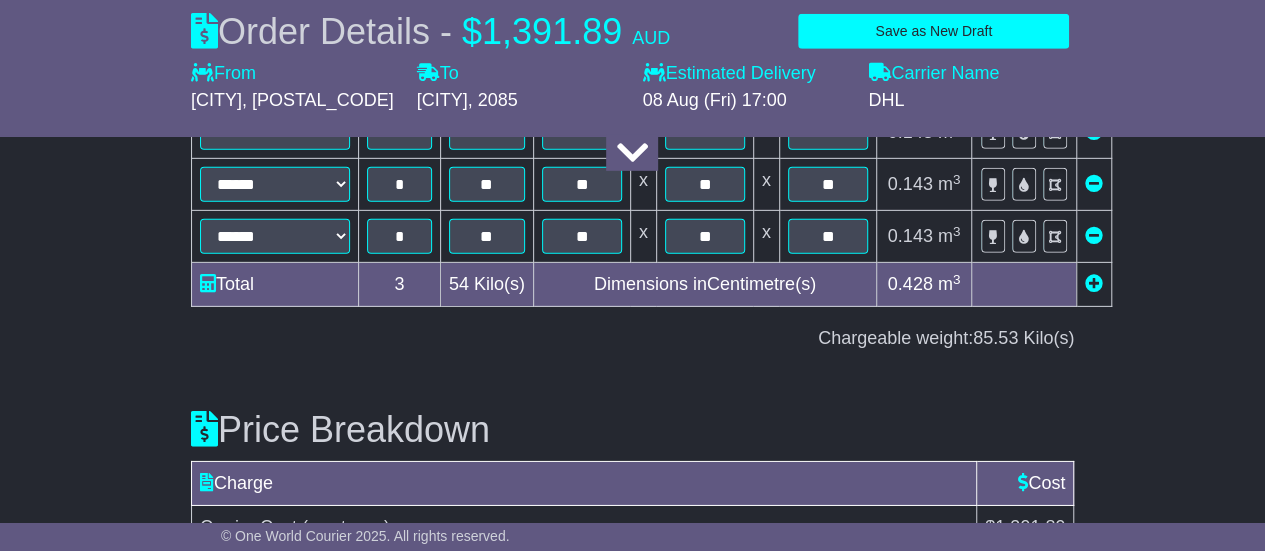 scroll, scrollTop: 3132, scrollLeft: 0, axis: vertical 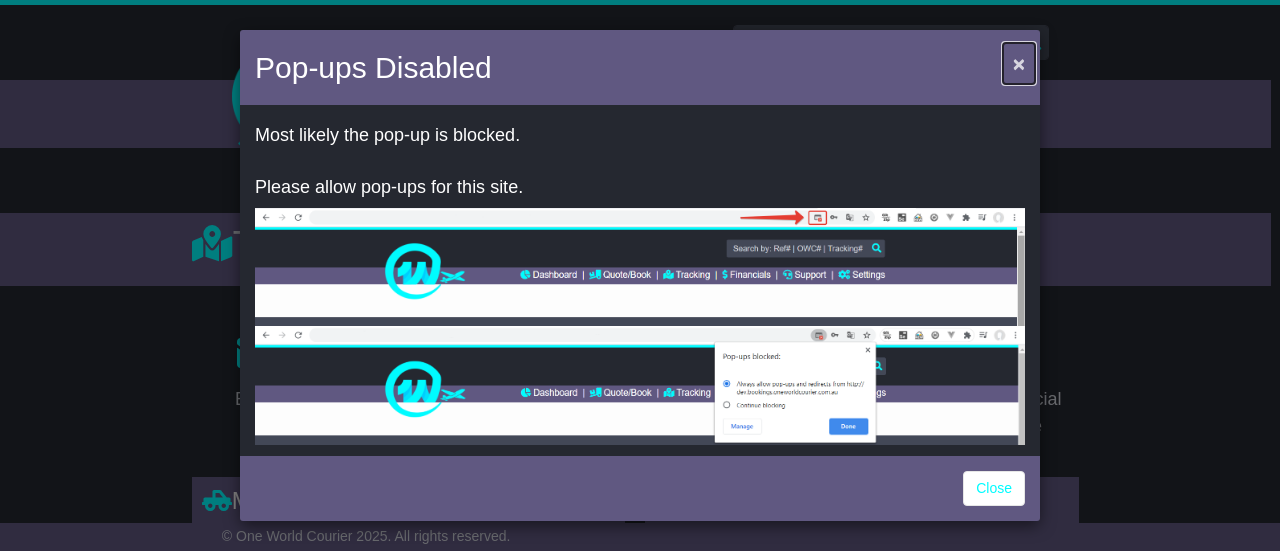 click on "×" at bounding box center [1019, 63] 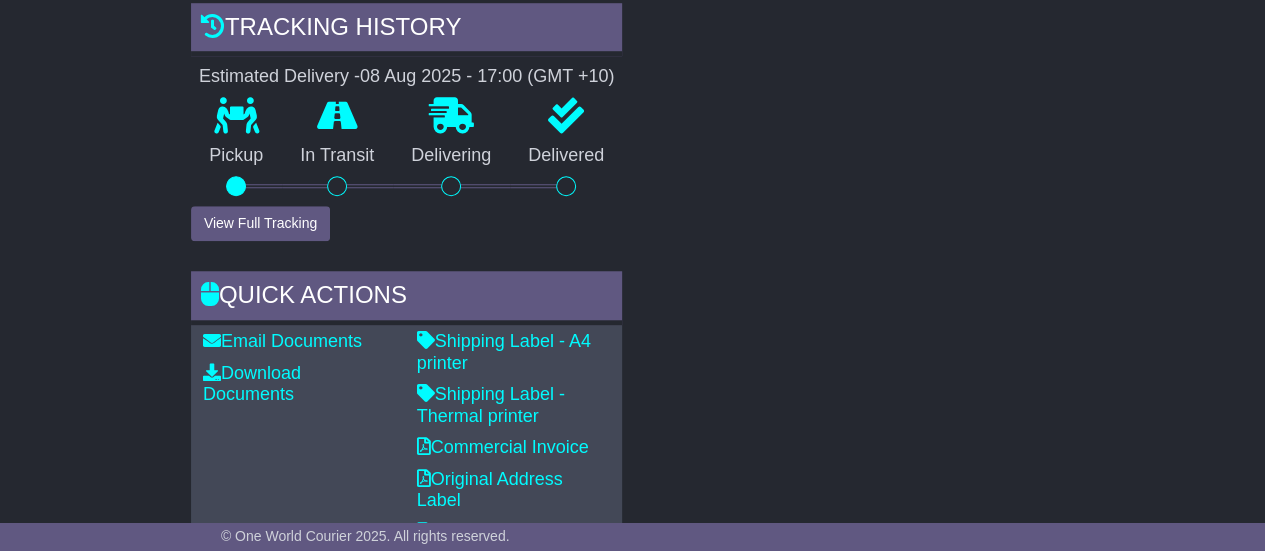 scroll, scrollTop: 759, scrollLeft: 0, axis: vertical 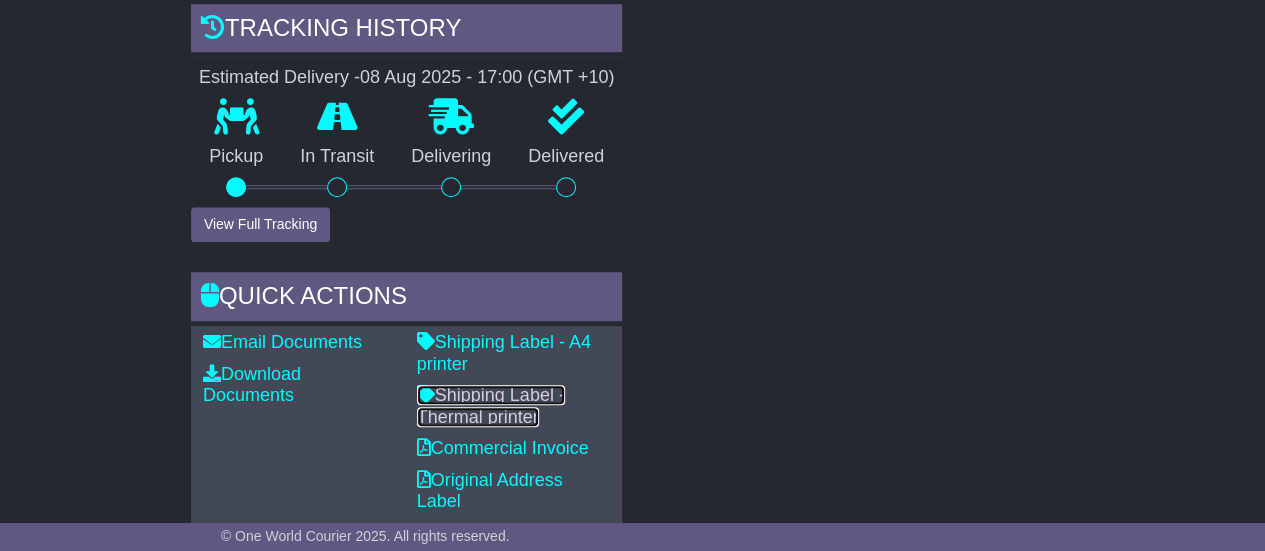 click on "Shipping Label - Thermal printer" at bounding box center (491, 406) 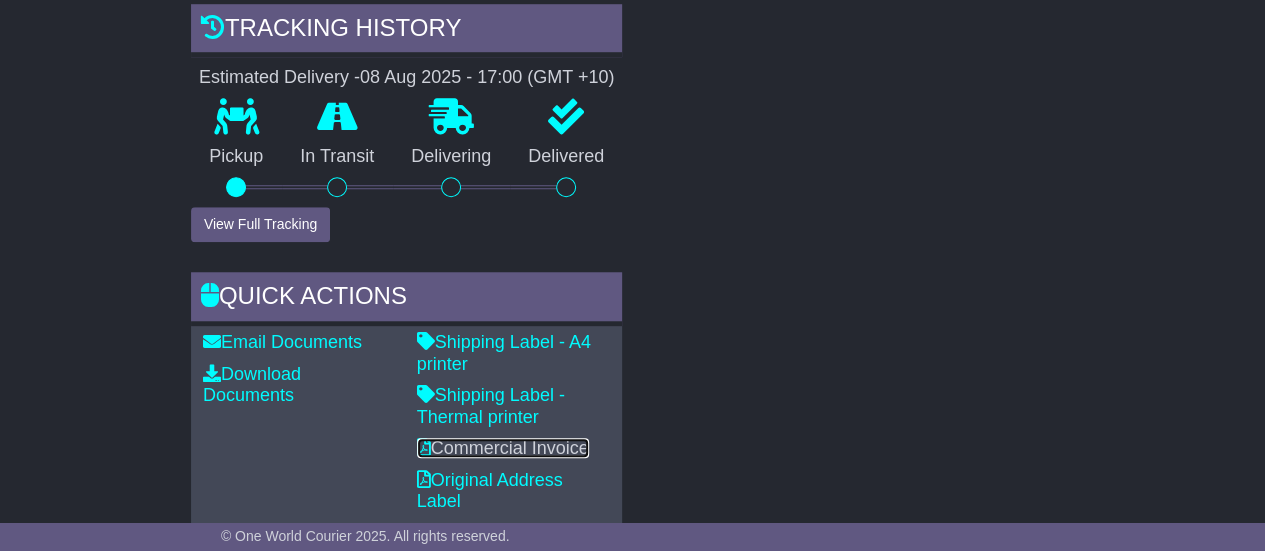 click on "Commercial Invoice" at bounding box center [503, 448] 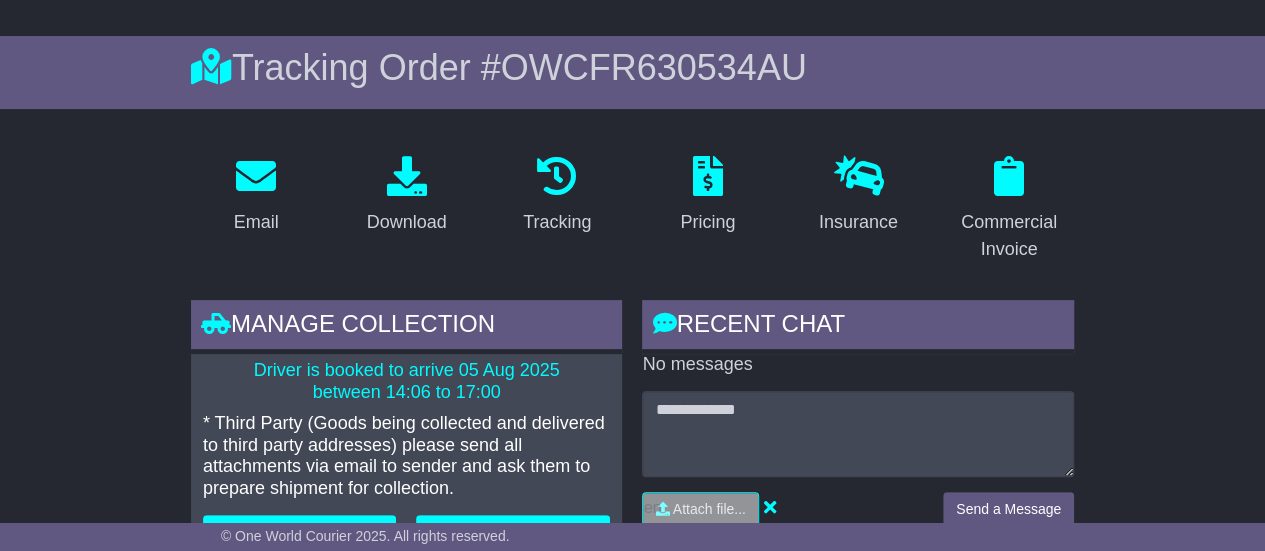 scroll, scrollTop: 0, scrollLeft: 0, axis: both 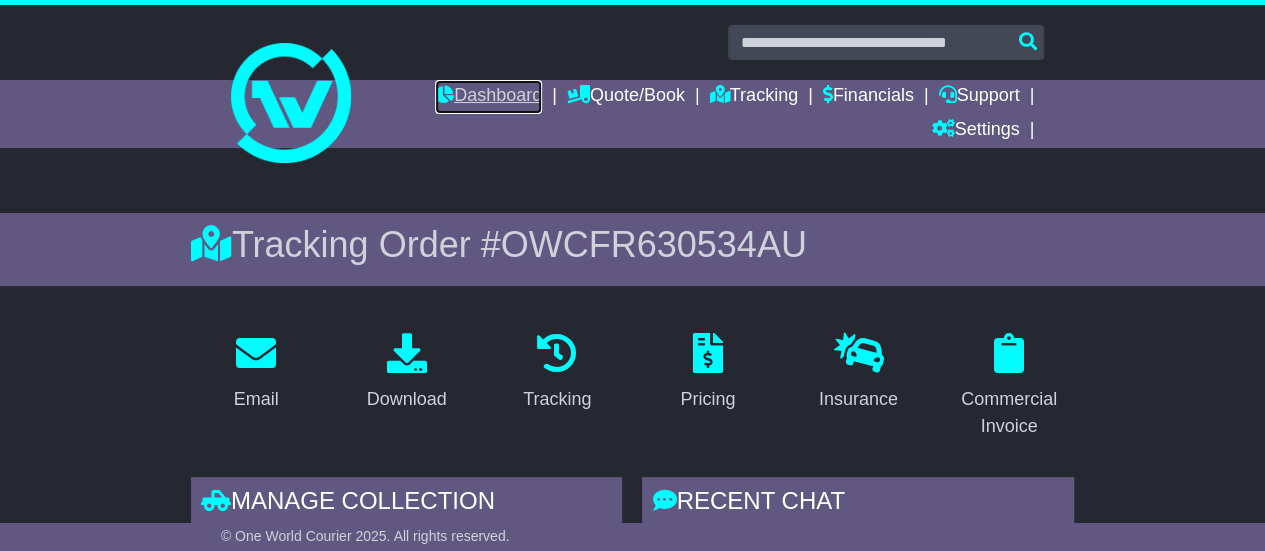 click on "Dashboard" at bounding box center (488, 97) 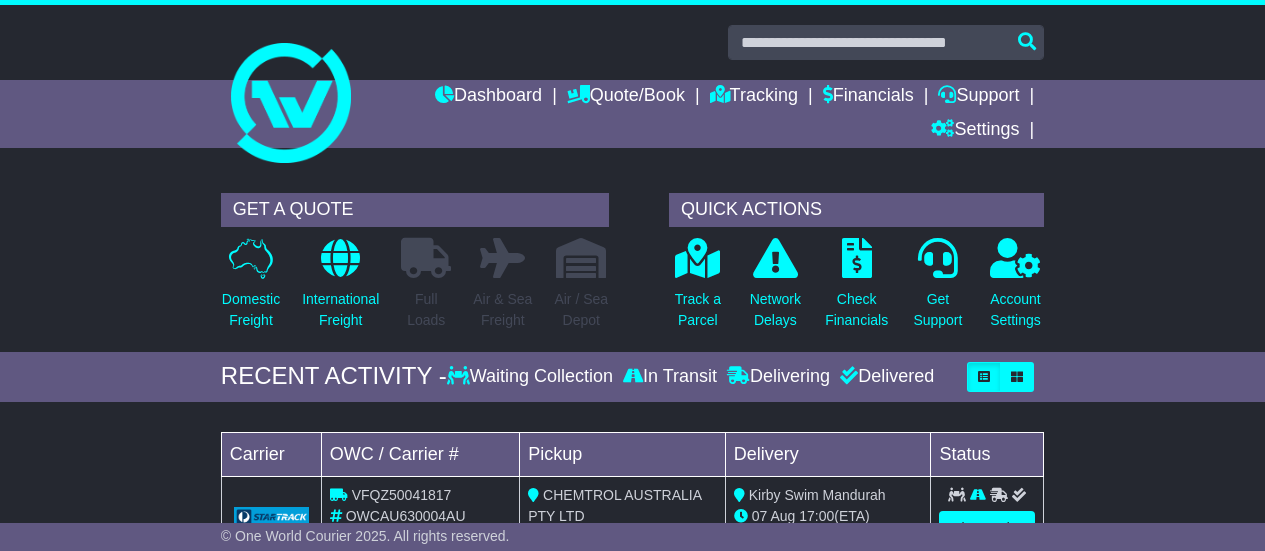 scroll, scrollTop: 0, scrollLeft: 0, axis: both 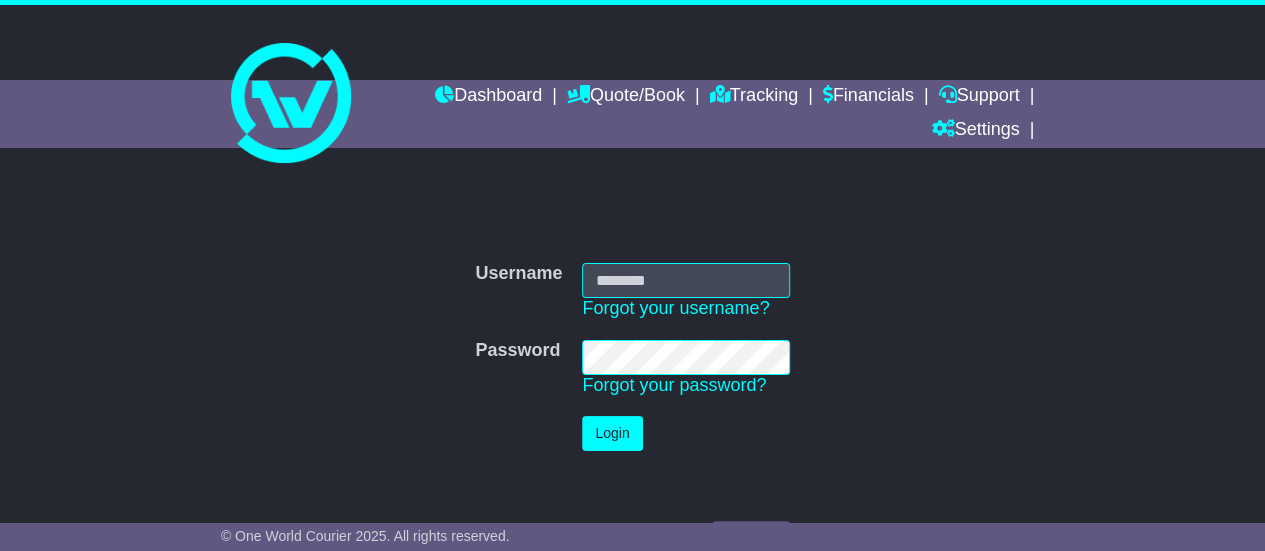click on "Username" at bounding box center [685, 280] 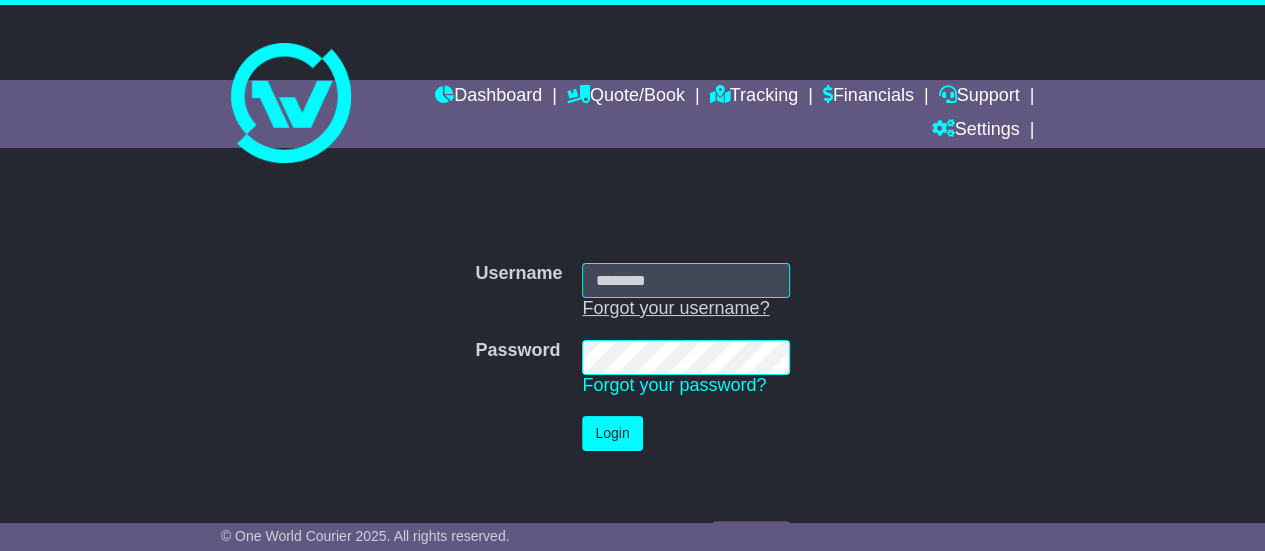 type on "**********" 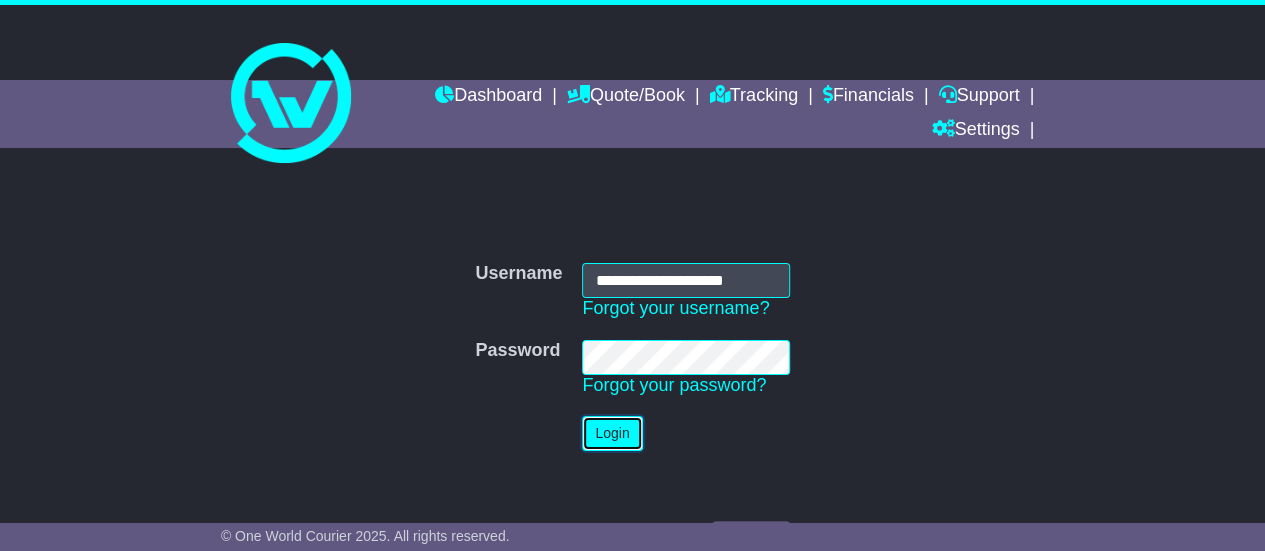 click on "Login" at bounding box center [612, 433] 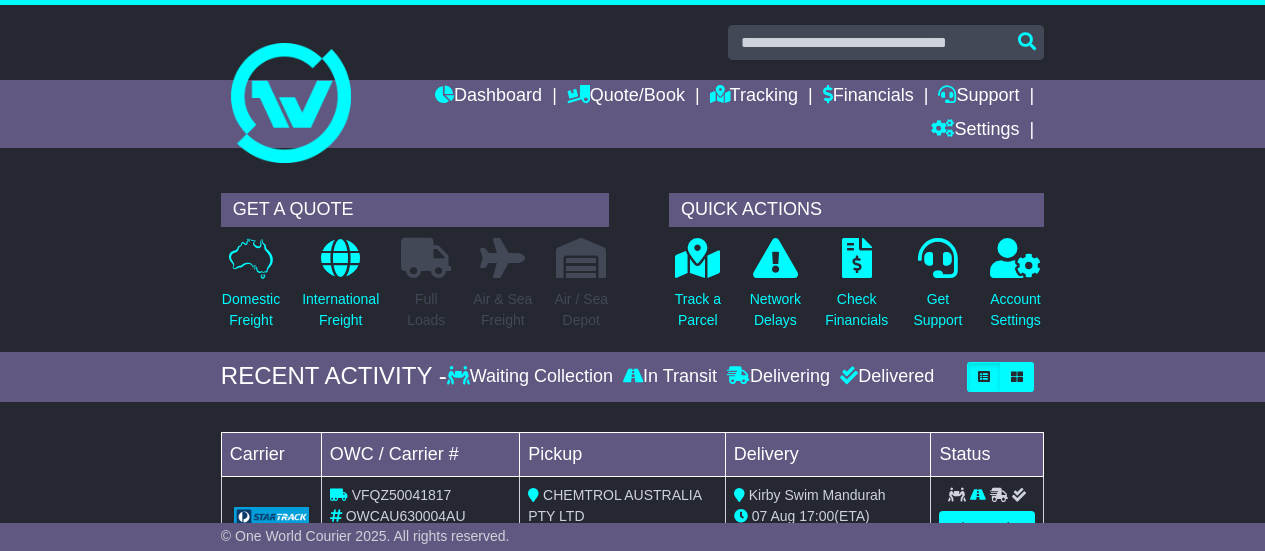 scroll, scrollTop: 258, scrollLeft: 0, axis: vertical 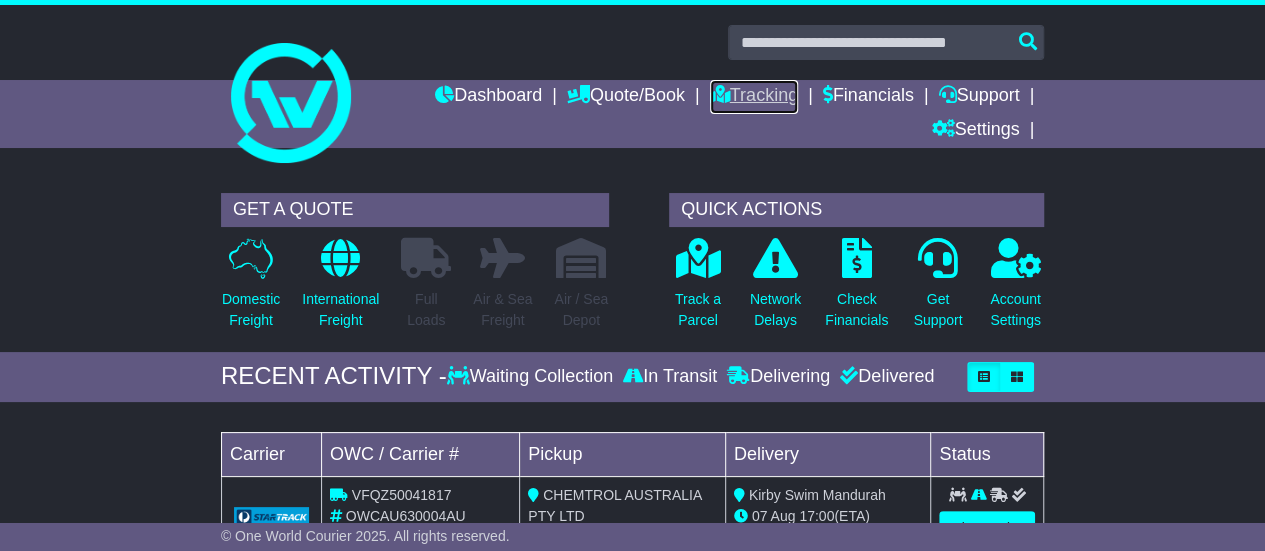 click on "Tracking" at bounding box center [754, 97] 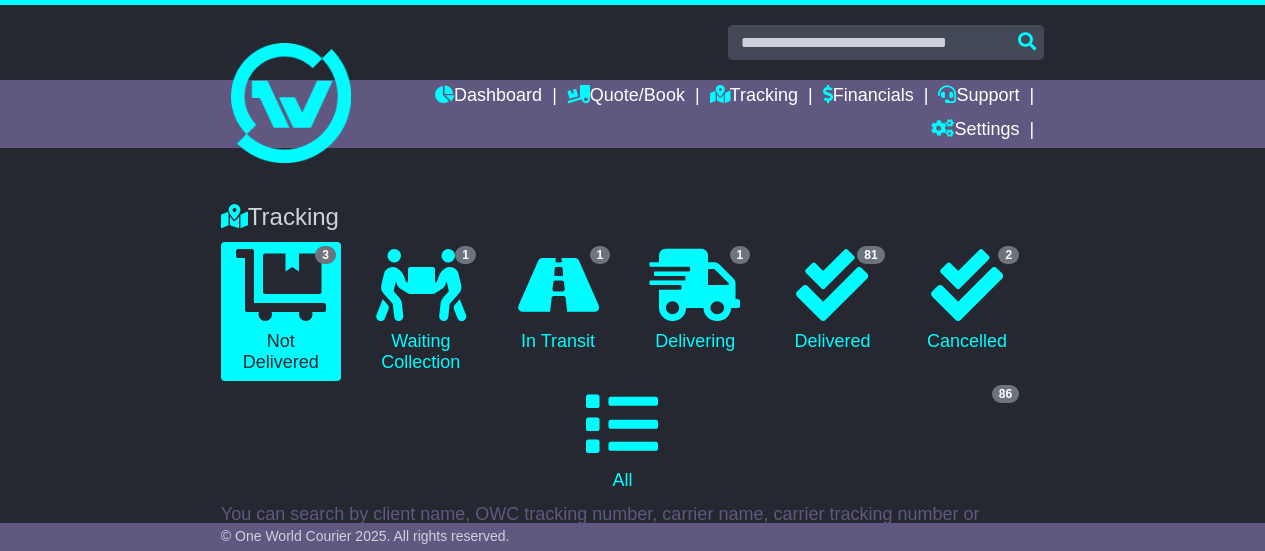 scroll, scrollTop: 0, scrollLeft: 0, axis: both 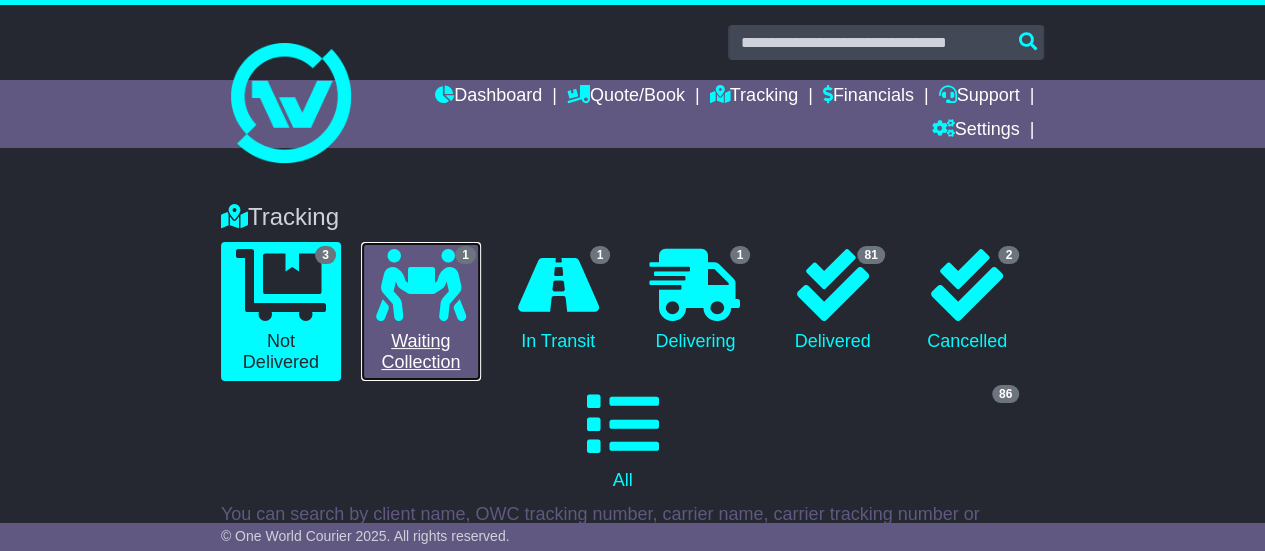 click at bounding box center (421, 285) 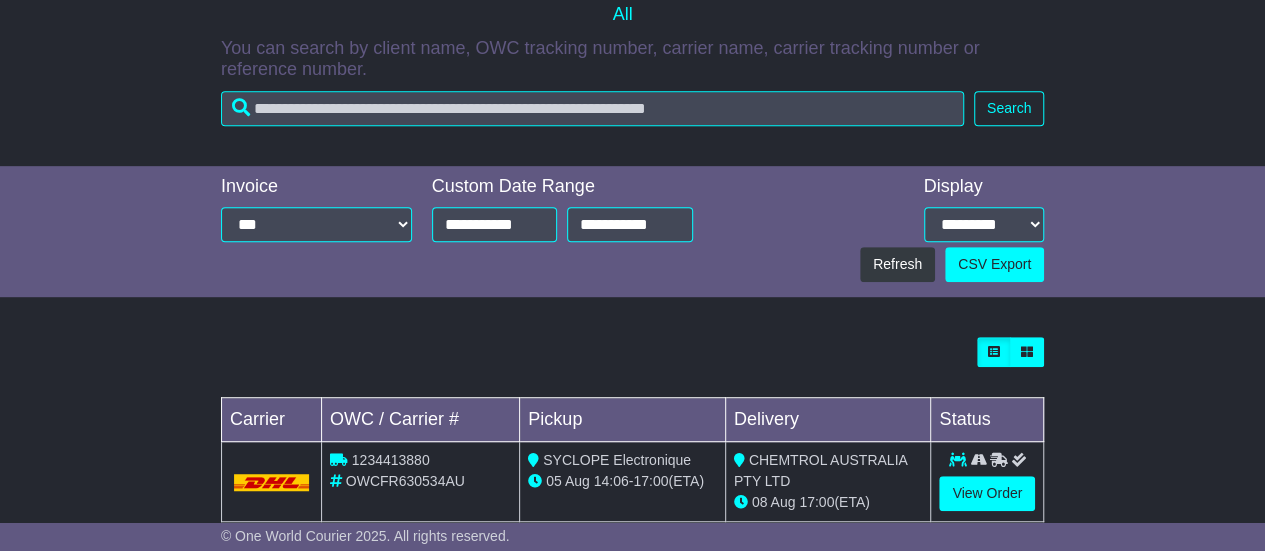 scroll, scrollTop: 465, scrollLeft: 0, axis: vertical 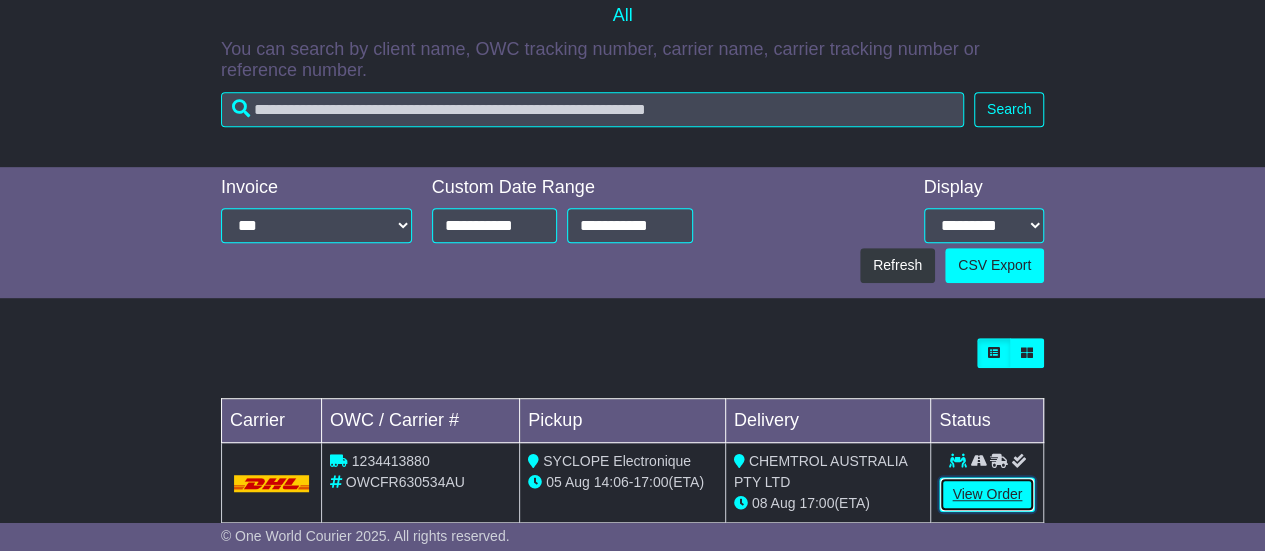 click on "View Order" at bounding box center [987, 494] 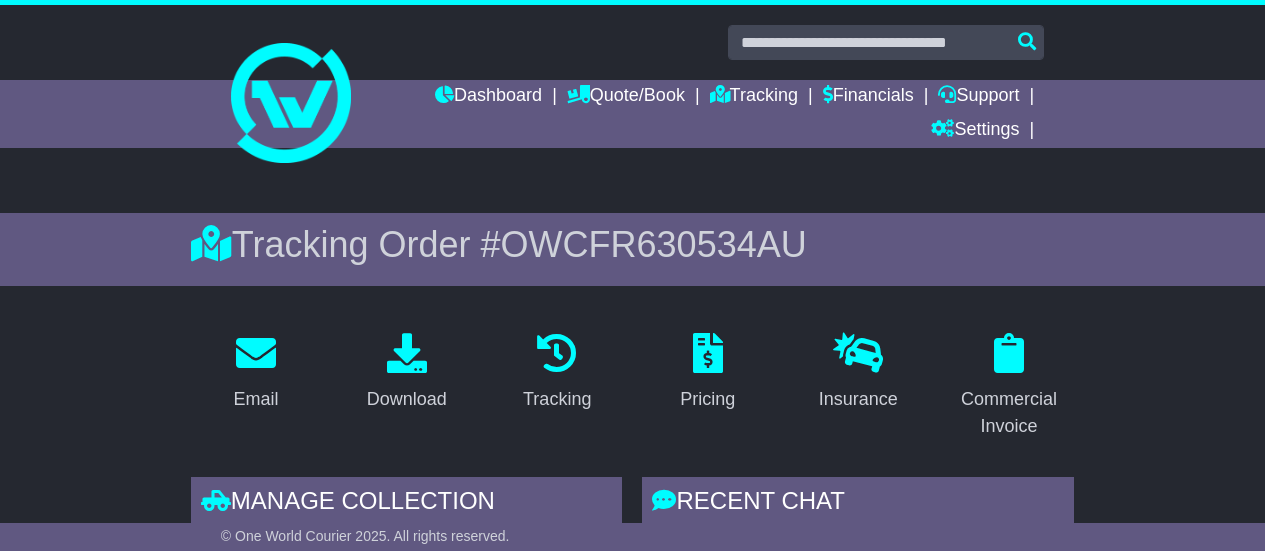 scroll, scrollTop: 0, scrollLeft: 0, axis: both 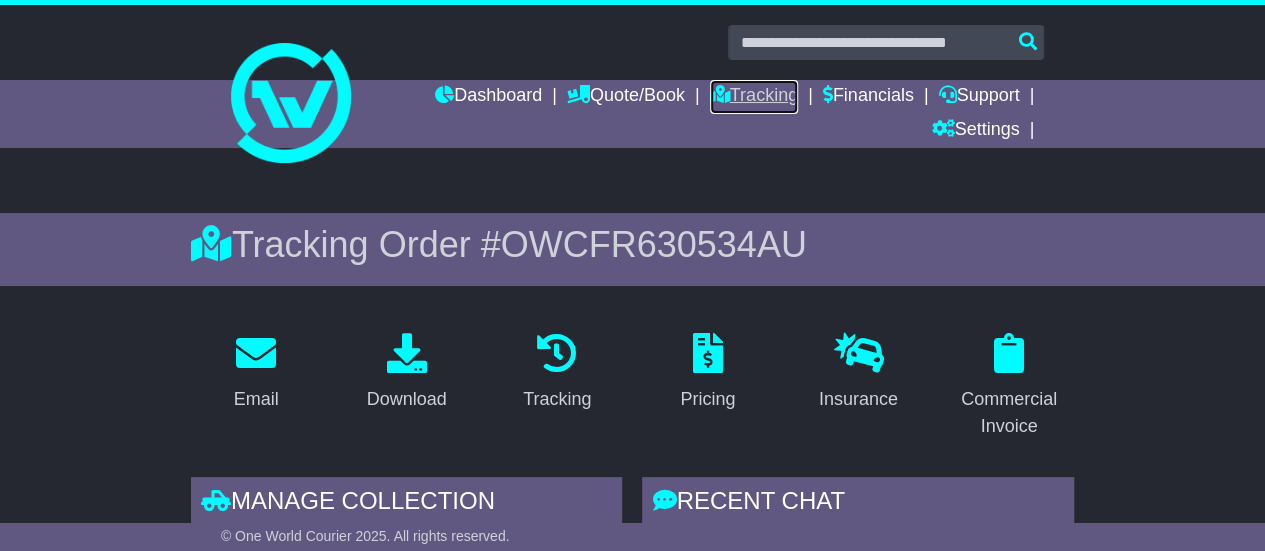 click on "Tracking" at bounding box center [754, 97] 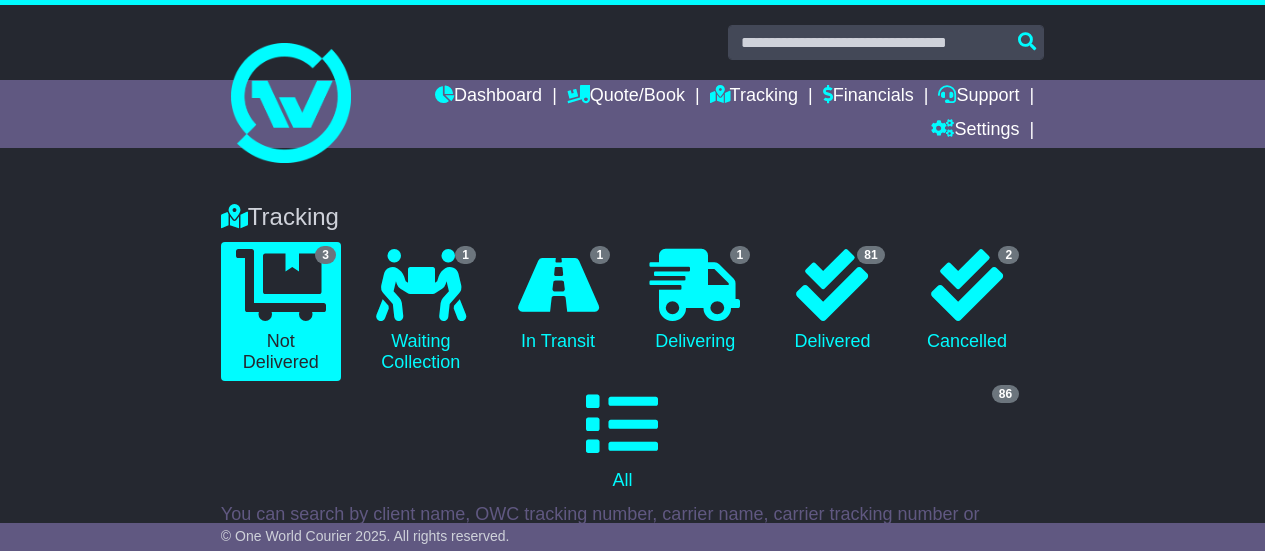 scroll, scrollTop: 0, scrollLeft: 0, axis: both 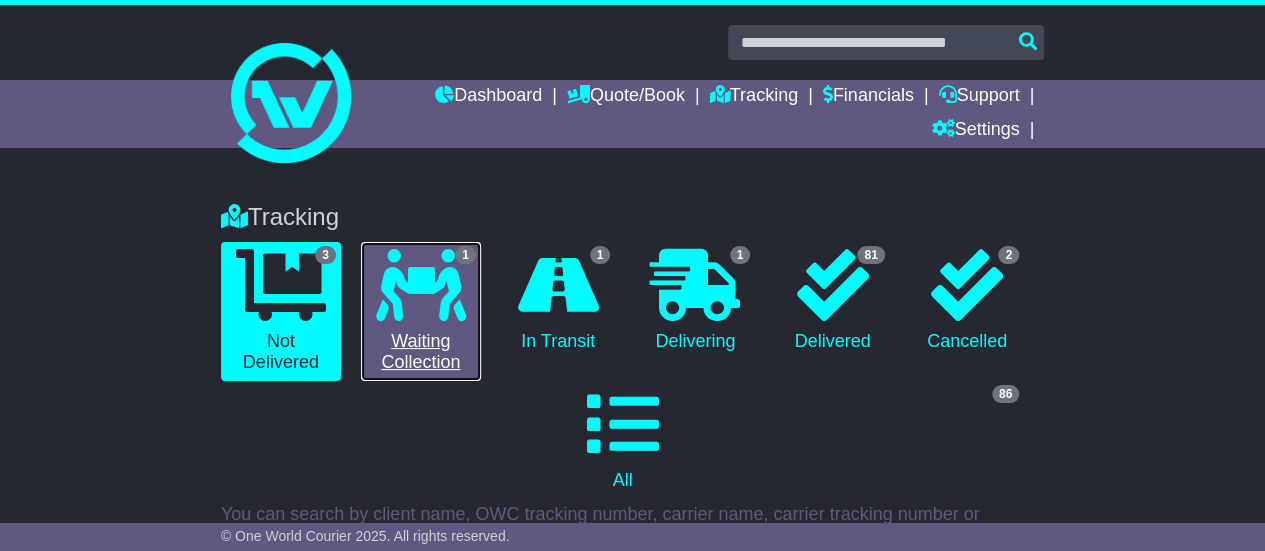 click at bounding box center (421, 285) 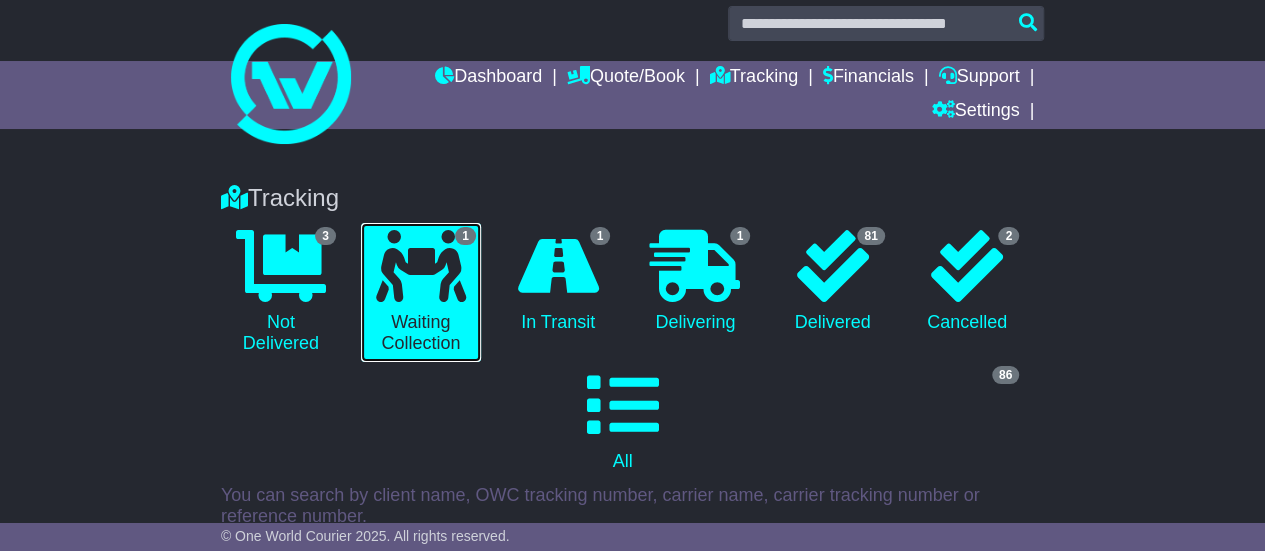 scroll, scrollTop: 0, scrollLeft: 0, axis: both 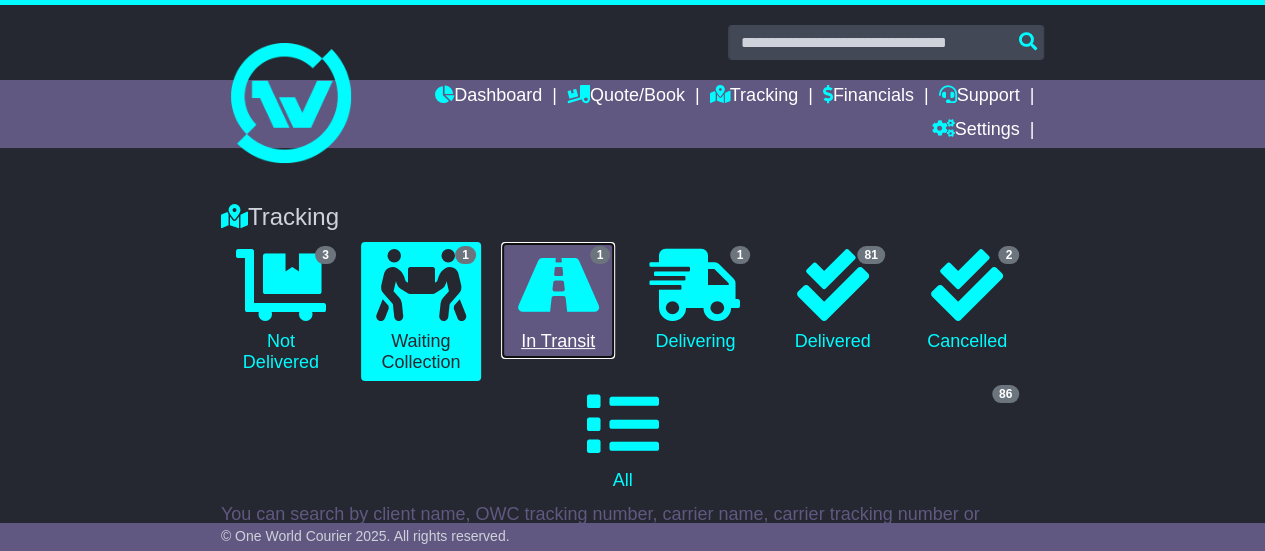 click at bounding box center (558, 285) 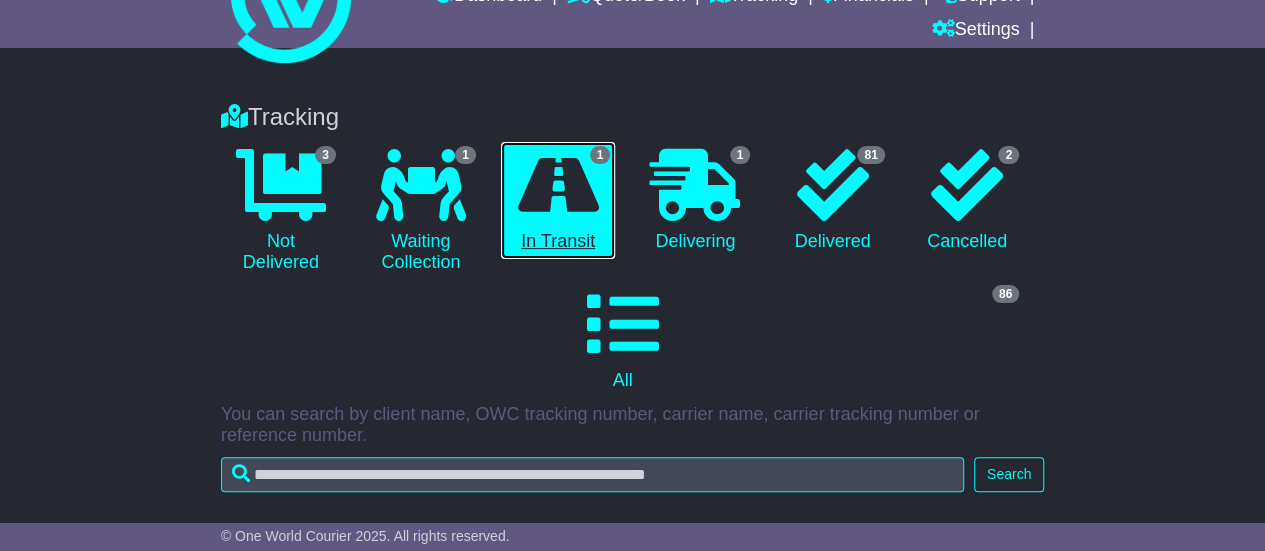scroll, scrollTop: 0, scrollLeft: 0, axis: both 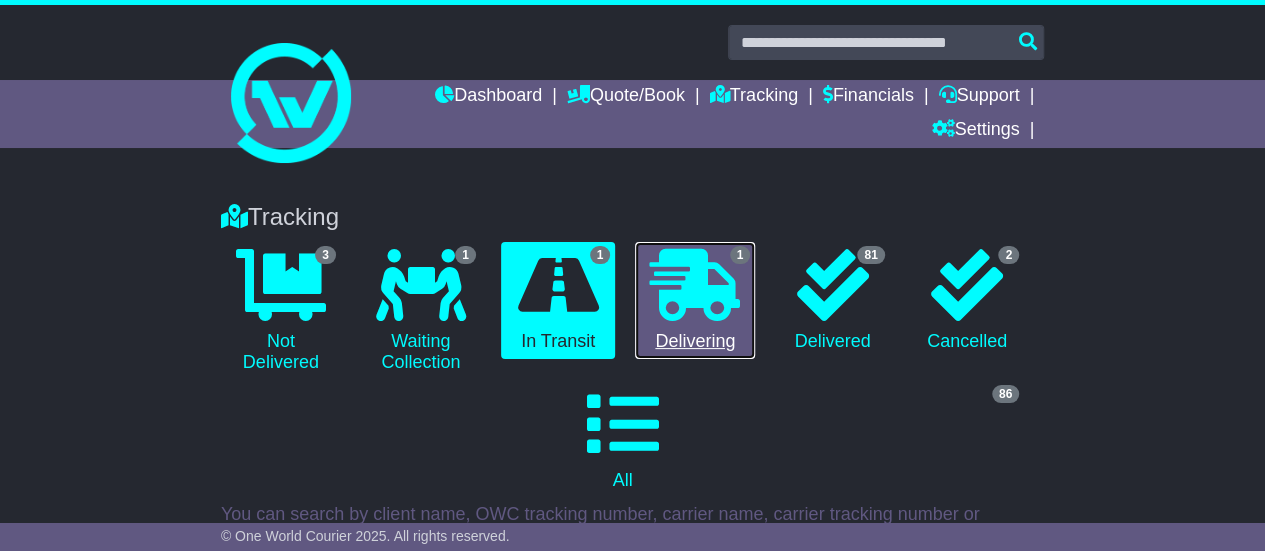 click at bounding box center (695, 285) 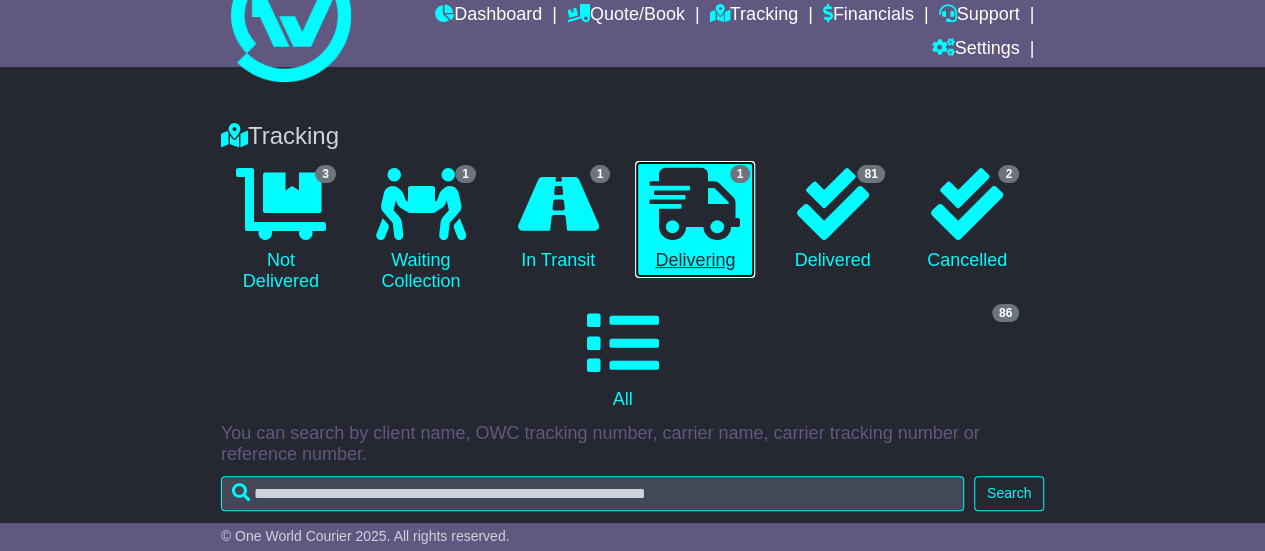 scroll, scrollTop: 0, scrollLeft: 0, axis: both 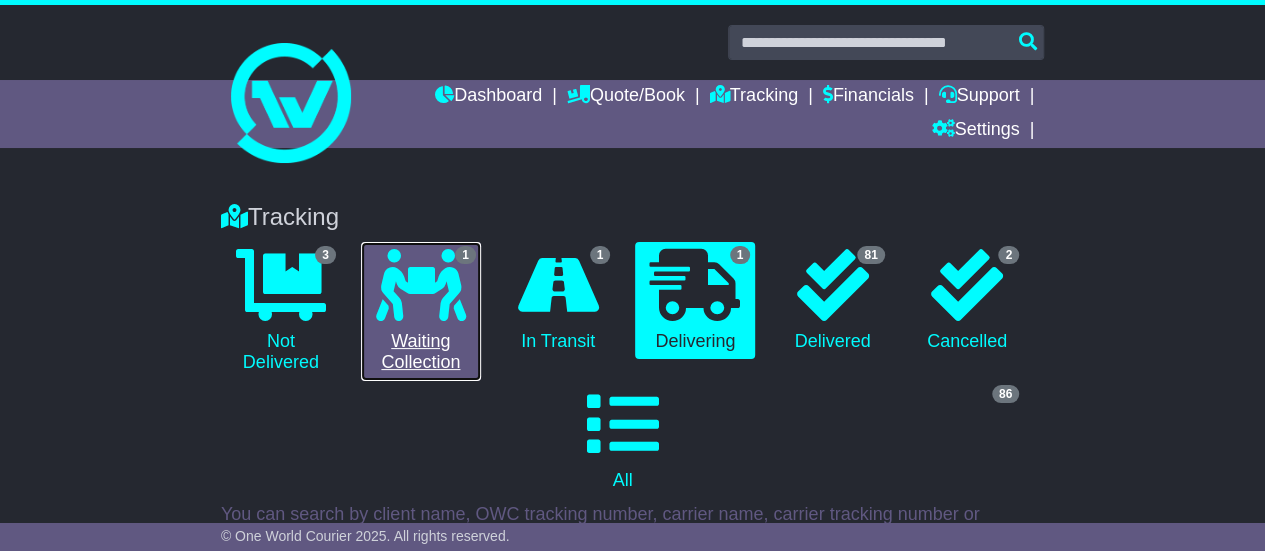 click at bounding box center [421, 285] 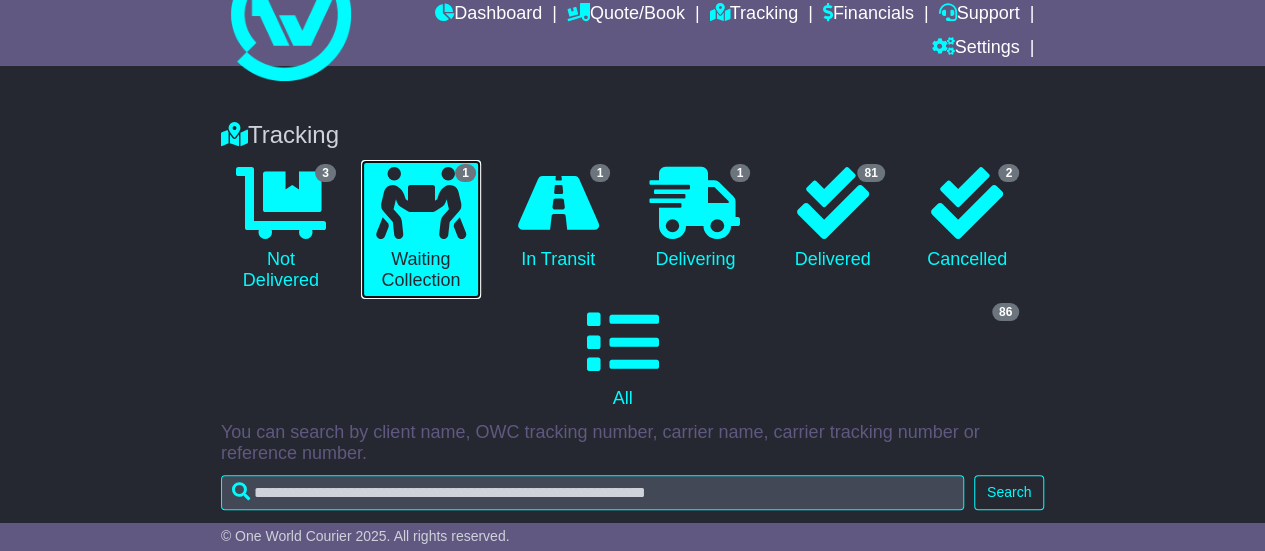 scroll, scrollTop: 0, scrollLeft: 0, axis: both 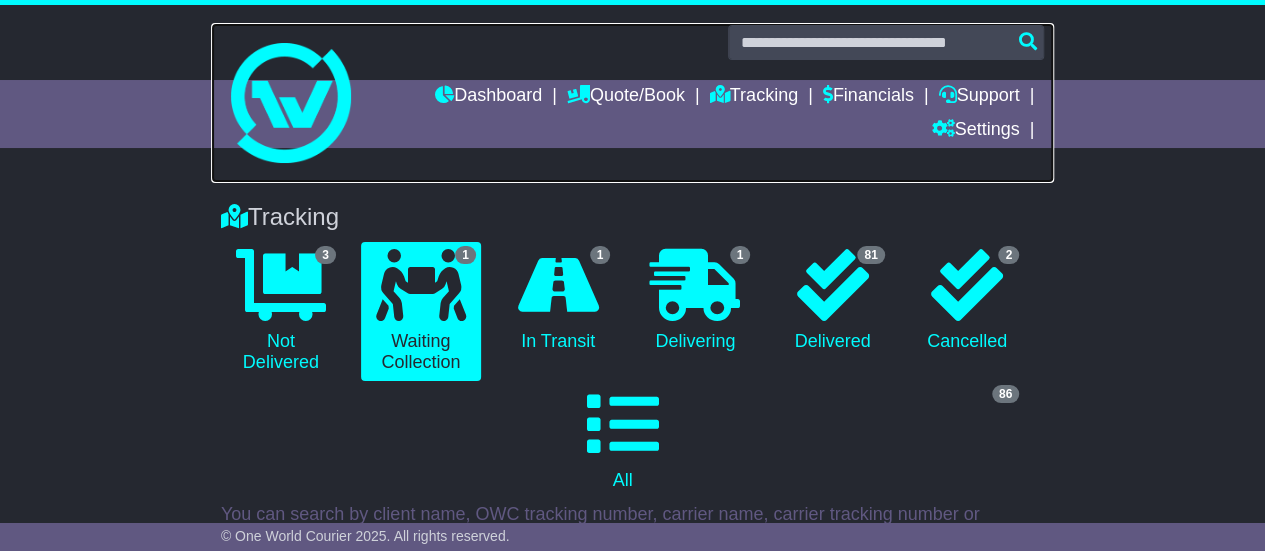 click at bounding box center (291, 103) 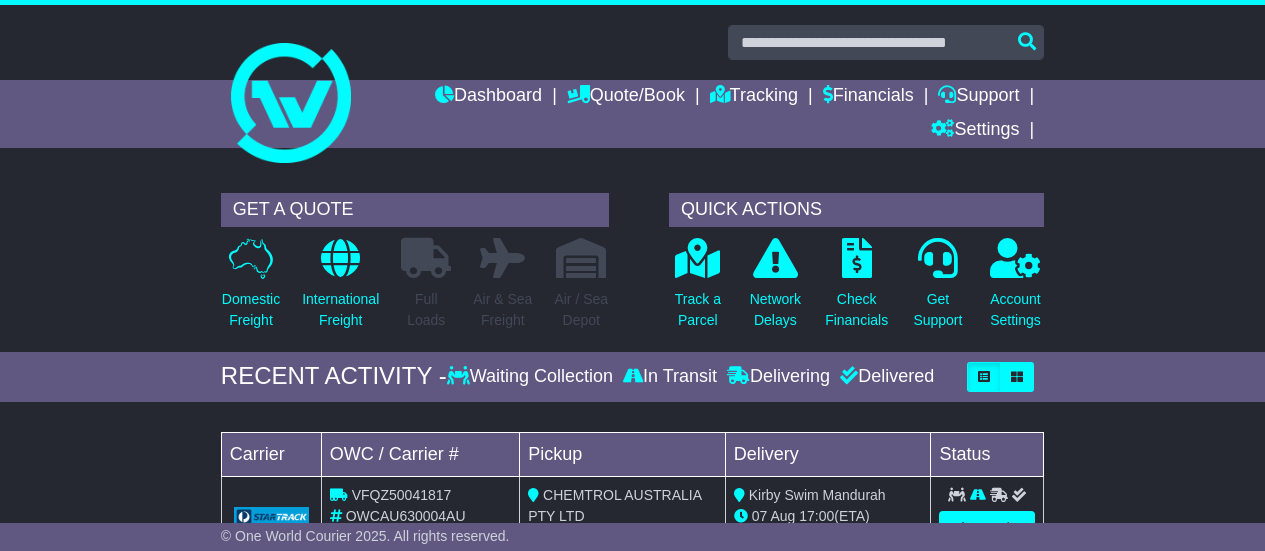 scroll, scrollTop: 0, scrollLeft: 0, axis: both 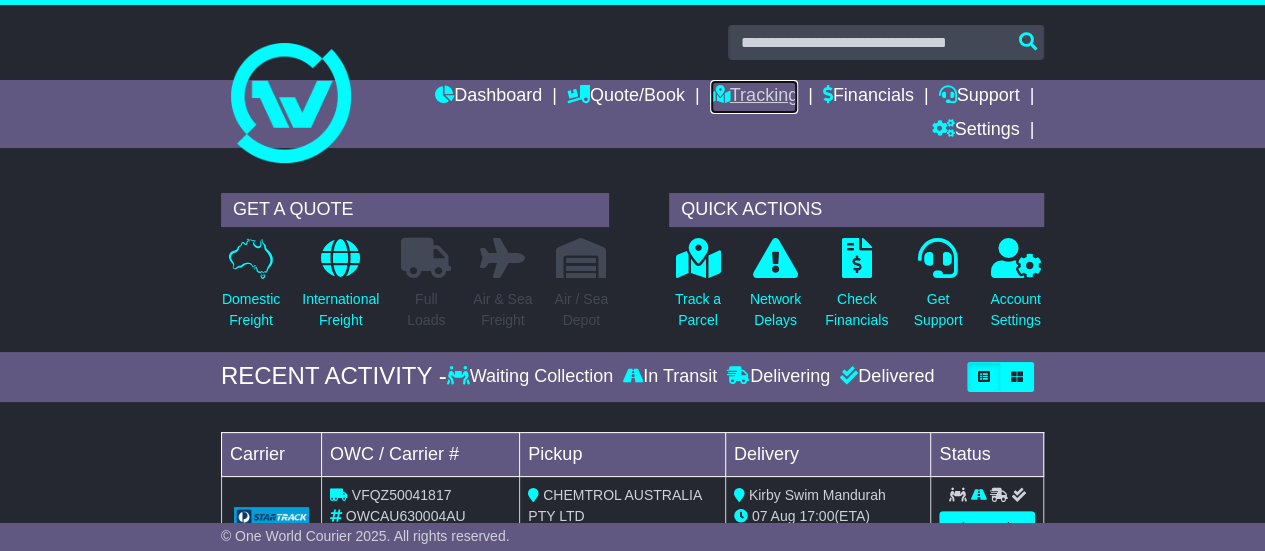 click on "Tracking" at bounding box center [754, 97] 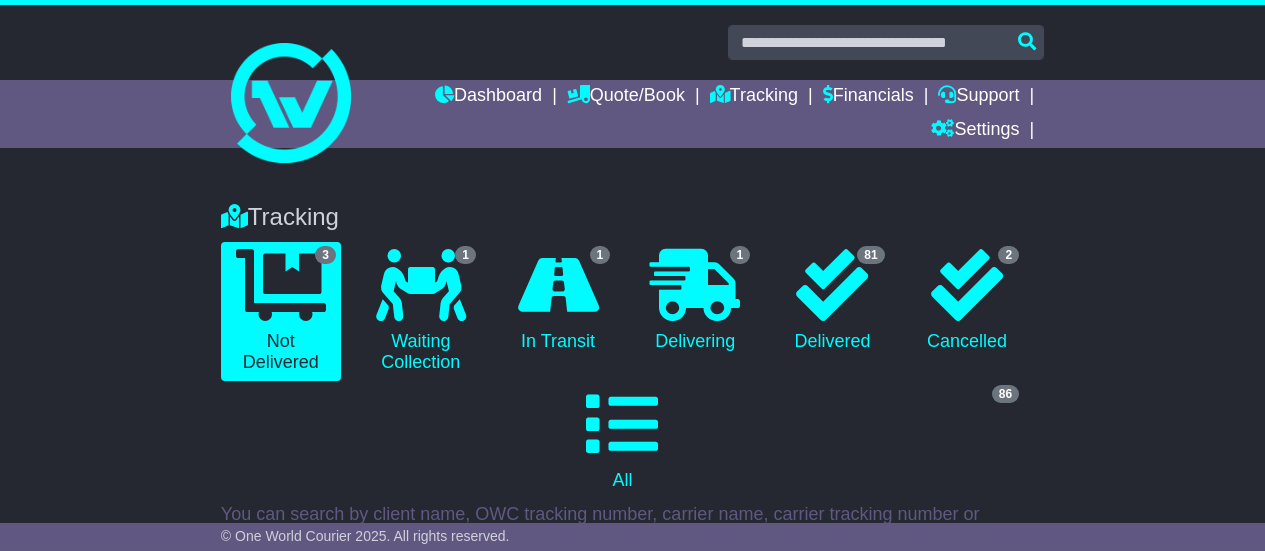scroll, scrollTop: 0, scrollLeft: 0, axis: both 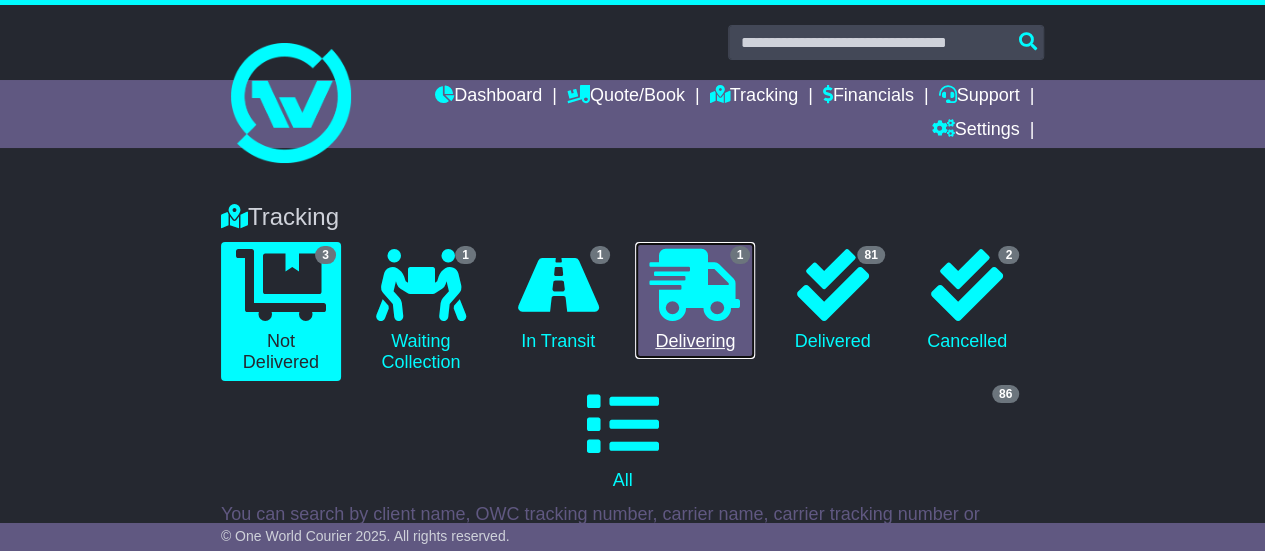 click at bounding box center [695, 285] 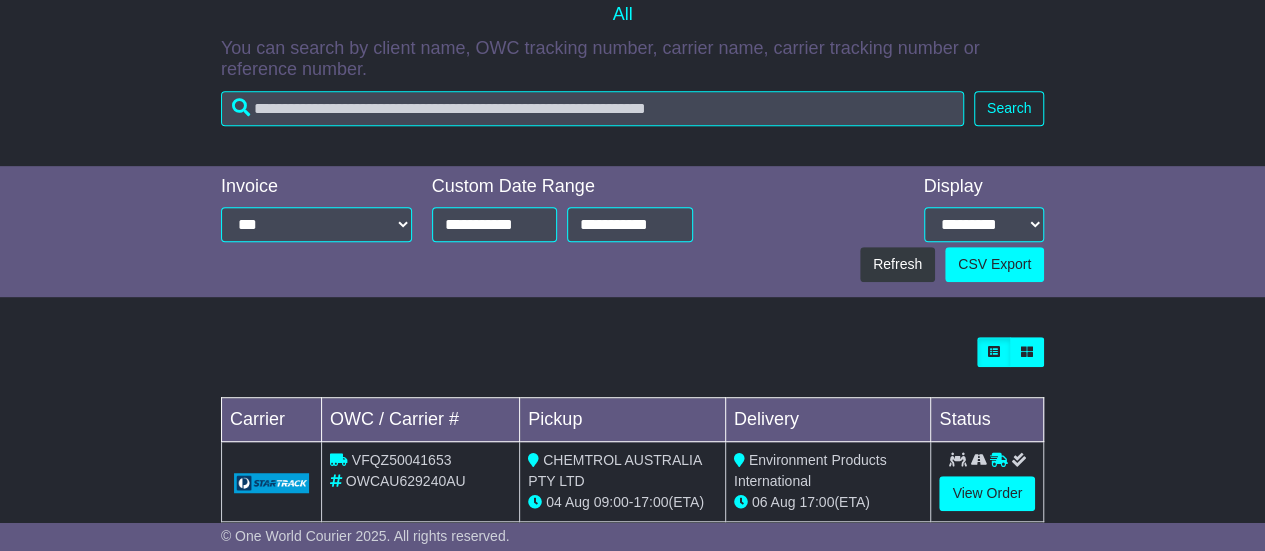 scroll, scrollTop: 0, scrollLeft: 0, axis: both 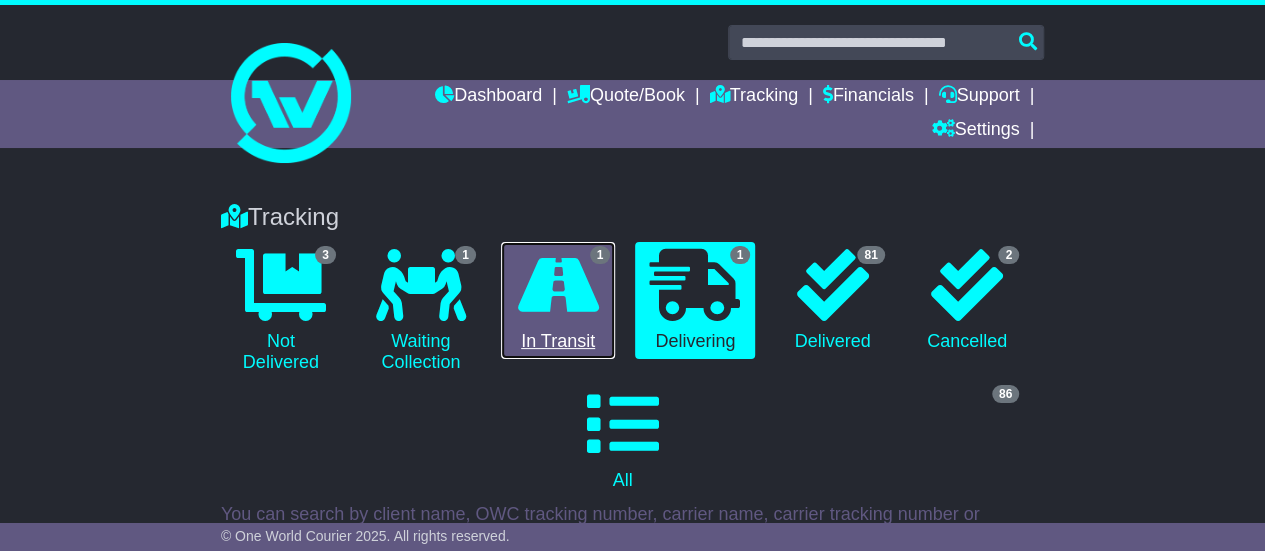 click at bounding box center [558, 285] 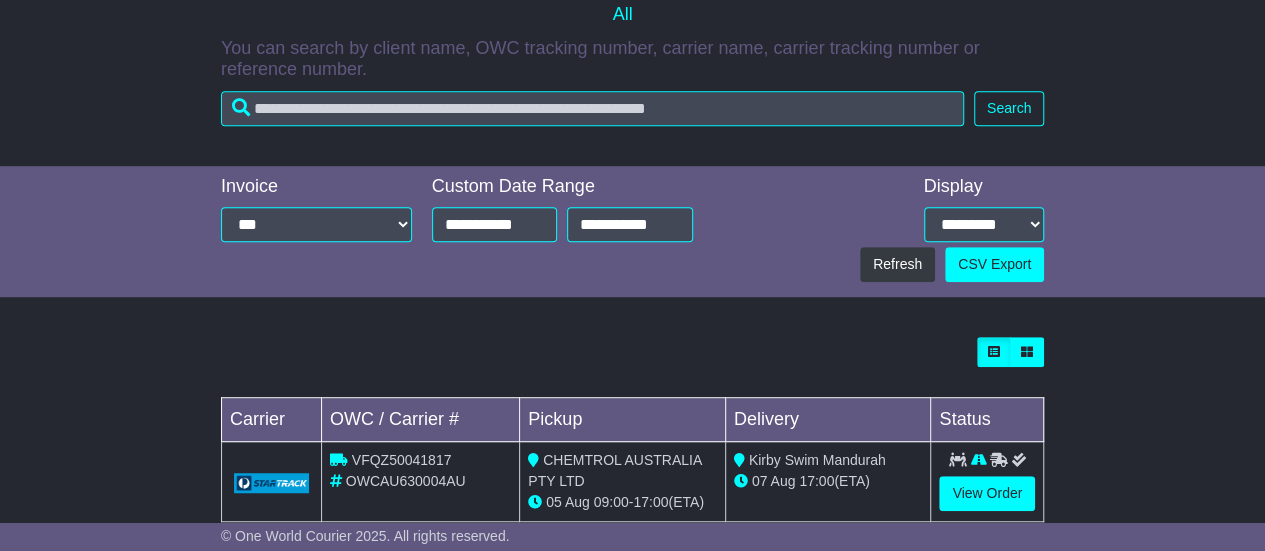 scroll, scrollTop: 0, scrollLeft: 0, axis: both 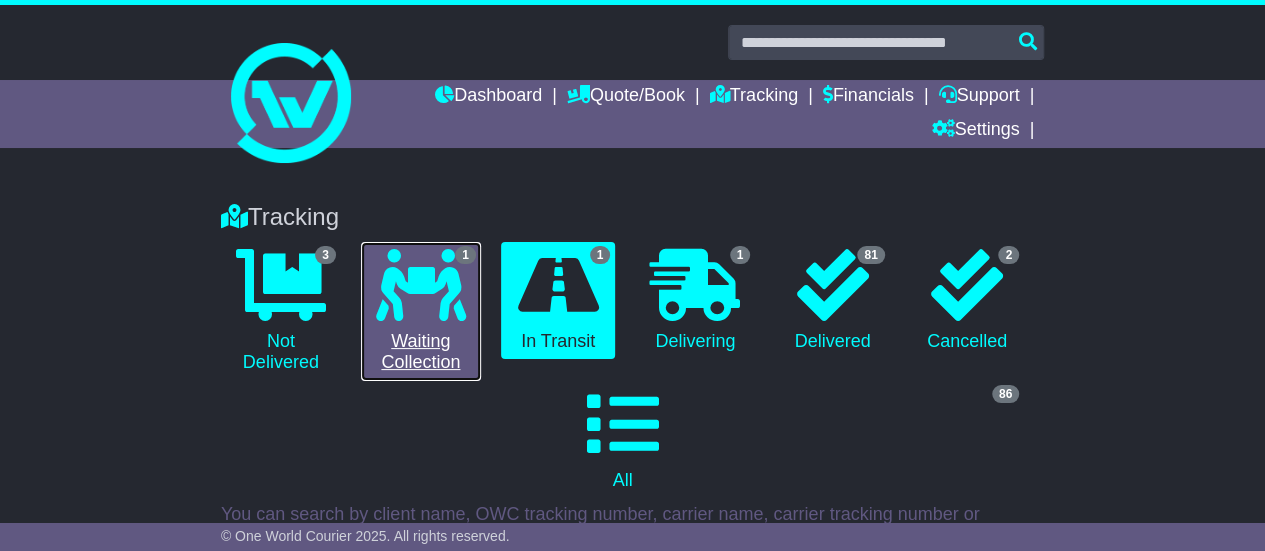 click on "1" at bounding box center [465, 255] 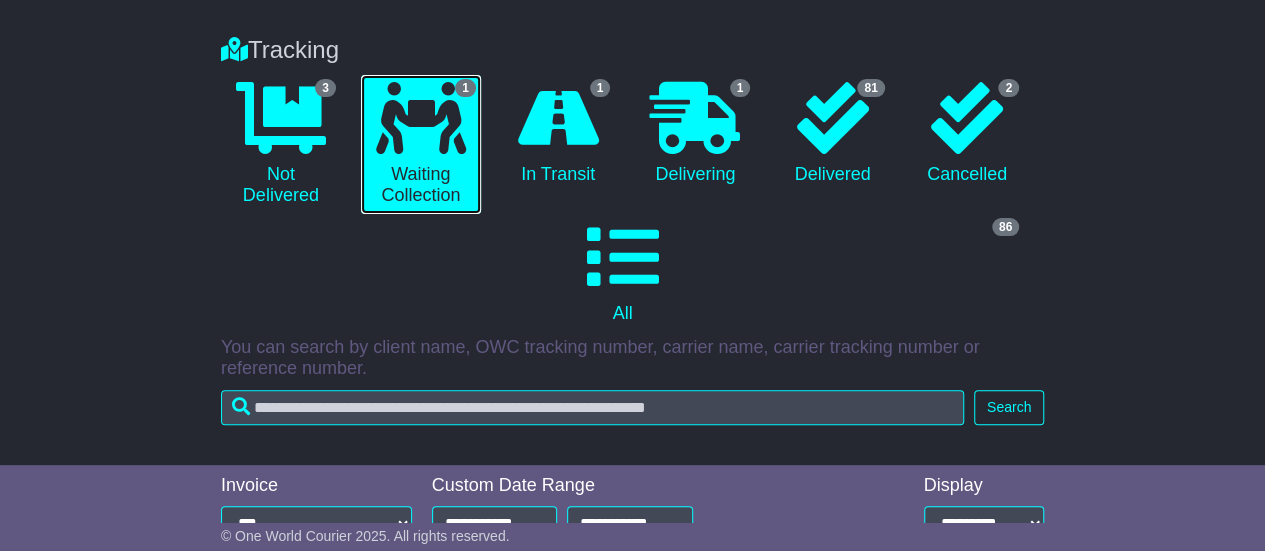 scroll, scrollTop: 0, scrollLeft: 0, axis: both 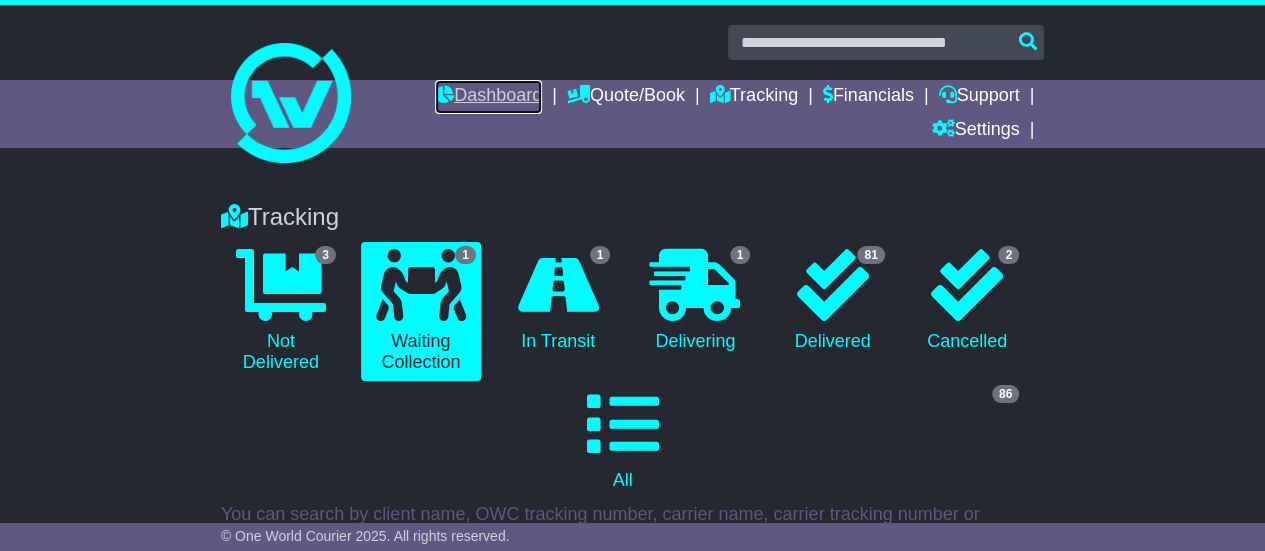 click on "Dashboard" at bounding box center [488, 97] 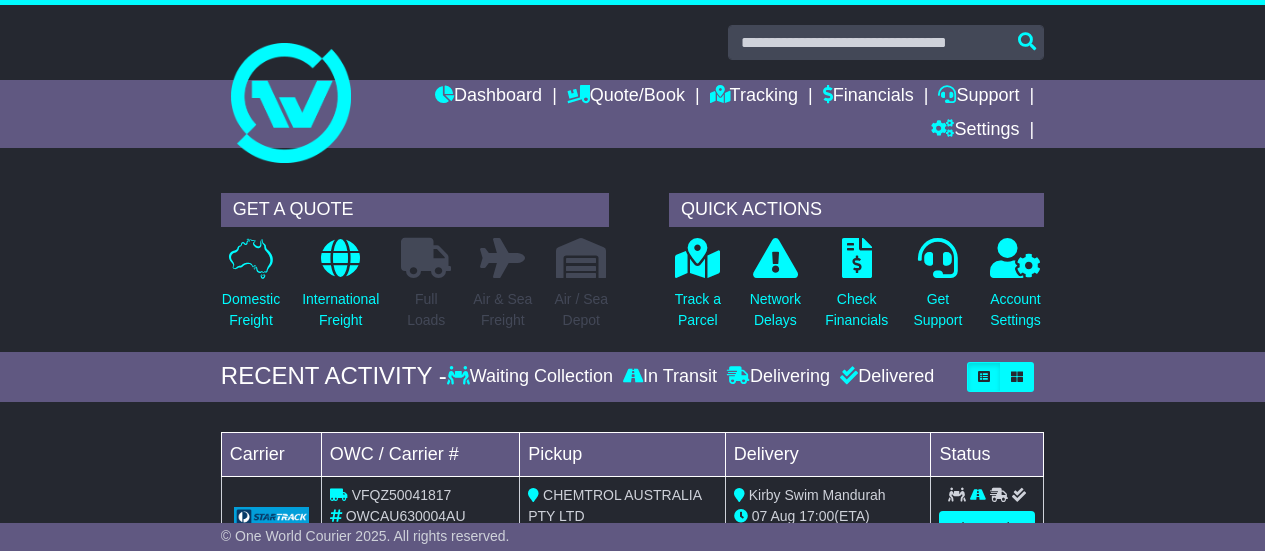 scroll, scrollTop: 0, scrollLeft: 0, axis: both 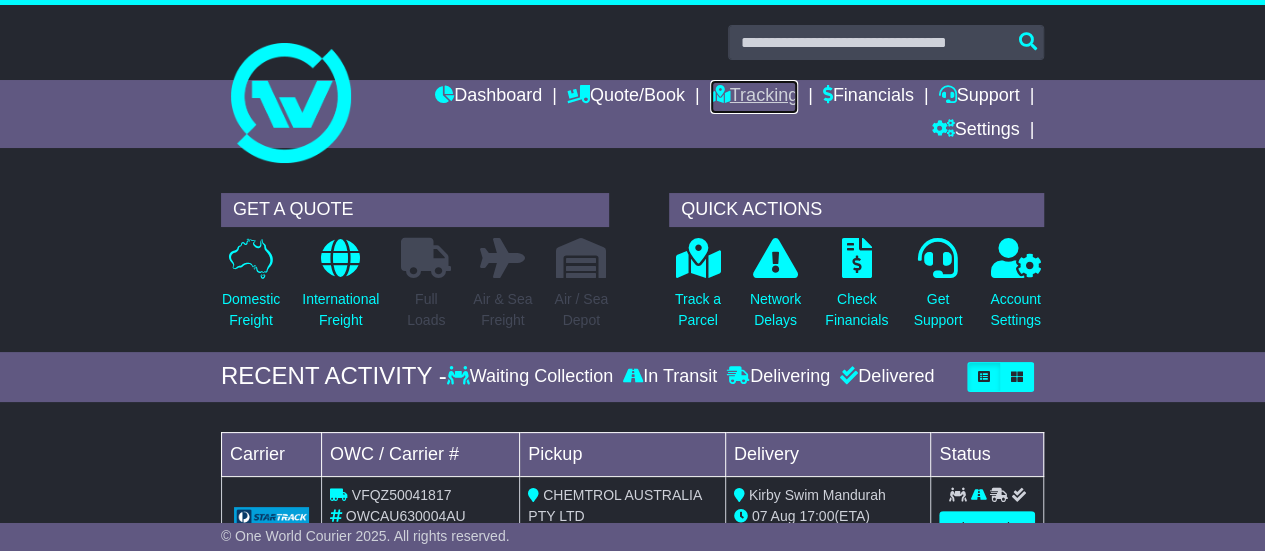 click on "Tracking" at bounding box center [754, 97] 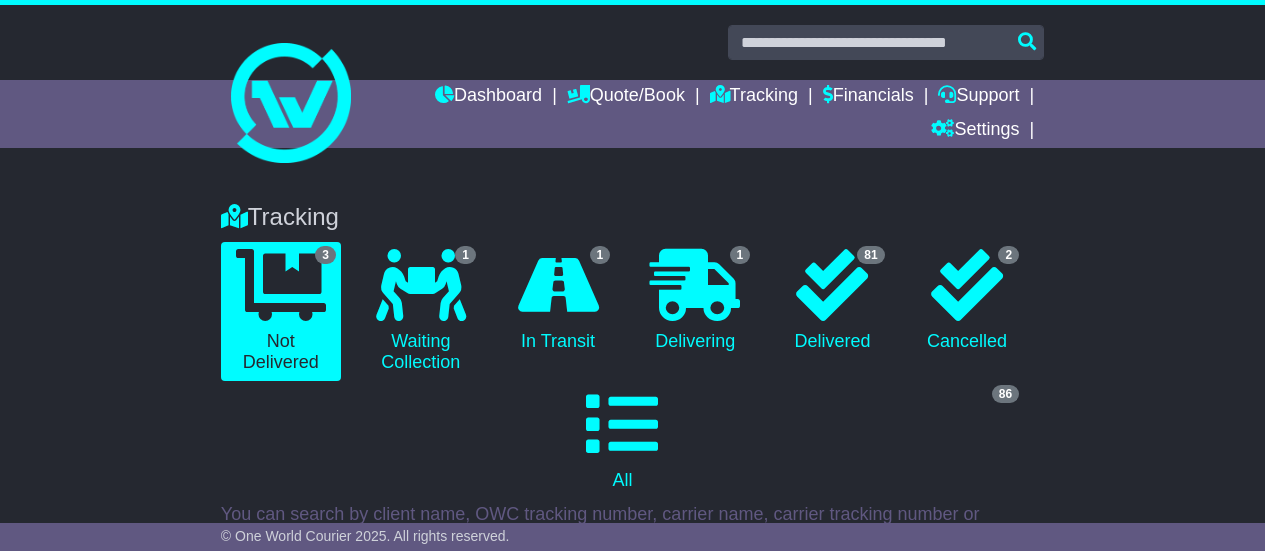 scroll, scrollTop: 0, scrollLeft: 0, axis: both 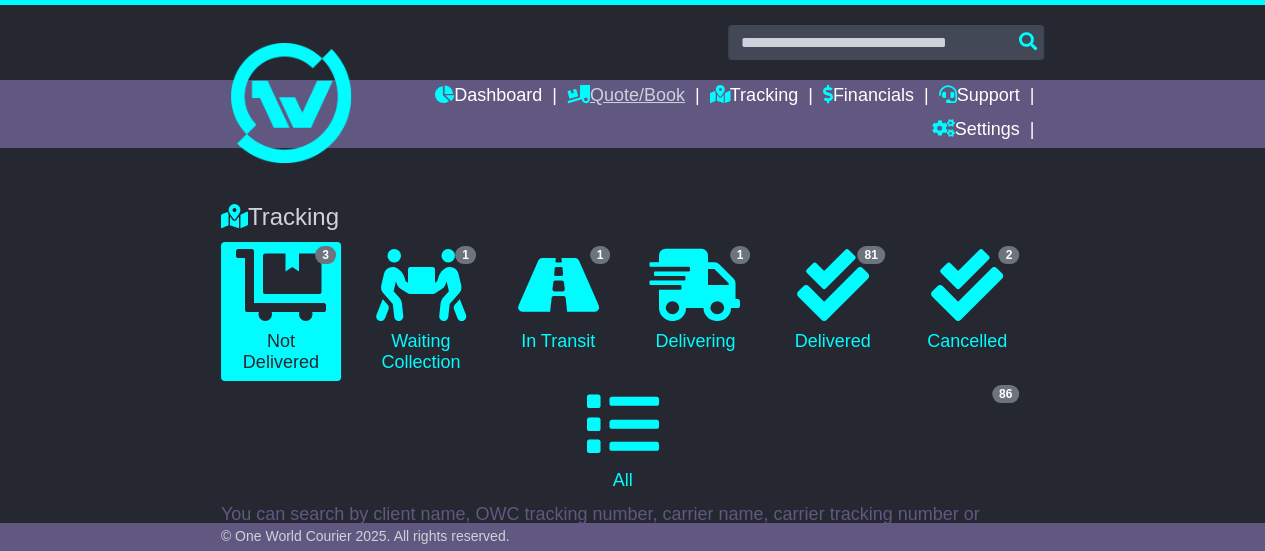 click on "Quote/Book" at bounding box center [626, 97] 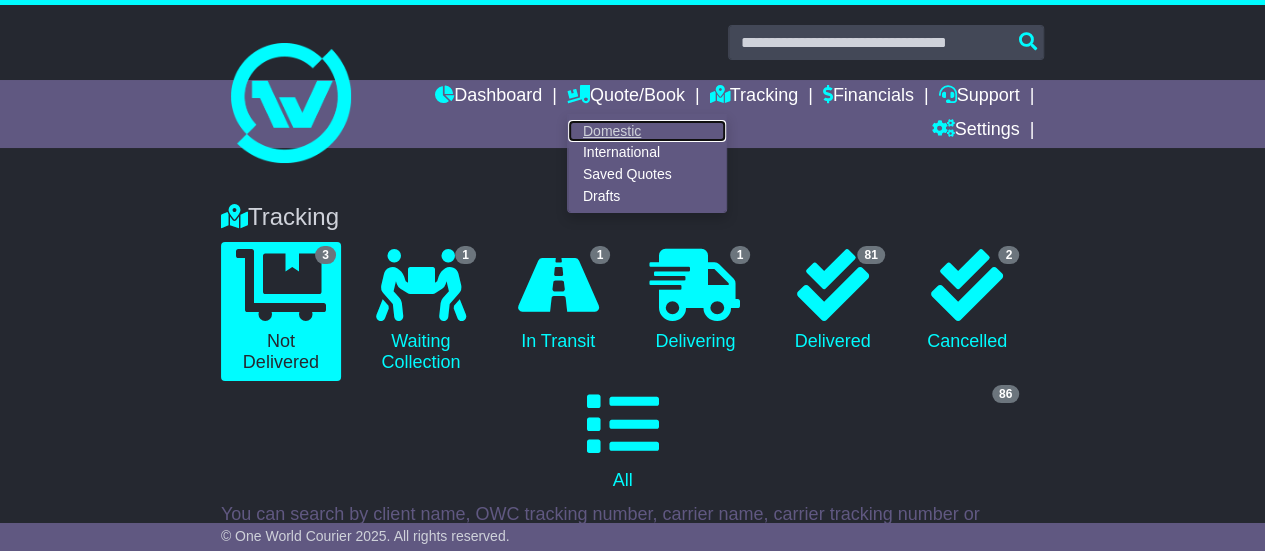 click on "Domestic" at bounding box center [647, 131] 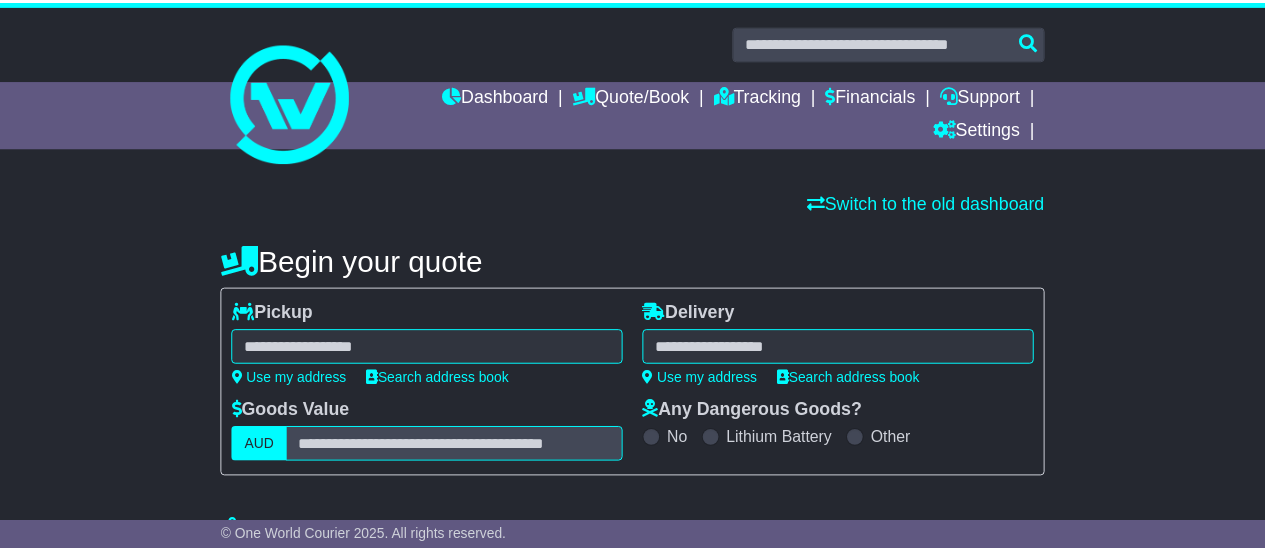 scroll, scrollTop: 0, scrollLeft: 0, axis: both 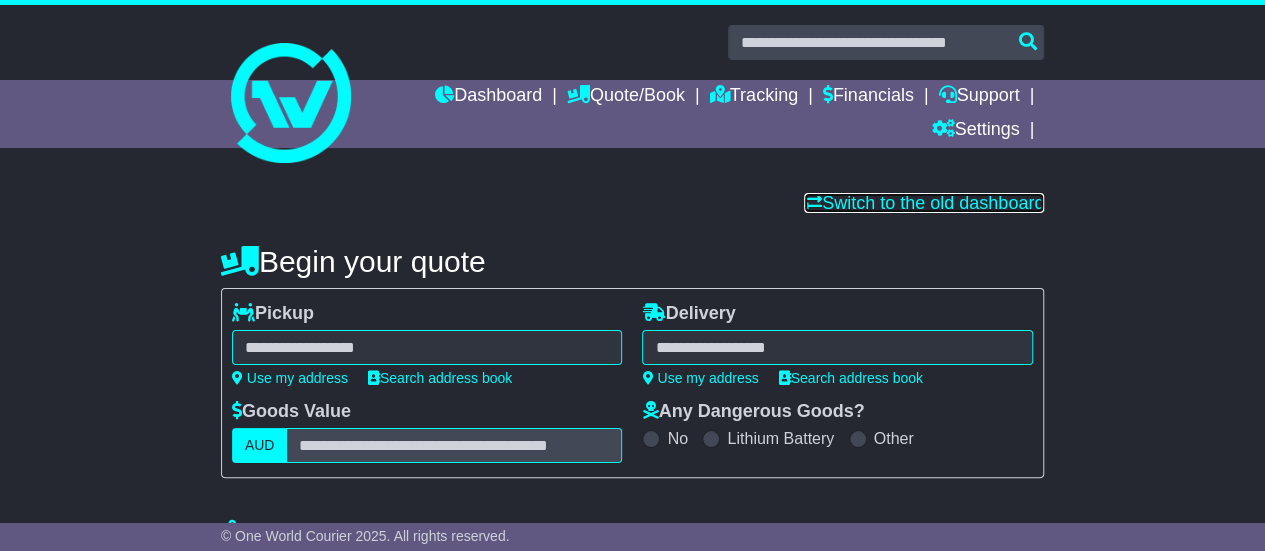 click on "Switch to the old dashboard" at bounding box center [924, 203] 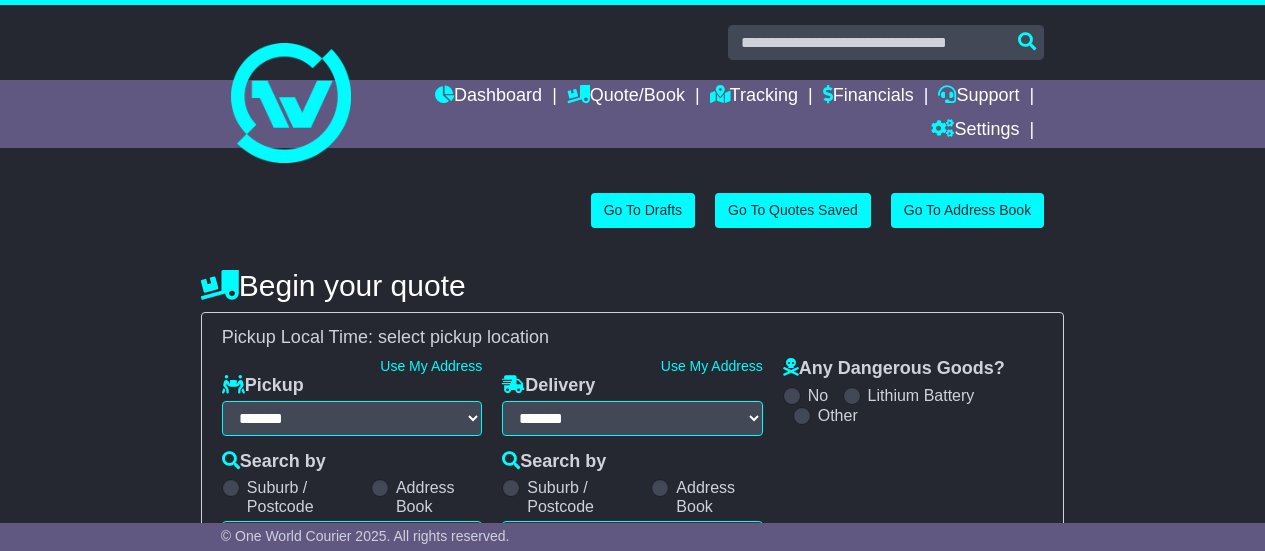 select on "**" 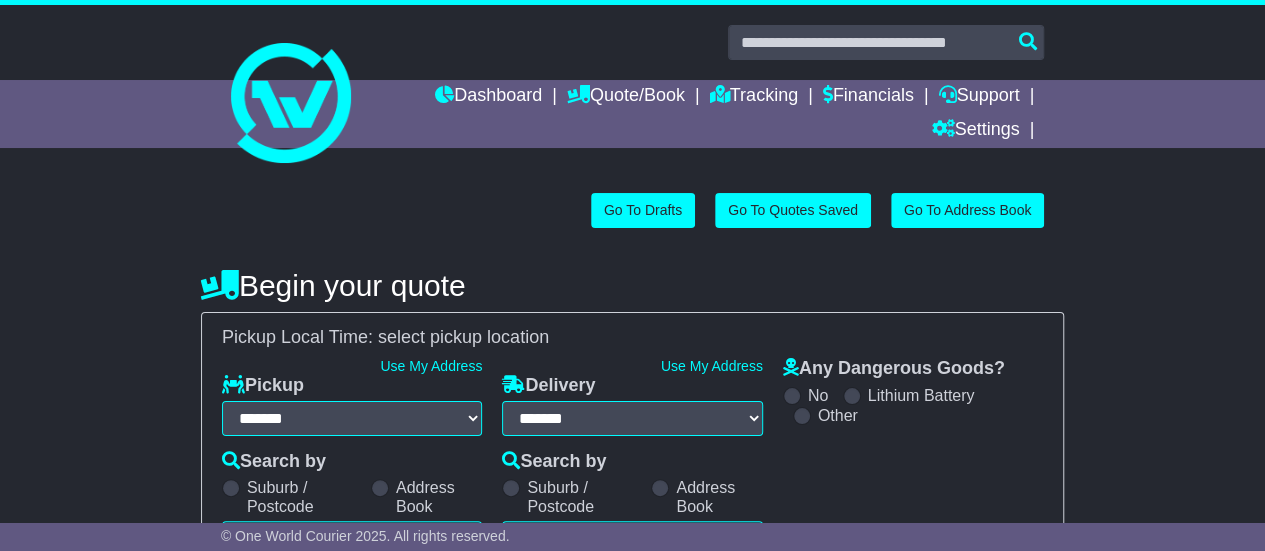 scroll, scrollTop: 0, scrollLeft: 0, axis: both 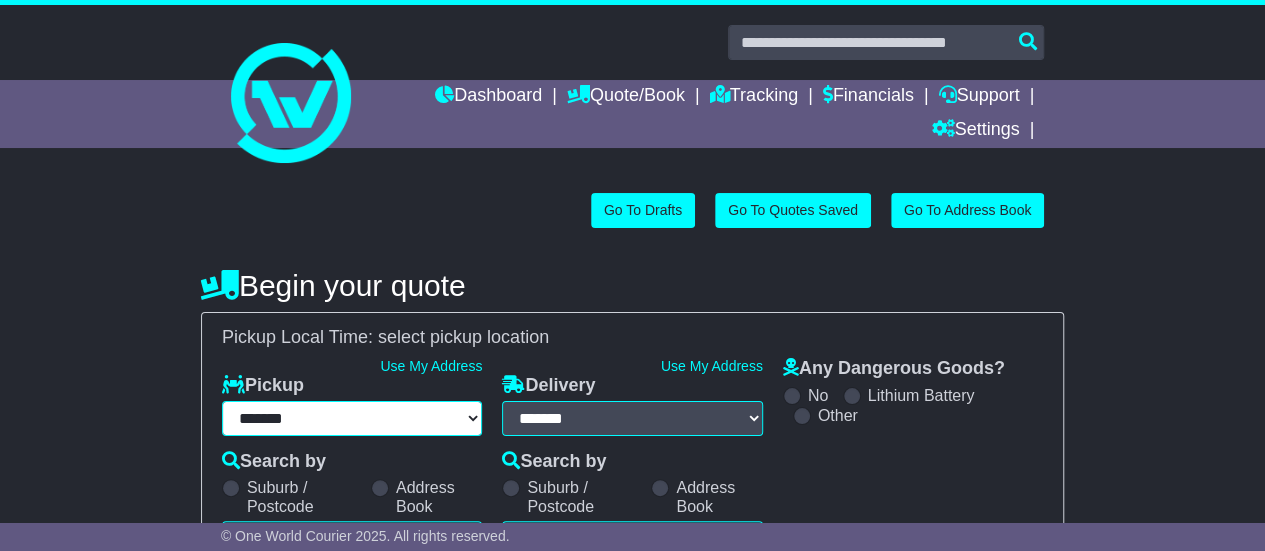 click on "**********" at bounding box center [352, 418] 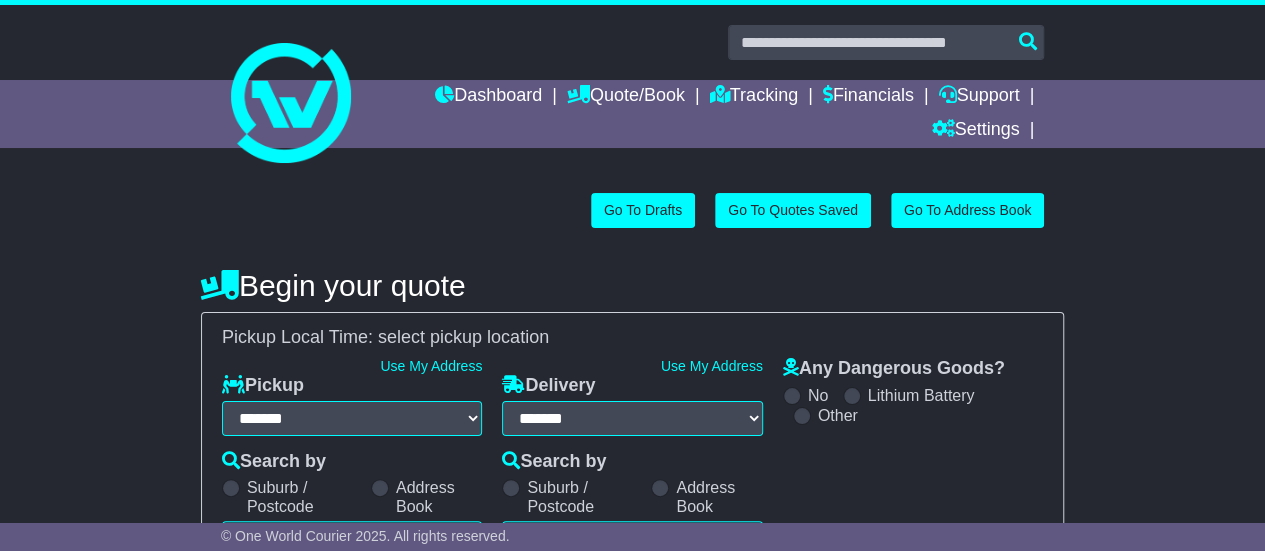 click on "**********" at bounding box center (632, 604) 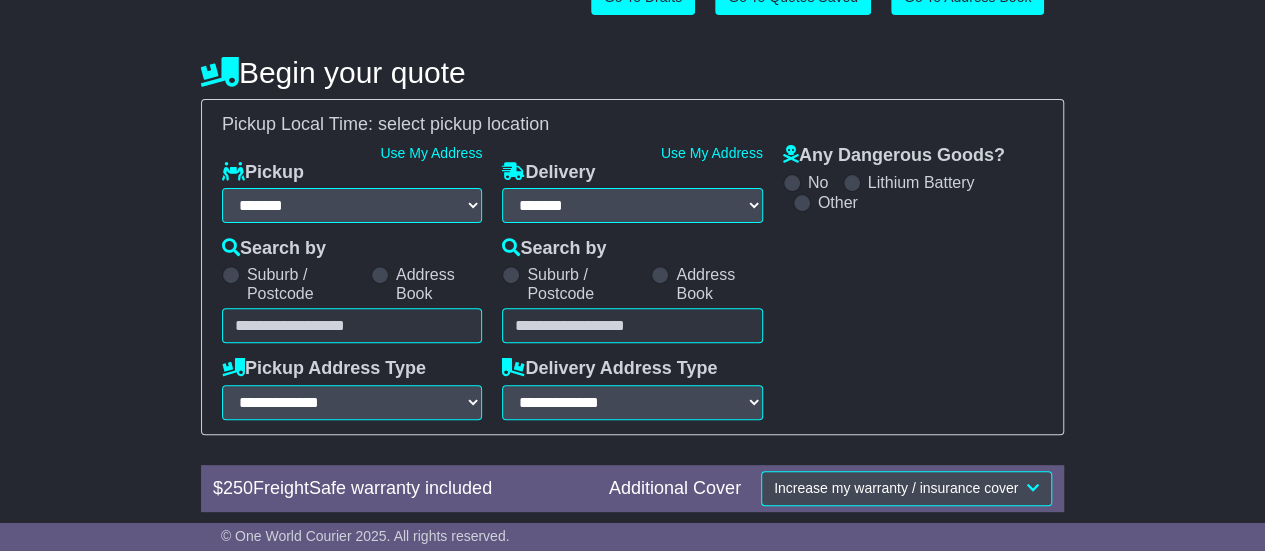 scroll, scrollTop: 220, scrollLeft: 0, axis: vertical 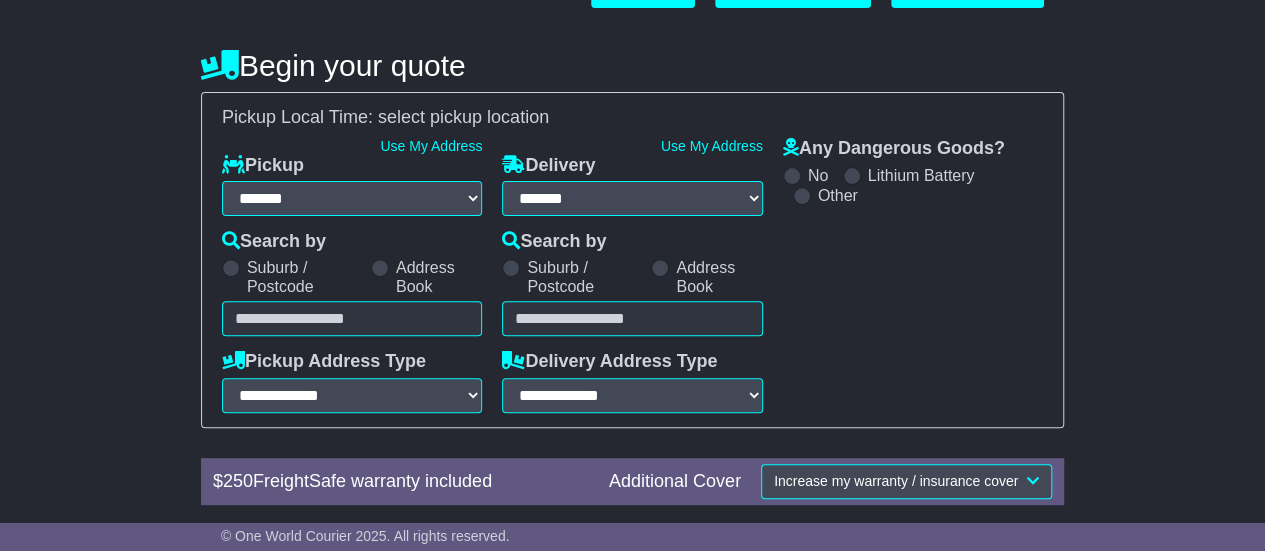 click at bounding box center (380, 268) 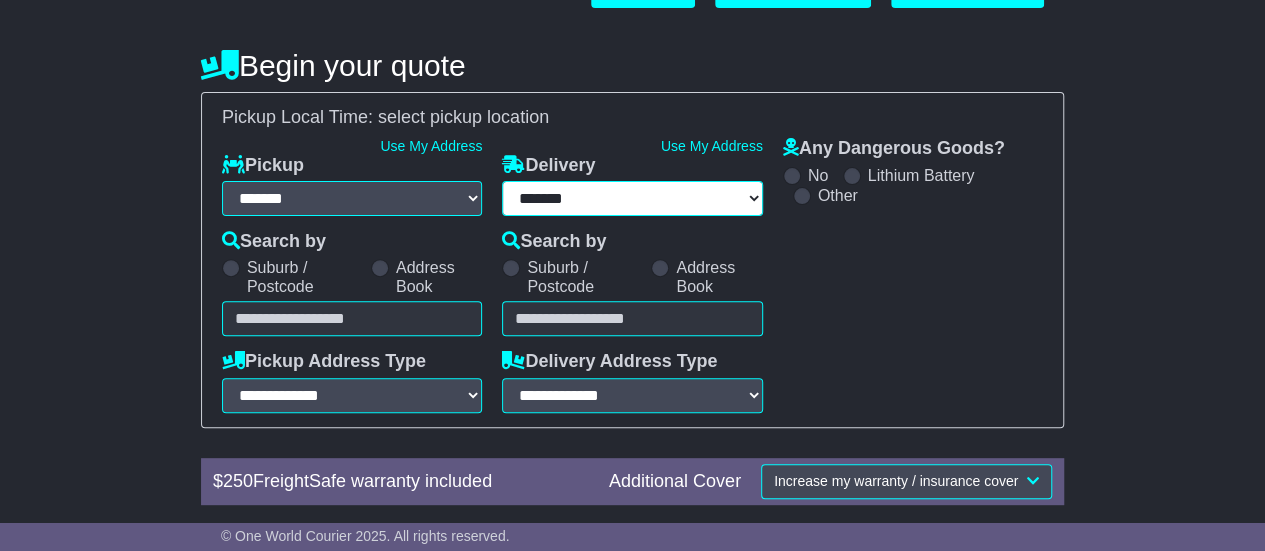 select 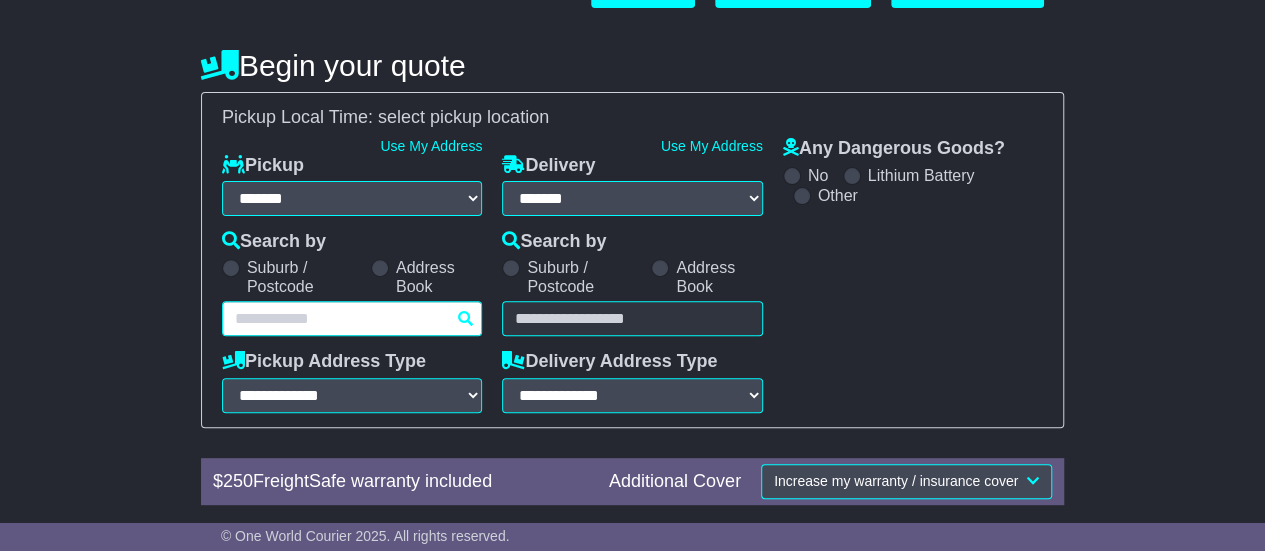 click on "Unknown City / Postcode Pair
×
You have entered     address.
Our database shows the postcode and suburb don't match. Please make sure location exists otherwise you might not receive all quotes available.
Maybe you meant to use some of the next:
Ok" at bounding box center (352, 318) 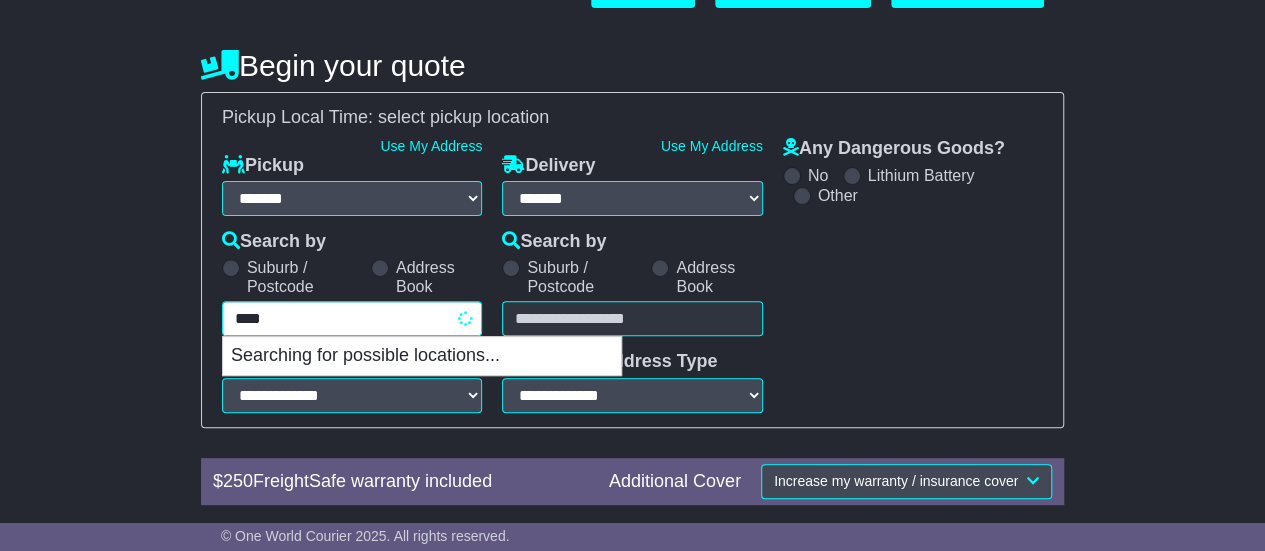 type on "*****" 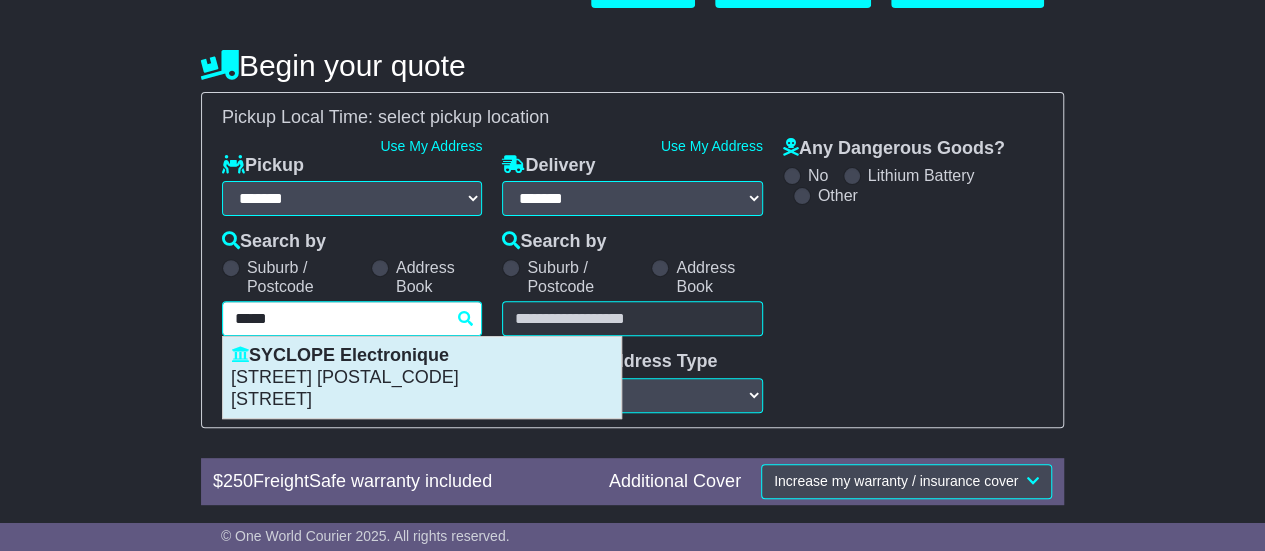 click on "SYCLOPE Electronique" at bounding box center [422, 356] 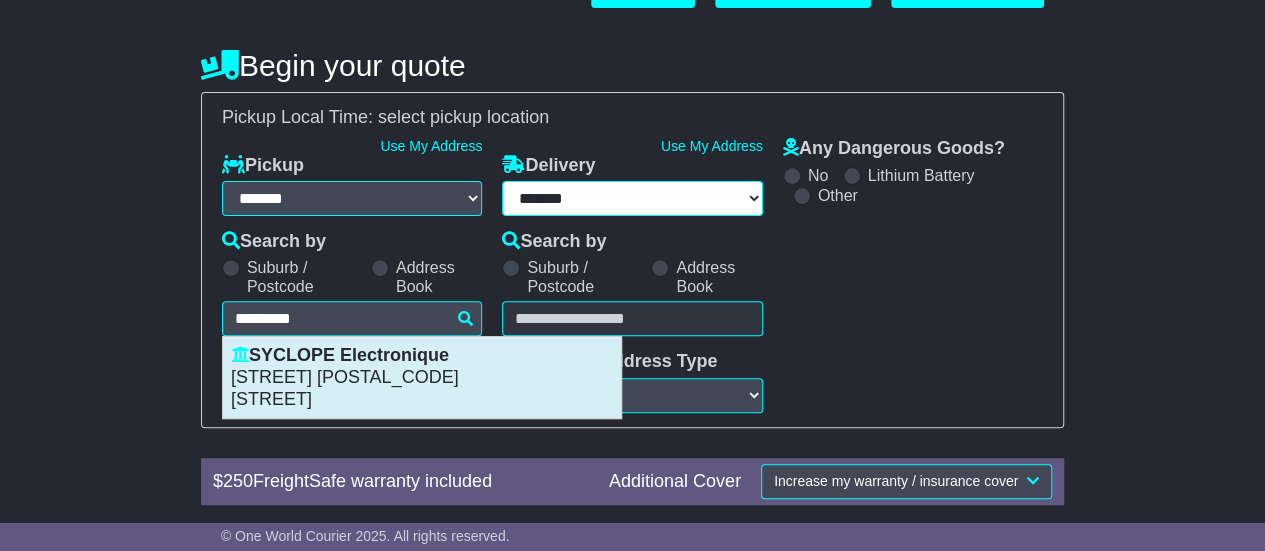 select on "**********" 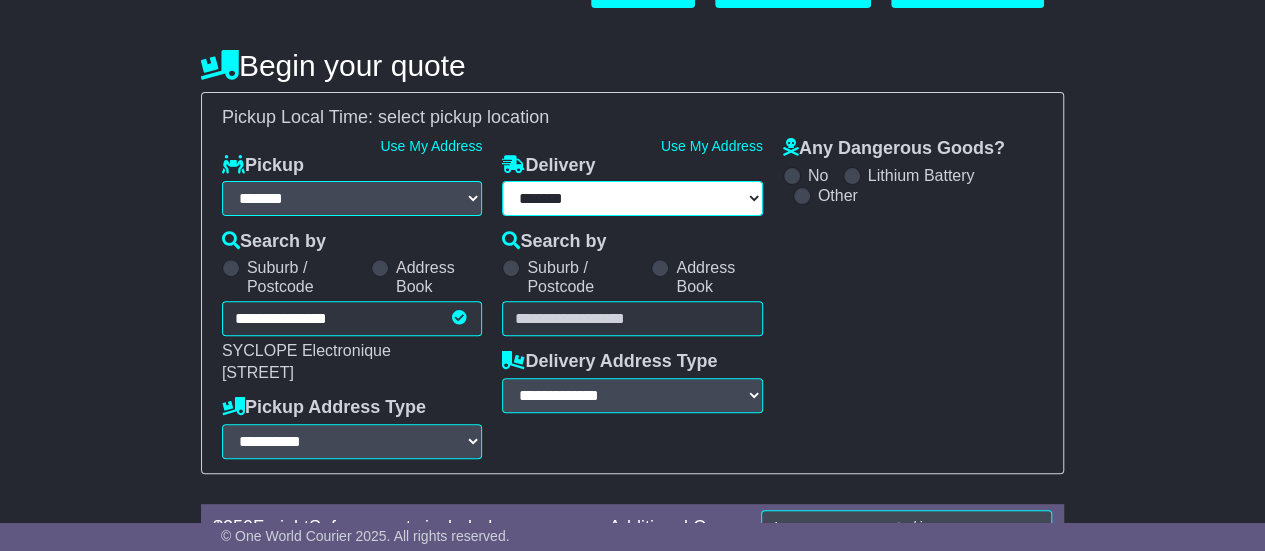 type on "**********" 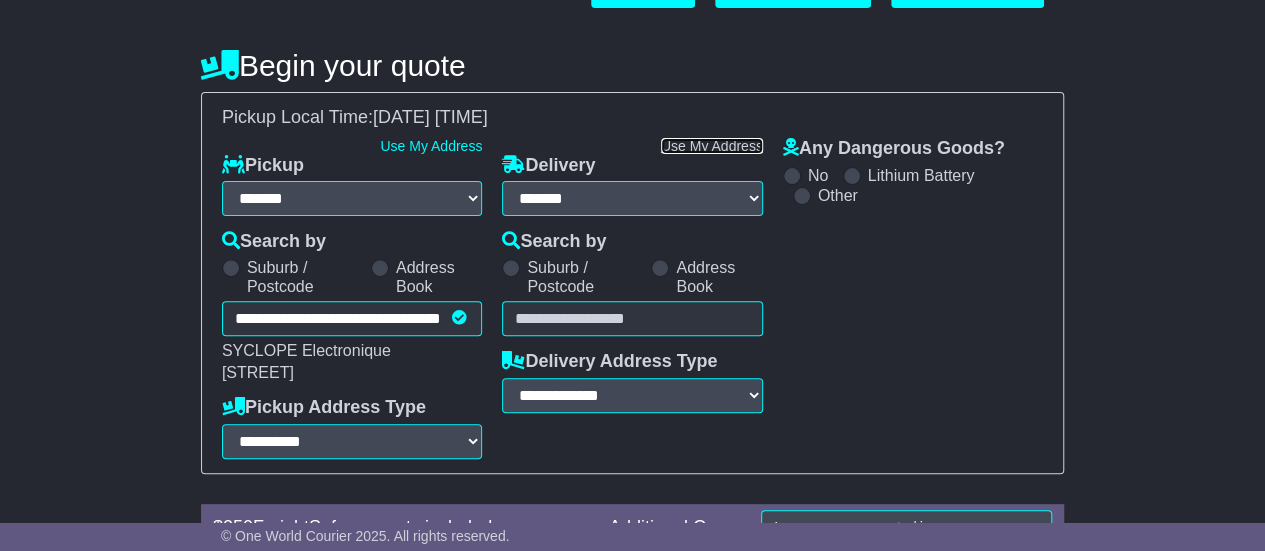 click on "Use My Address" at bounding box center [712, 146] 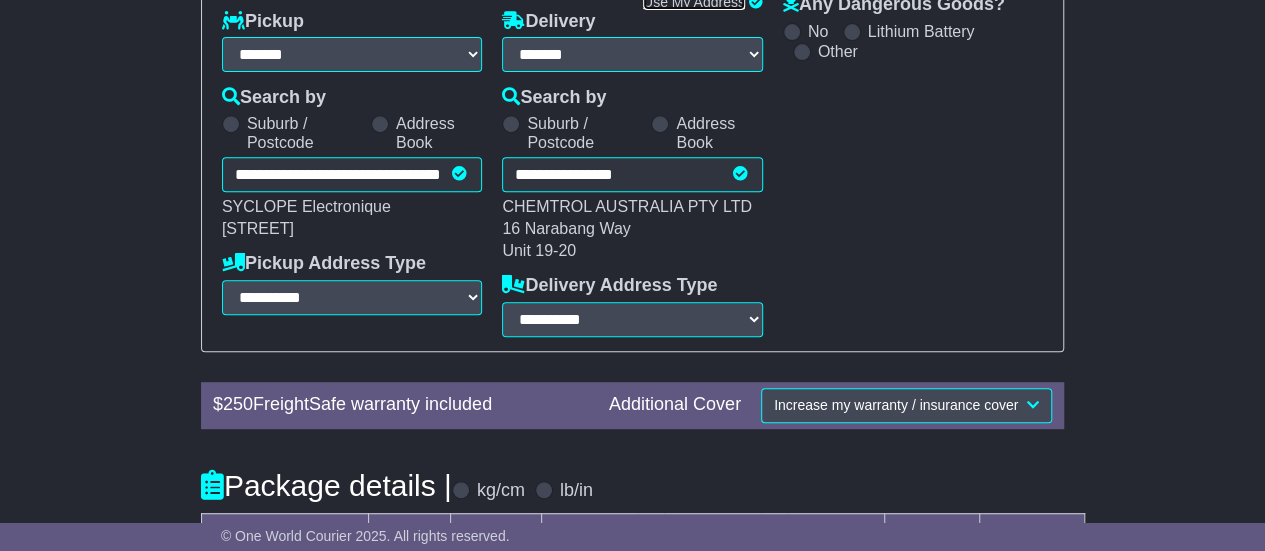 scroll, scrollTop: 578, scrollLeft: 0, axis: vertical 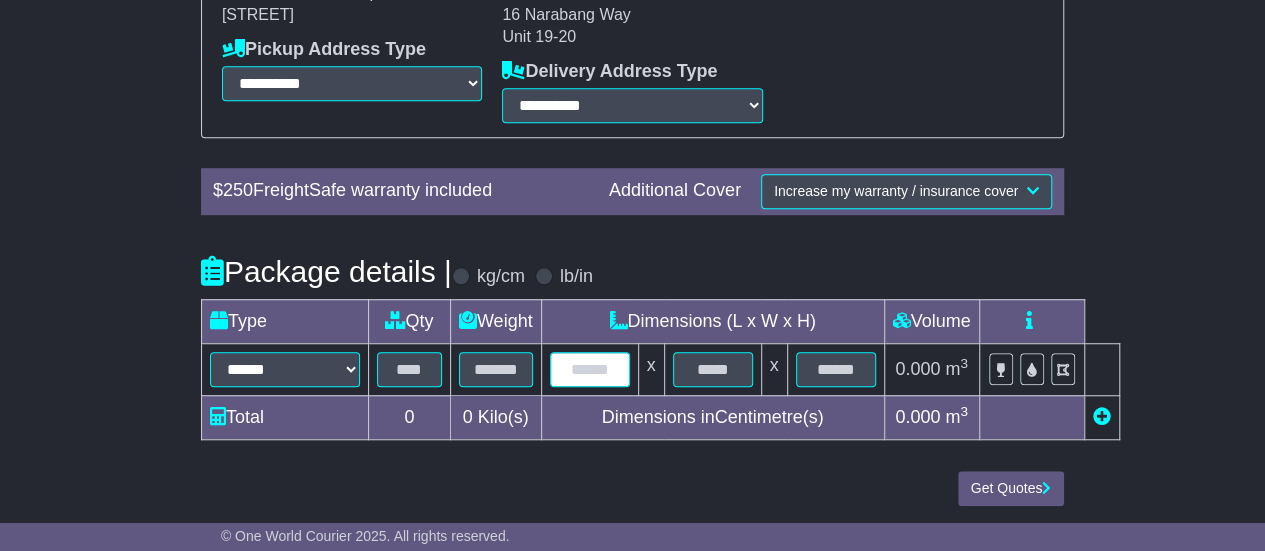 click at bounding box center [590, 369] 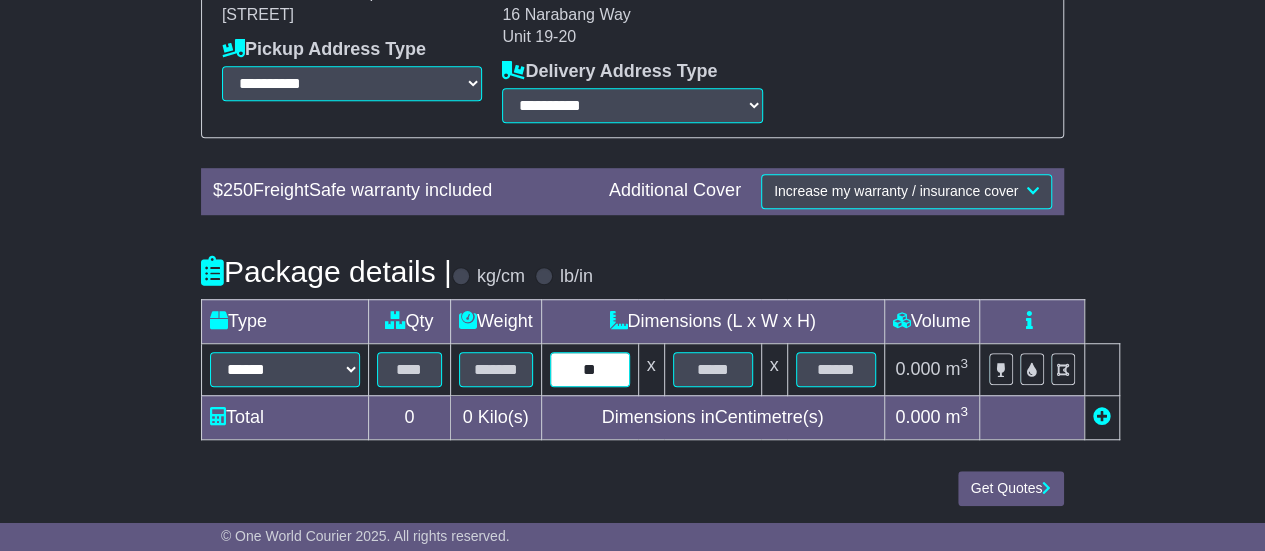 type on "**" 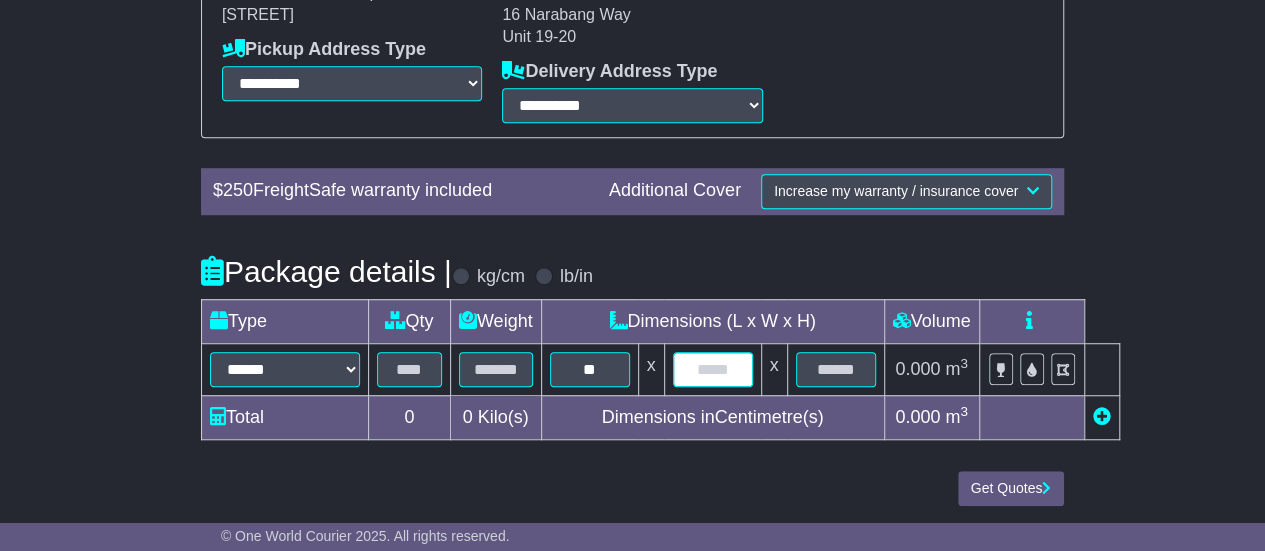 click at bounding box center [713, 369] 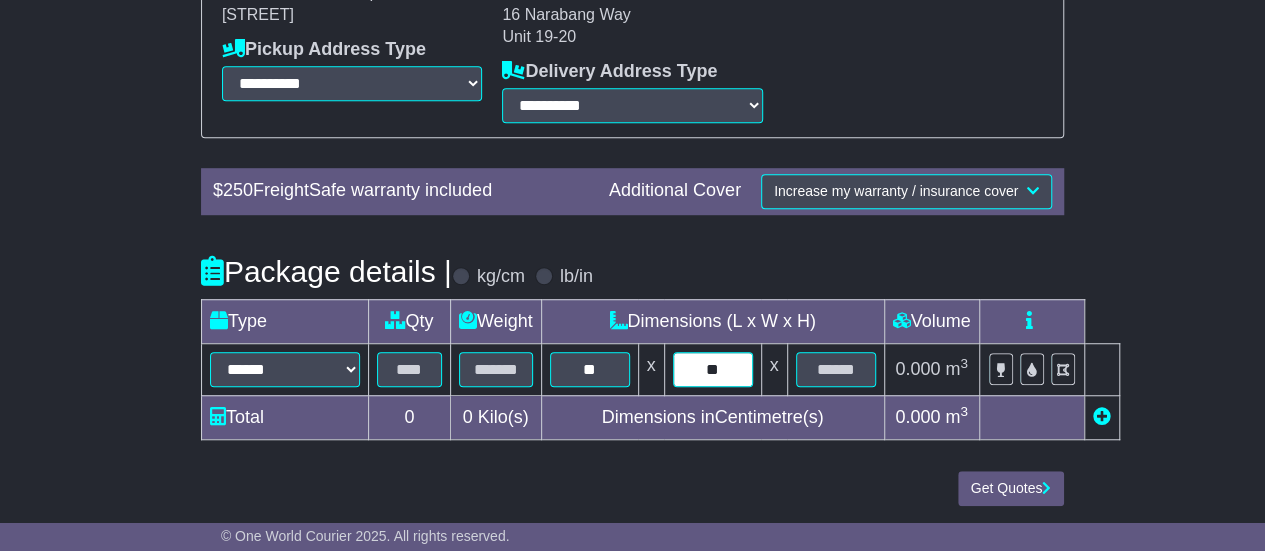 type on "**" 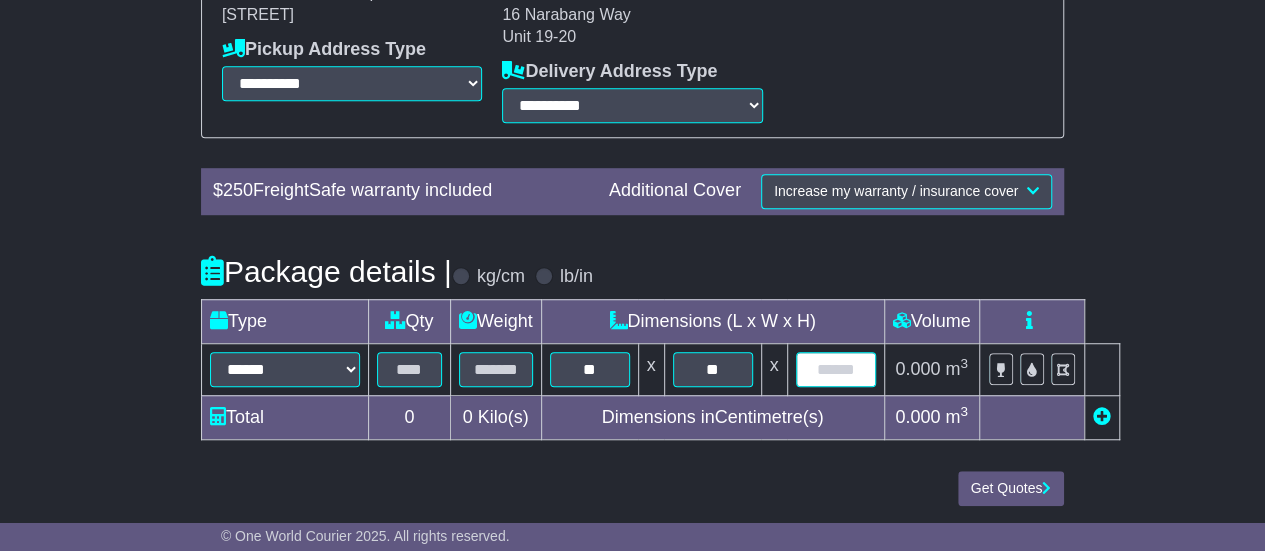 click at bounding box center [836, 369] 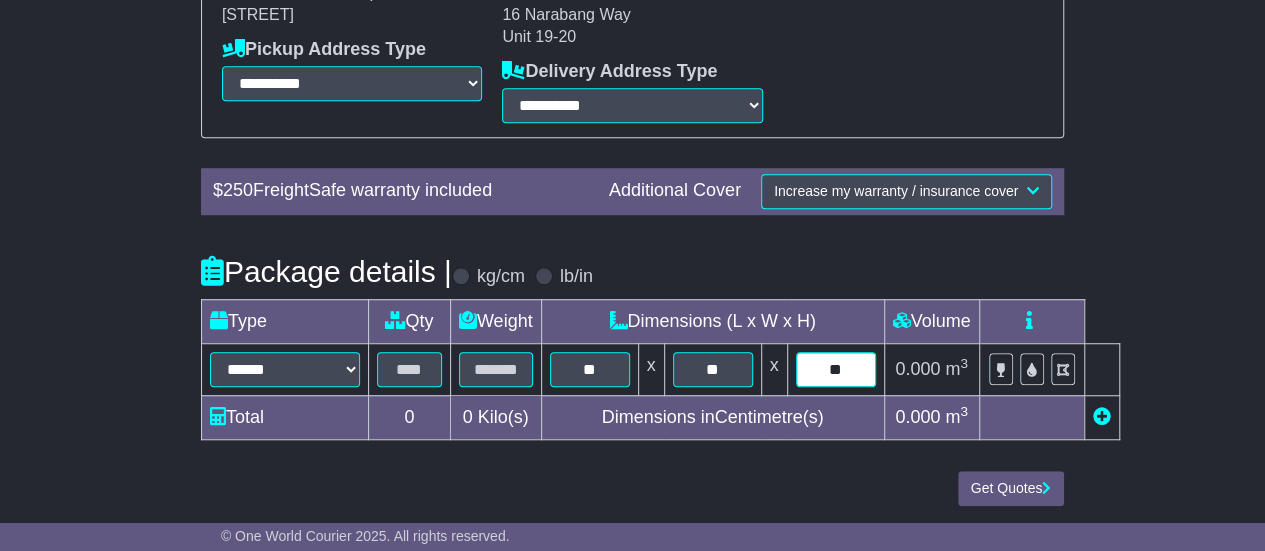 type on "**" 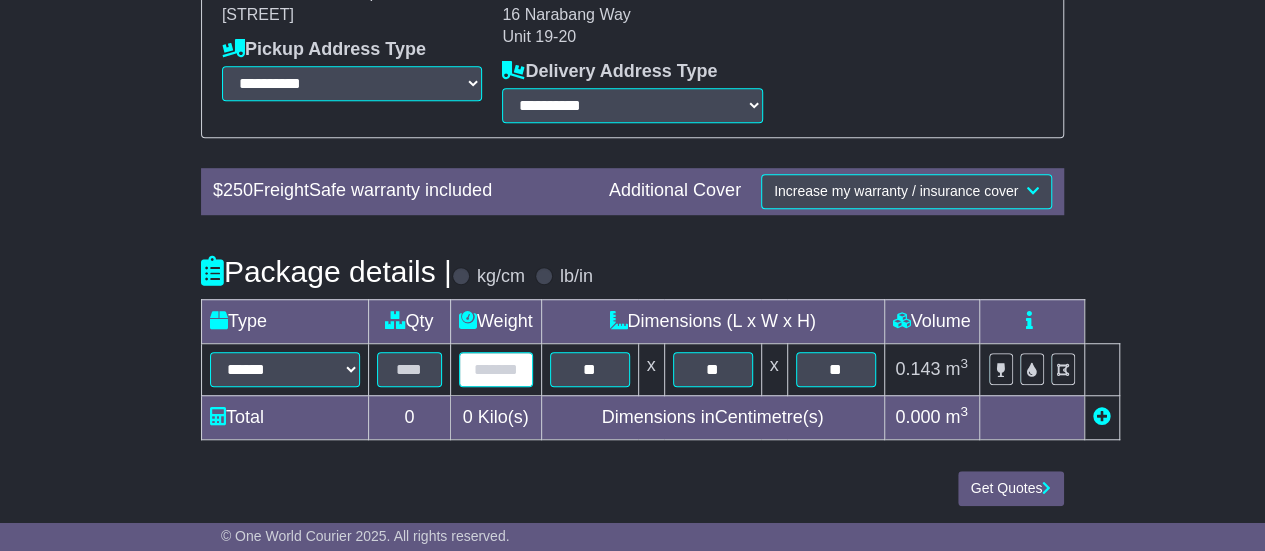 click at bounding box center [496, 369] 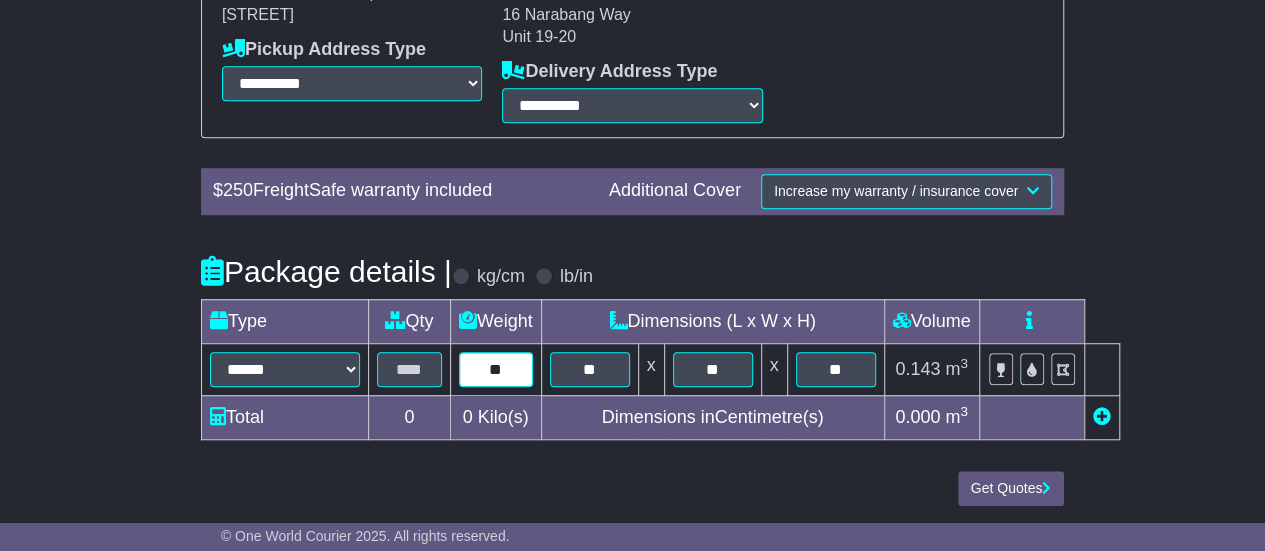 type on "**" 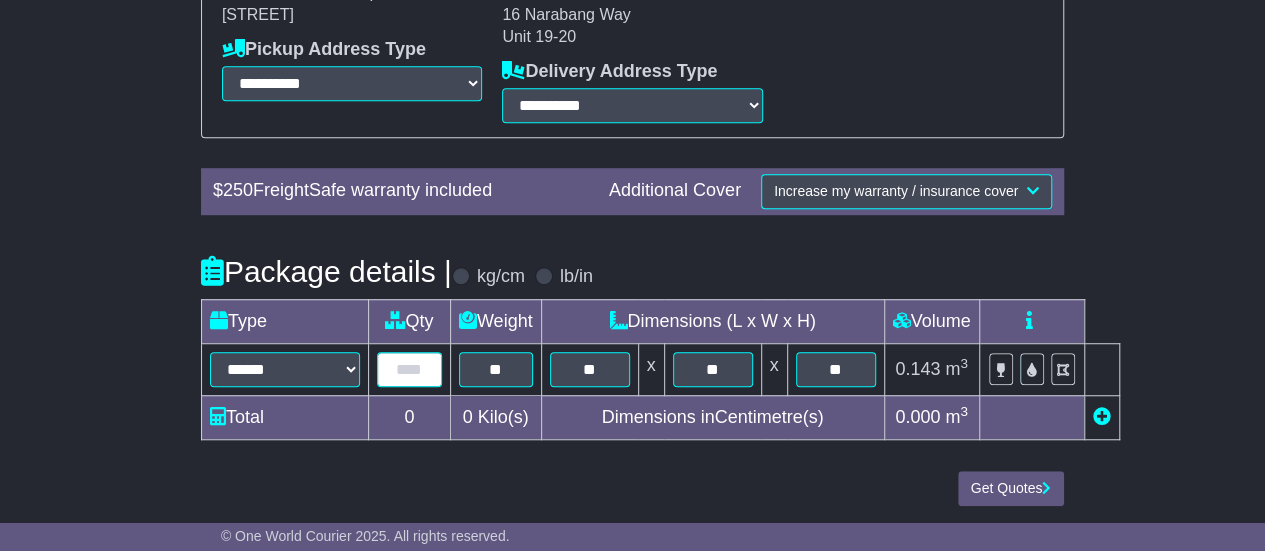 click at bounding box center [409, 369] 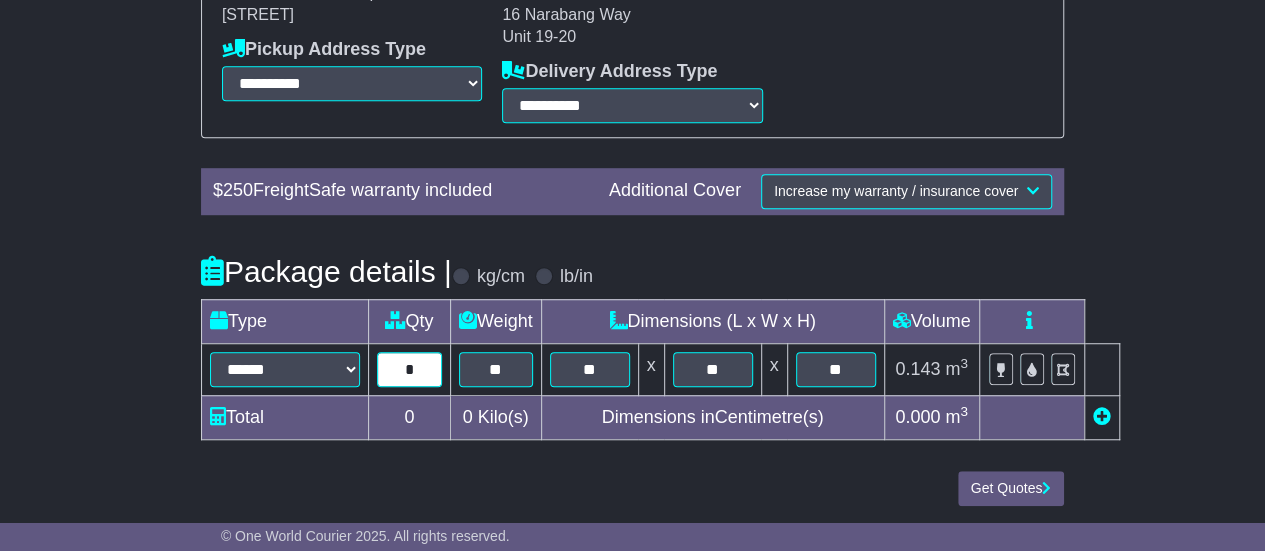 type on "*" 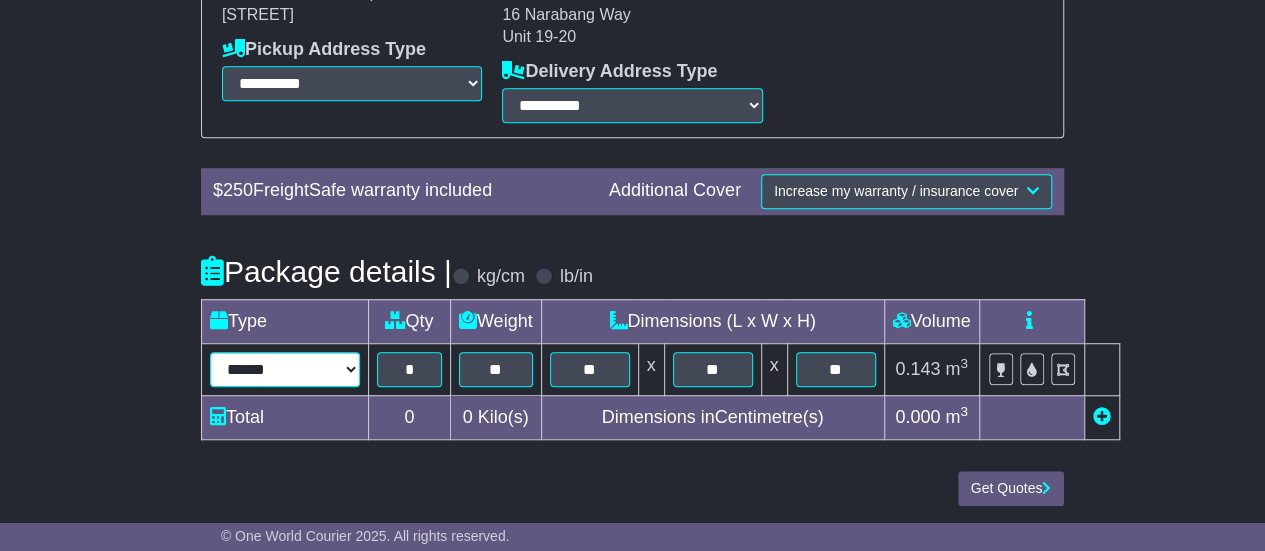 click on "**********" at bounding box center [285, 369] 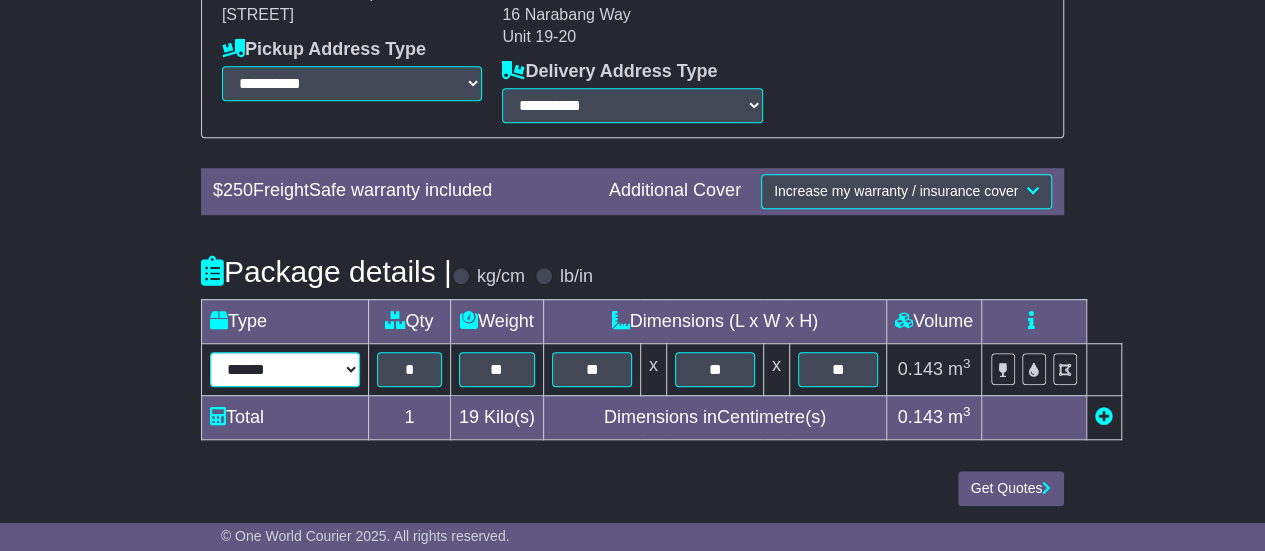 select on "****" 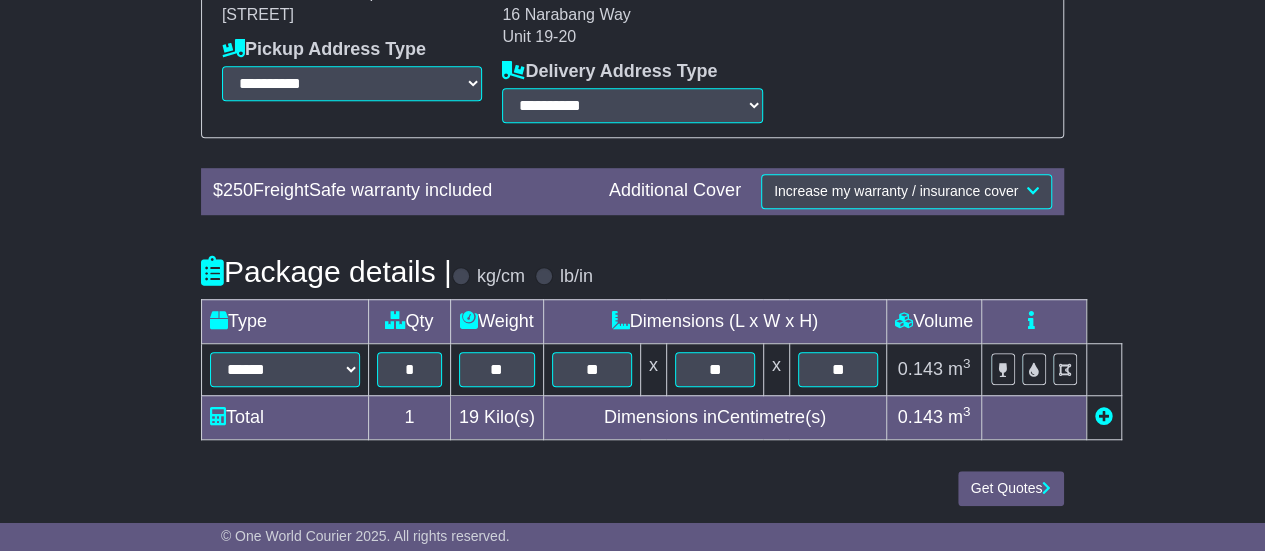 click on "**********" at bounding box center [632, 60] 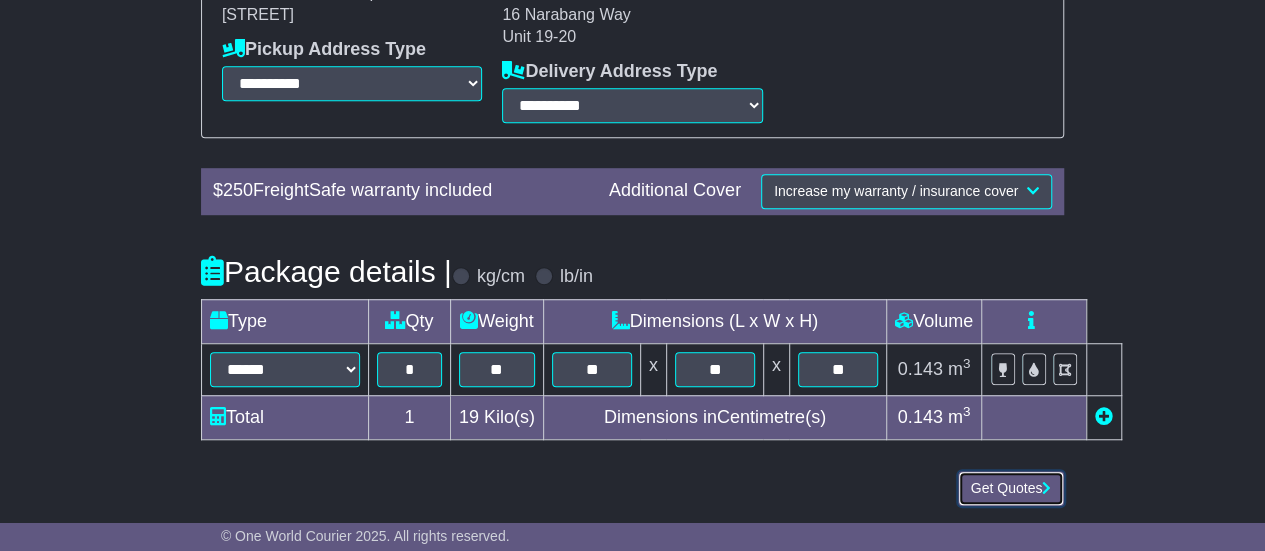 click on "Get Quotes" at bounding box center [1011, 488] 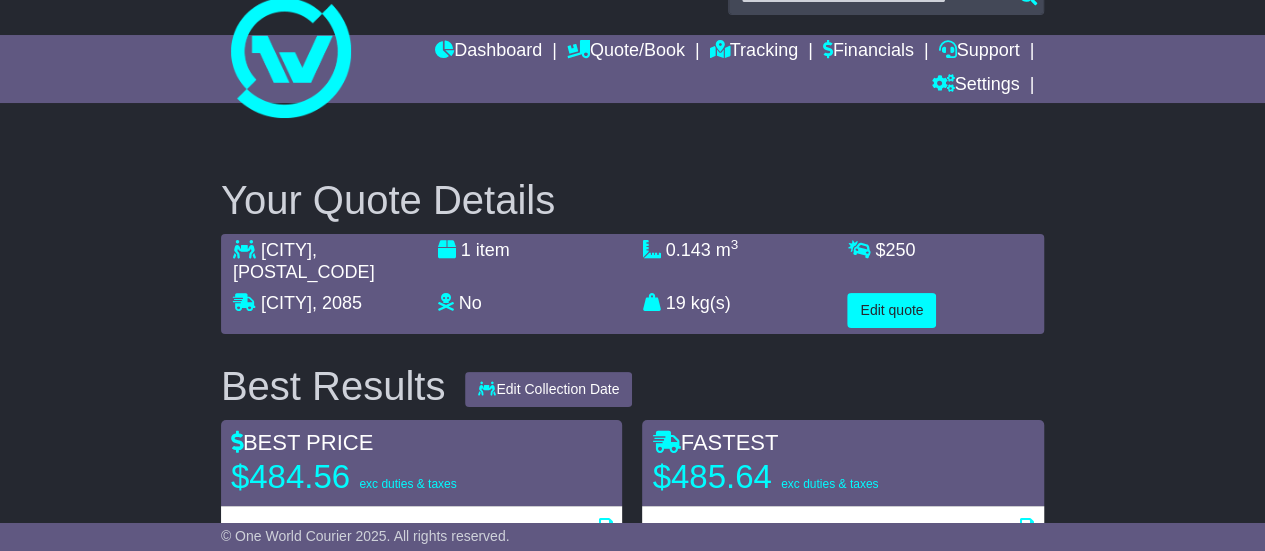 scroll, scrollTop: 44, scrollLeft: 0, axis: vertical 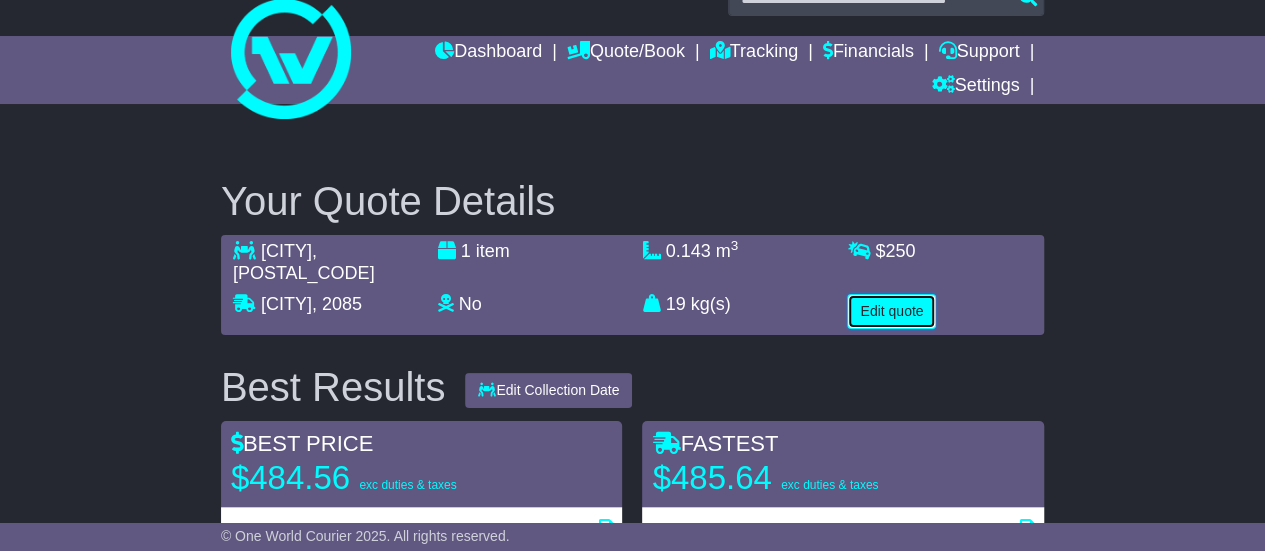 click on "Edit quote" at bounding box center [891, 311] 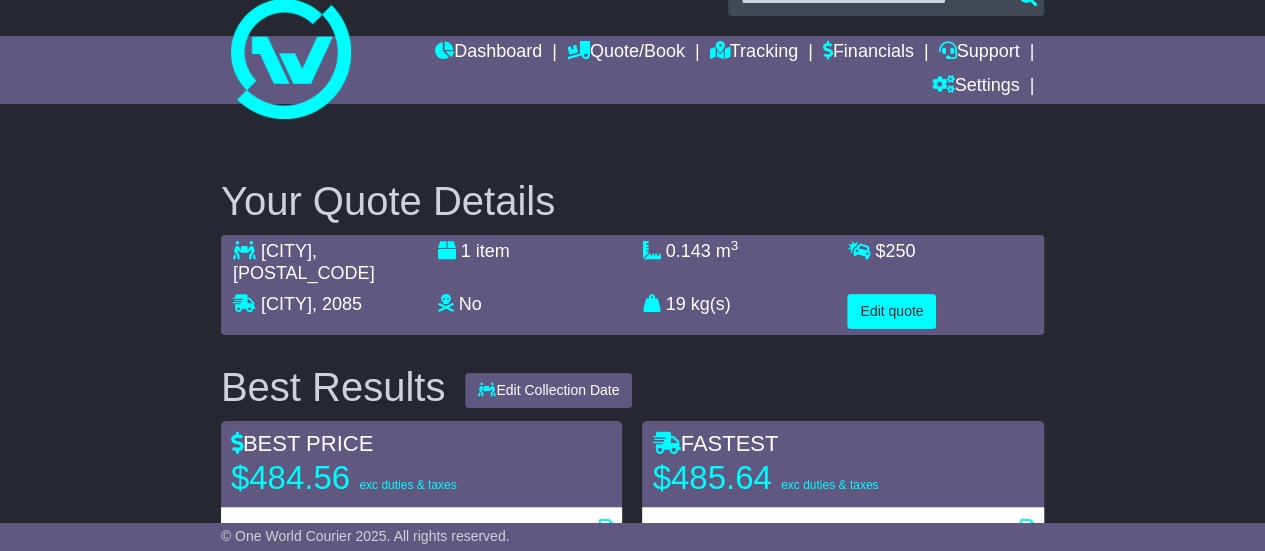 select on "**" 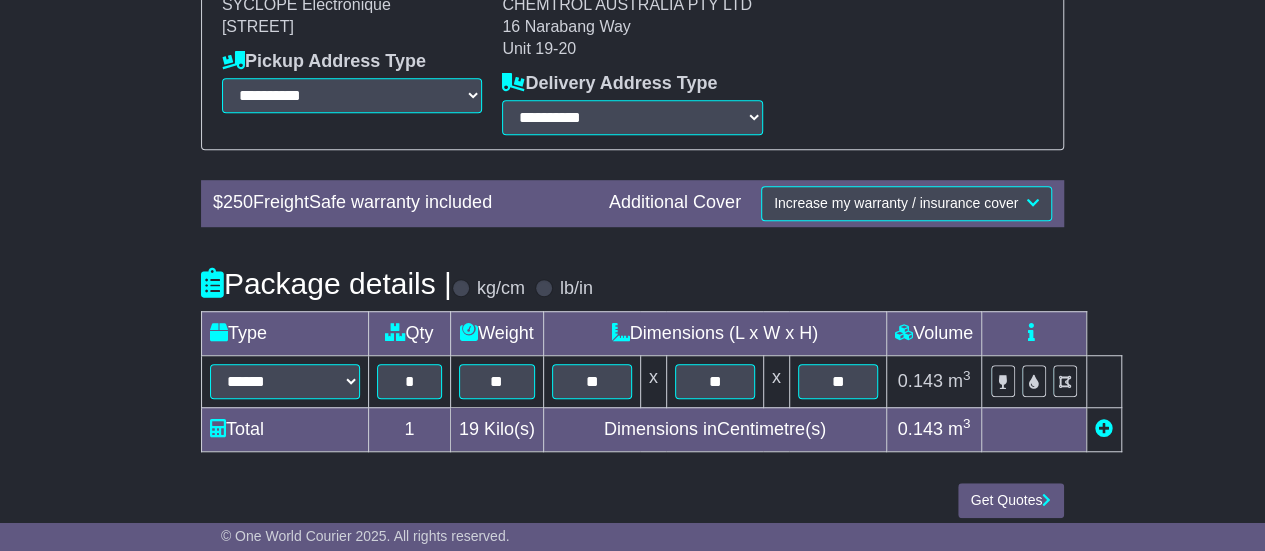 scroll, scrollTop: 578, scrollLeft: 0, axis: vertical 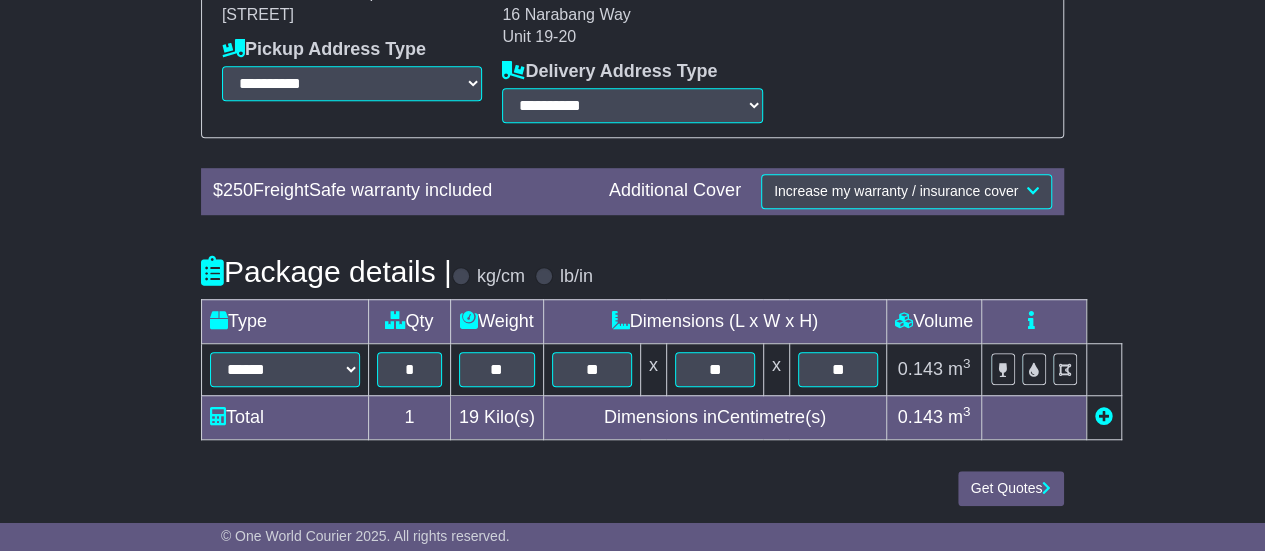 click at bounding box center (1104, 416) 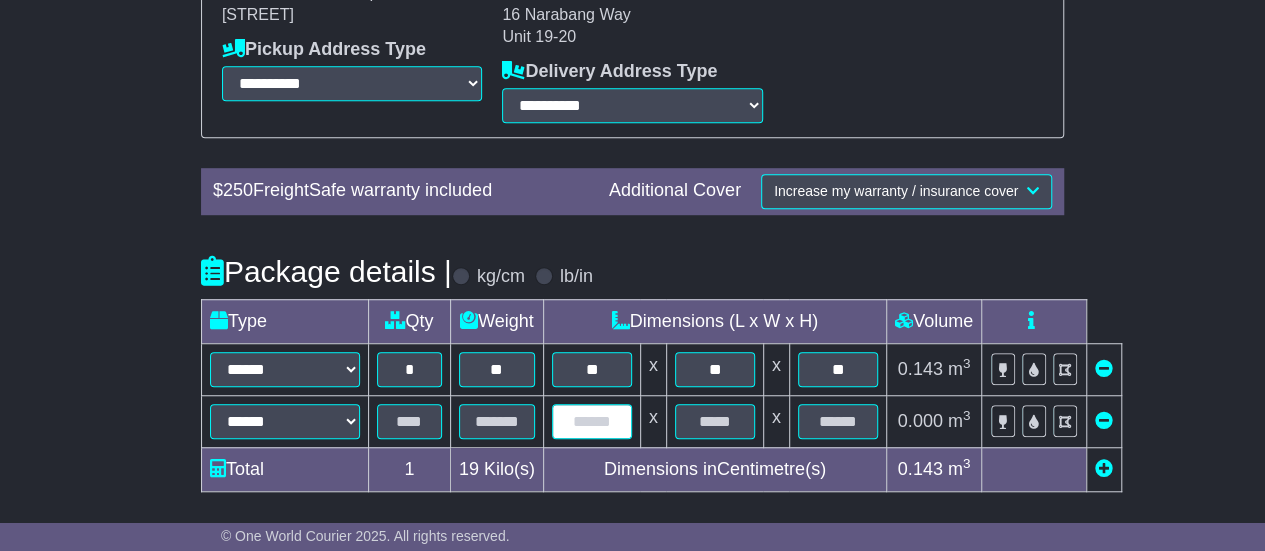 click at bounding box center (592, 421) 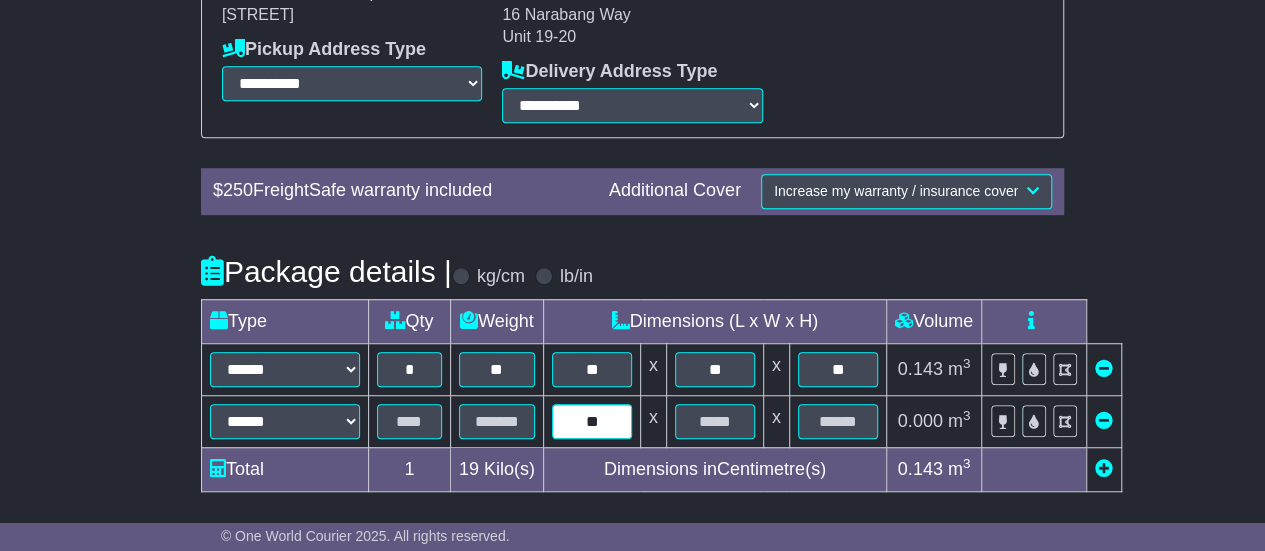 type on "**" 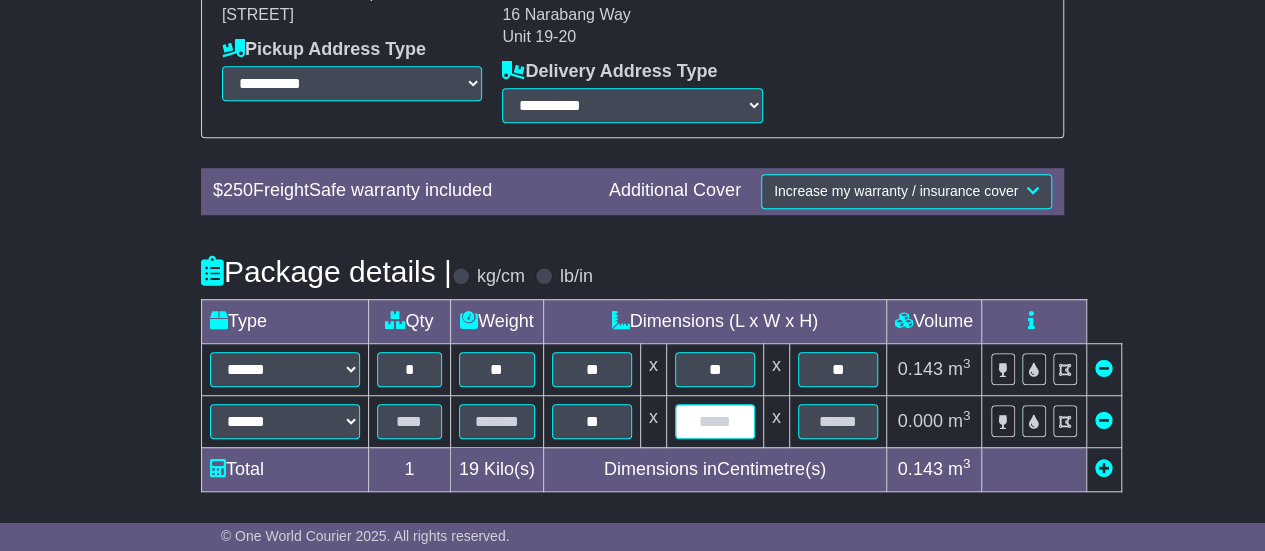 click at bounding box center [715, 421] 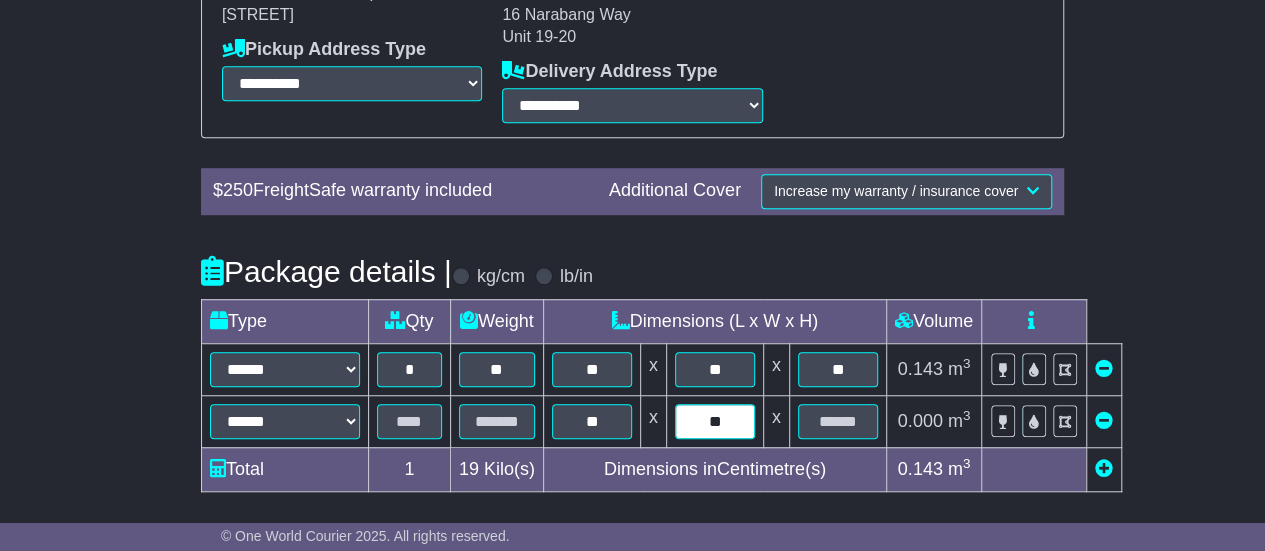 type on "**" 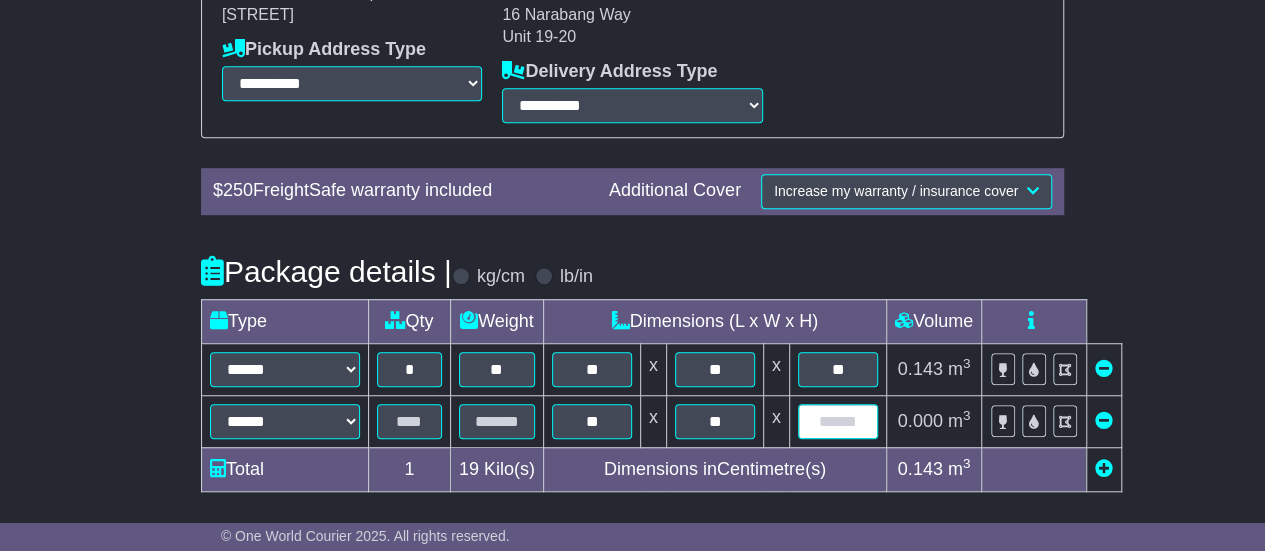click at bounding box center [838, 421] 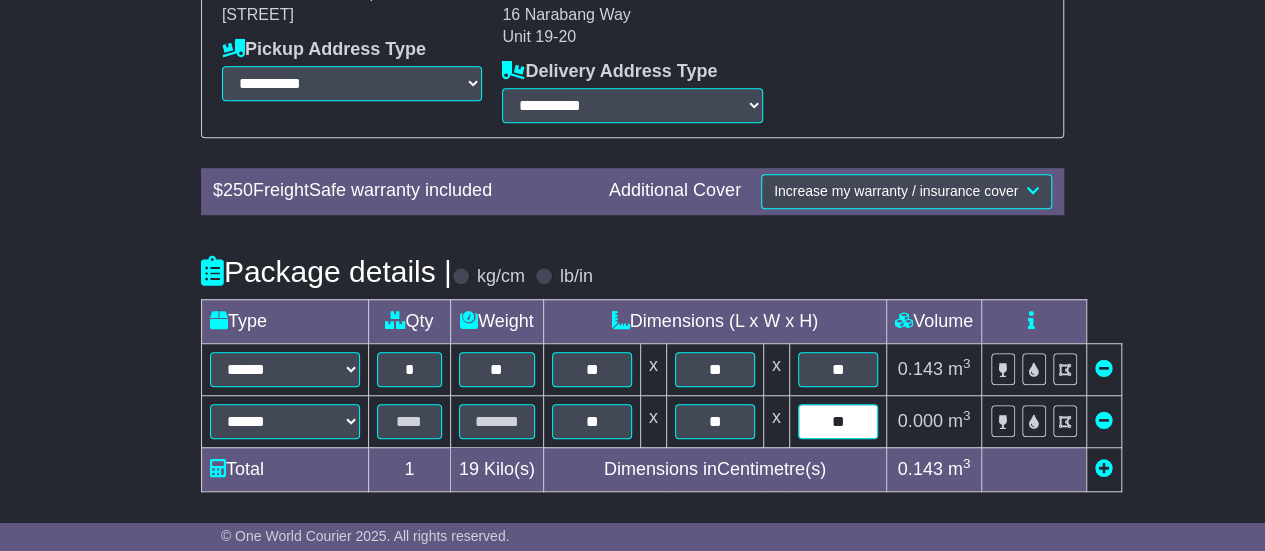 type on "**" 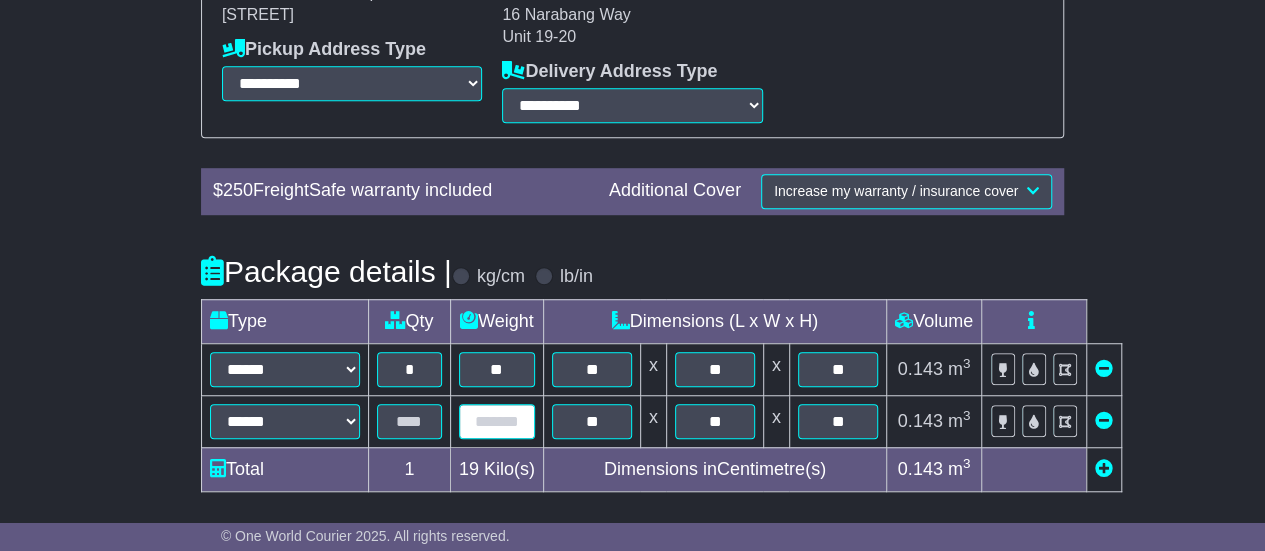 click at bounding box center (497, 421) 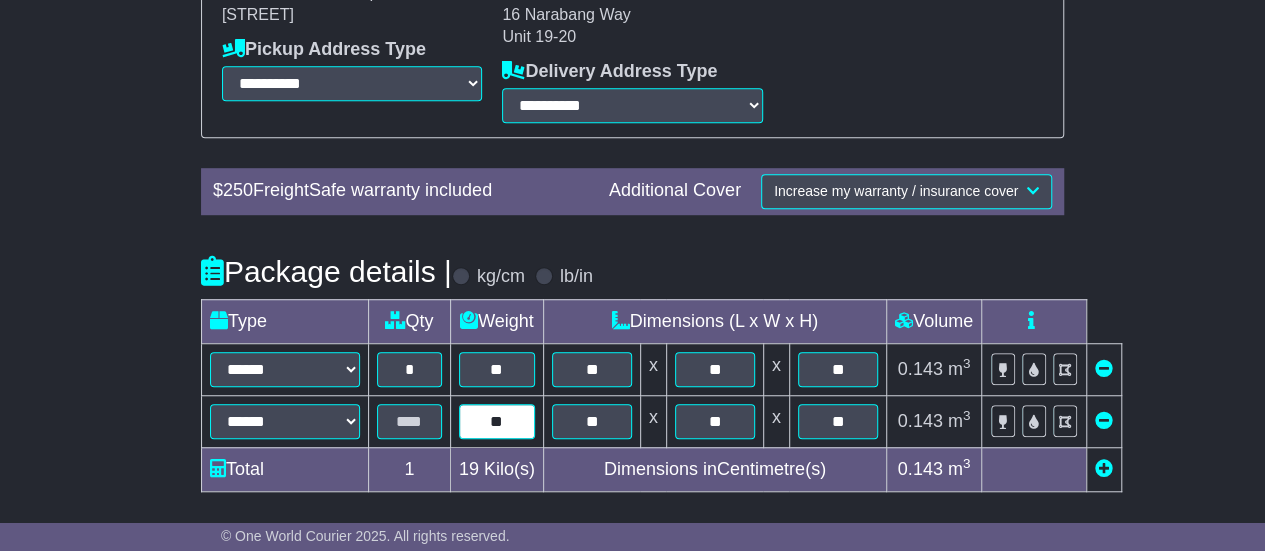 type on "**" 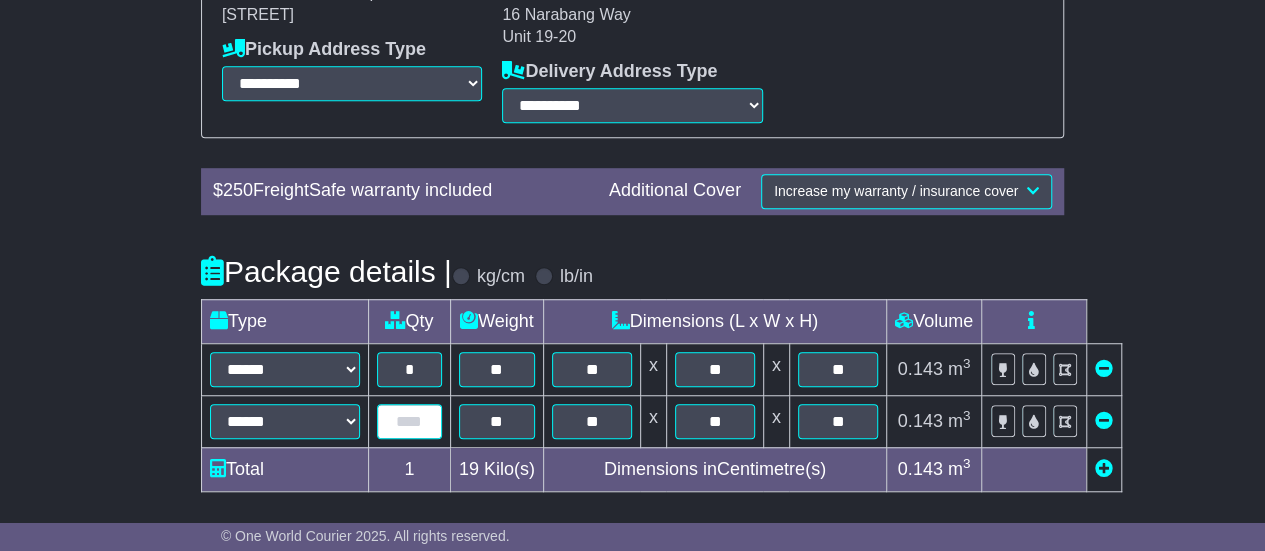 click at bounding box center [409, 421] 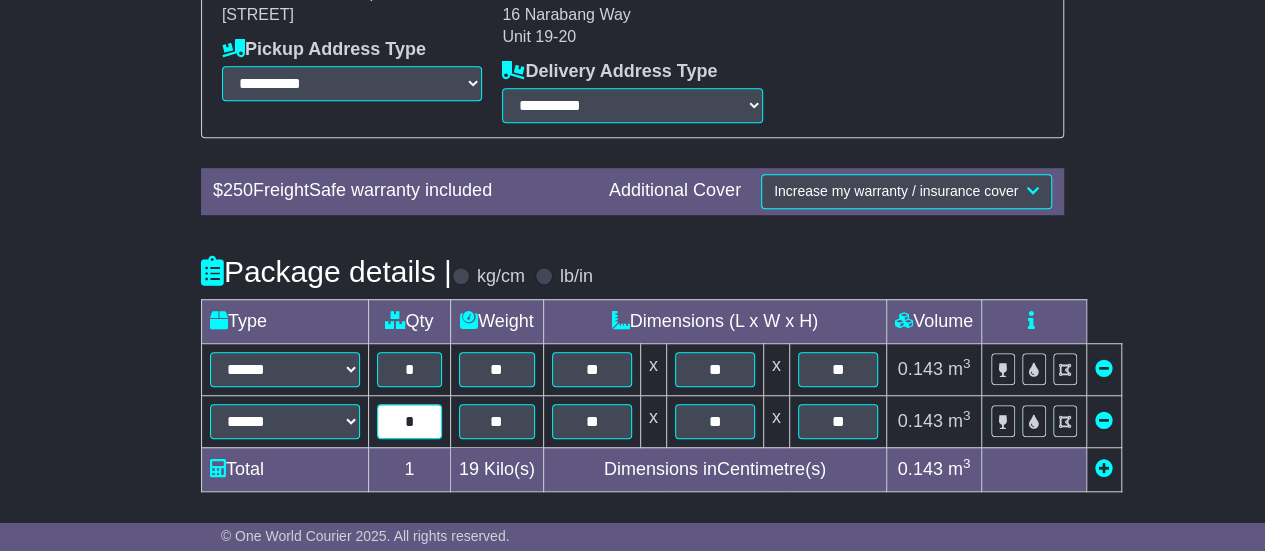 type on "*" 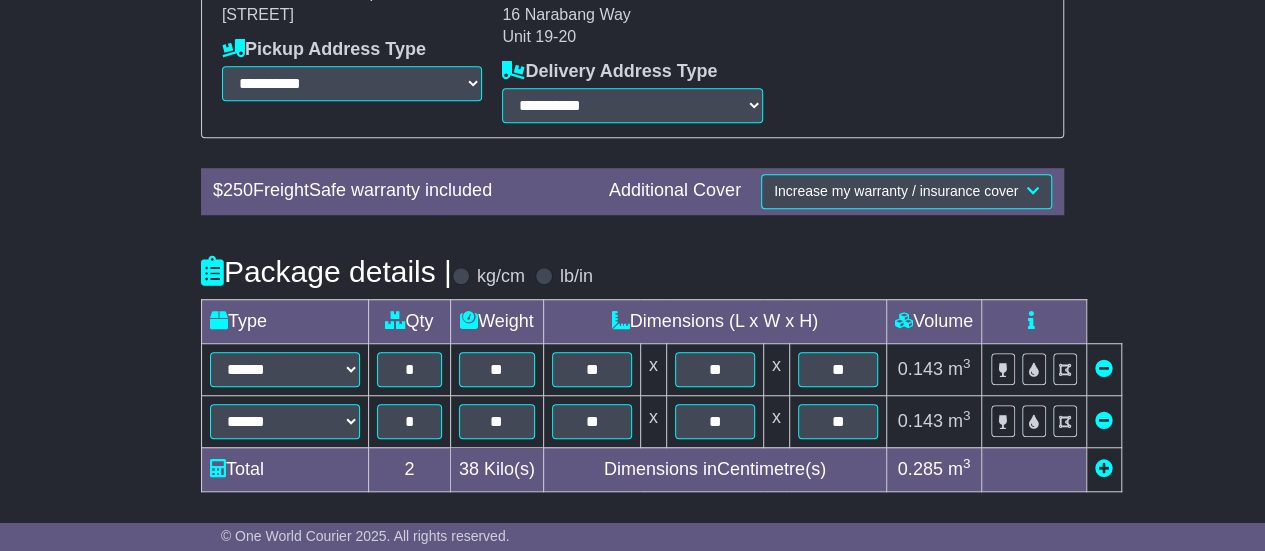 click on "**********" at bounding box center [632, 81] 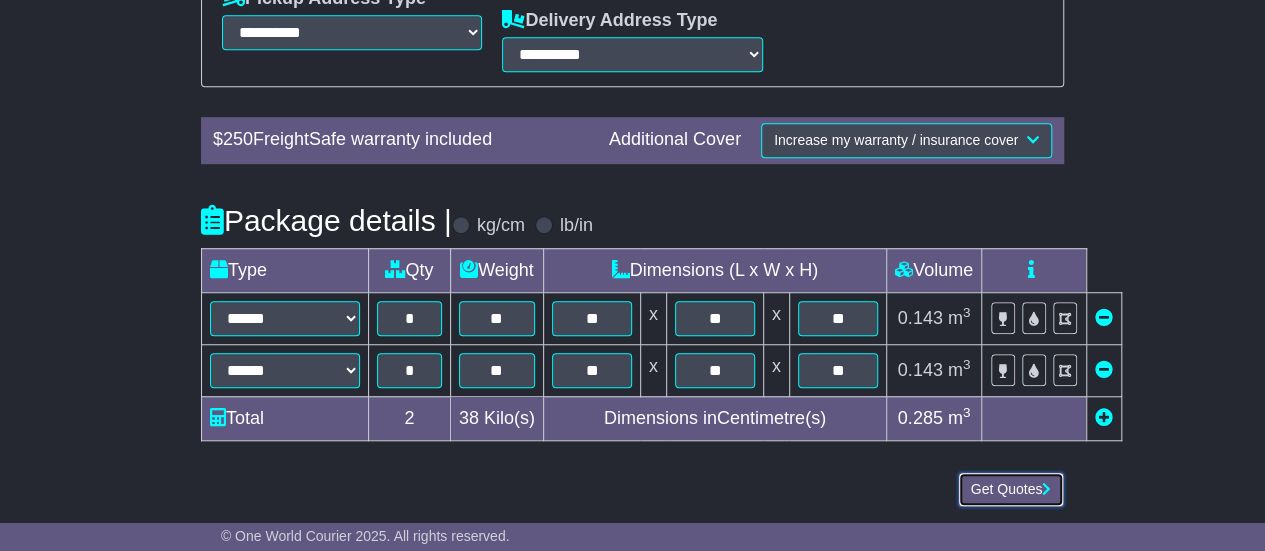 click on "Get Quotes" at bounding box center [1011, 489] 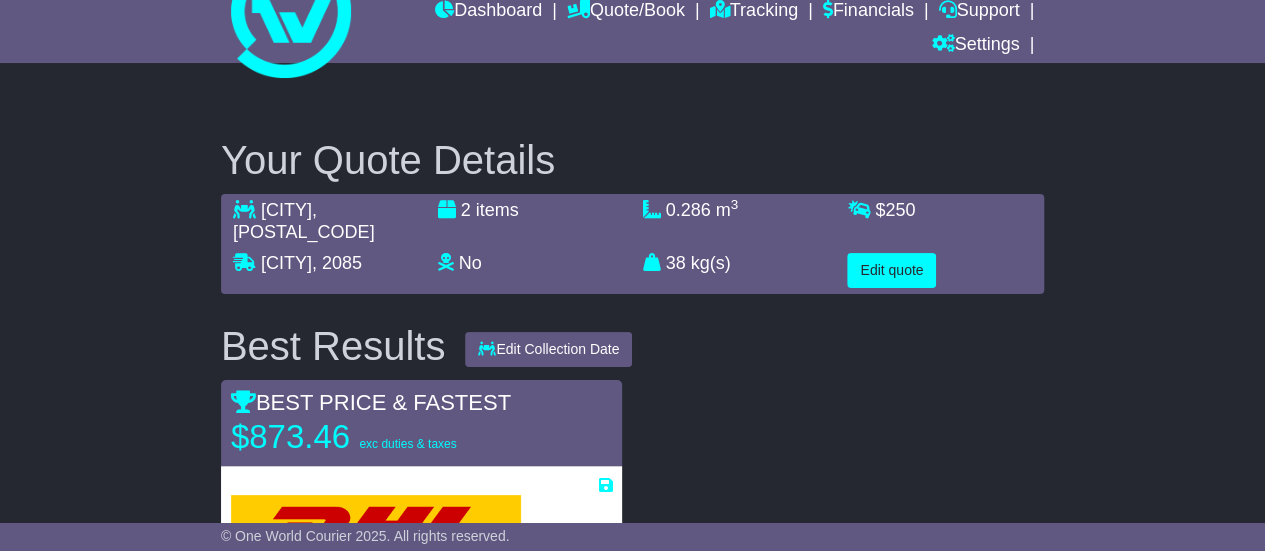 scroll, scrollTop: 80, scrollLeft: 0, axis: vertical 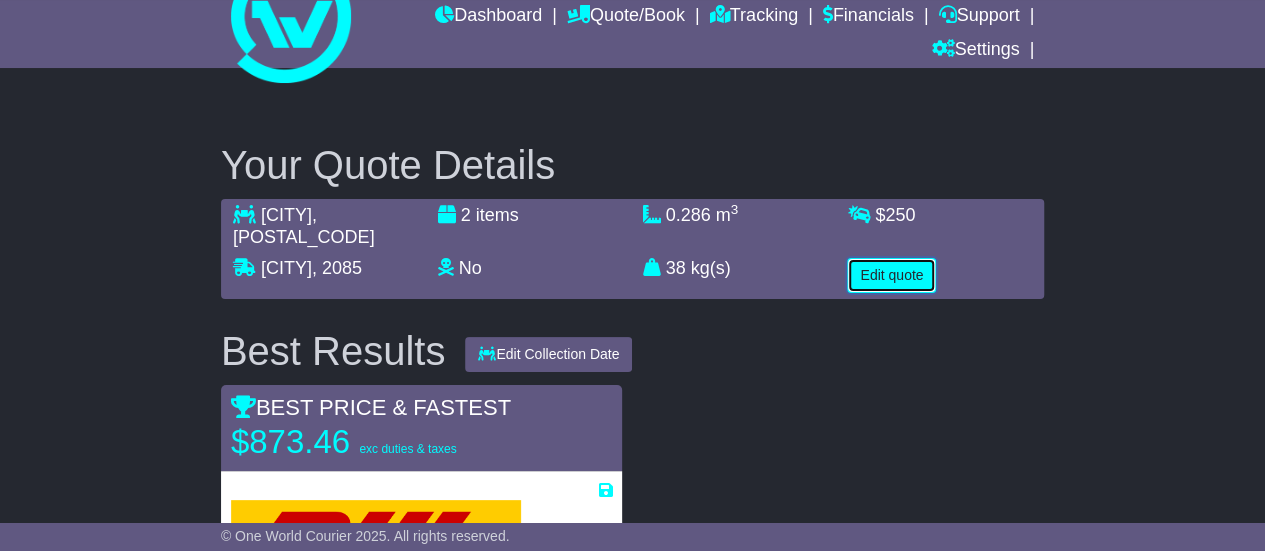 click on "Edit quote" at bounding box center [891, 275] 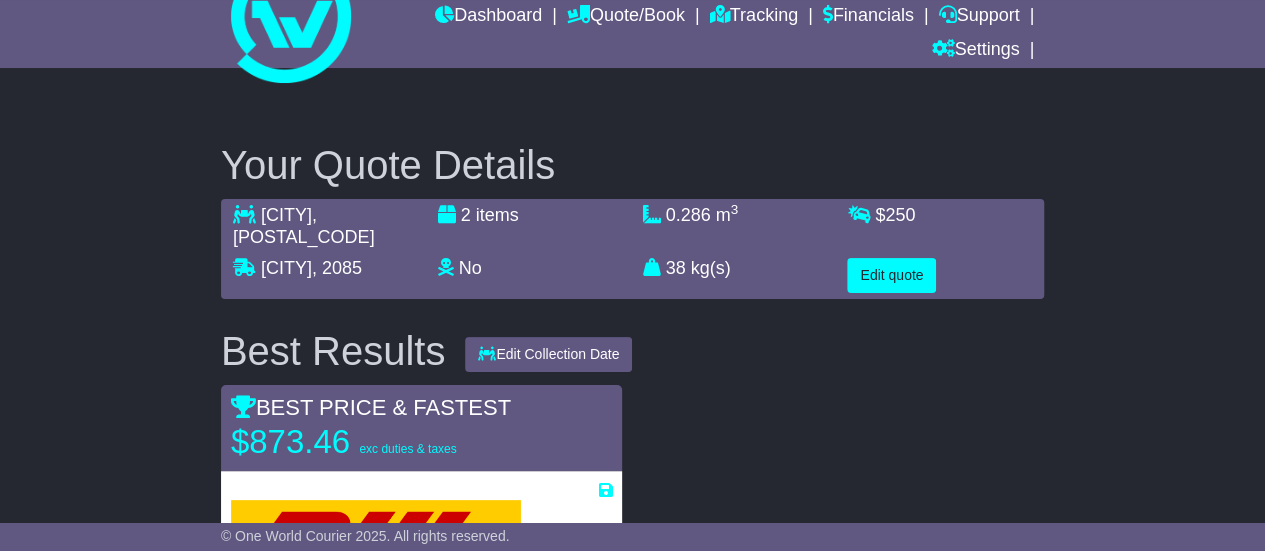 select on "**" 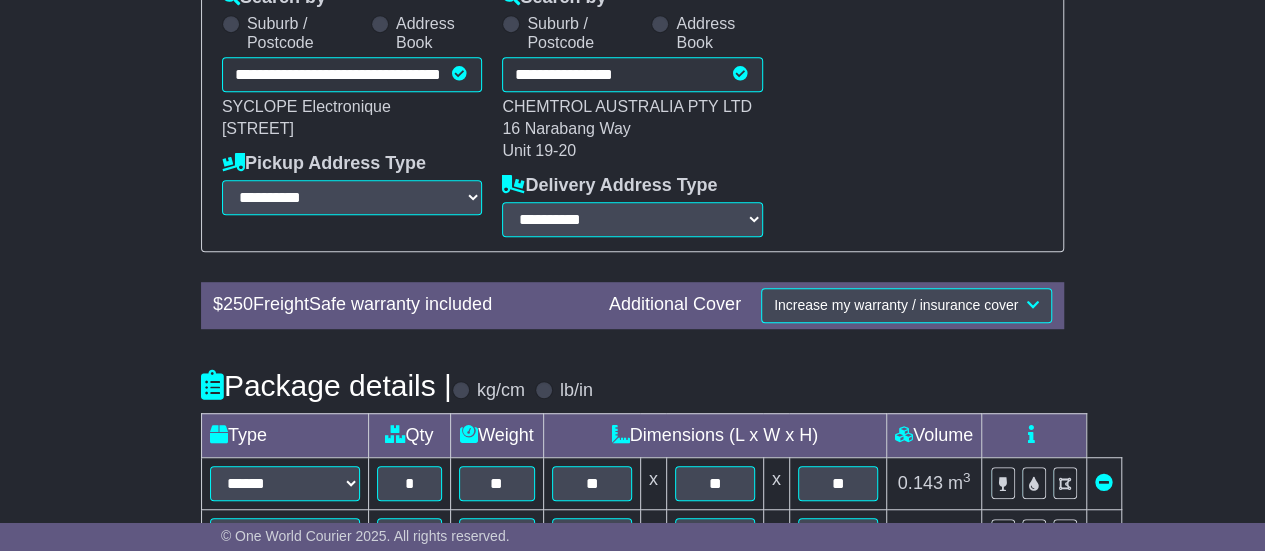 scroll, scrollTop: 566, scrollLeft: 0, axis: vertical 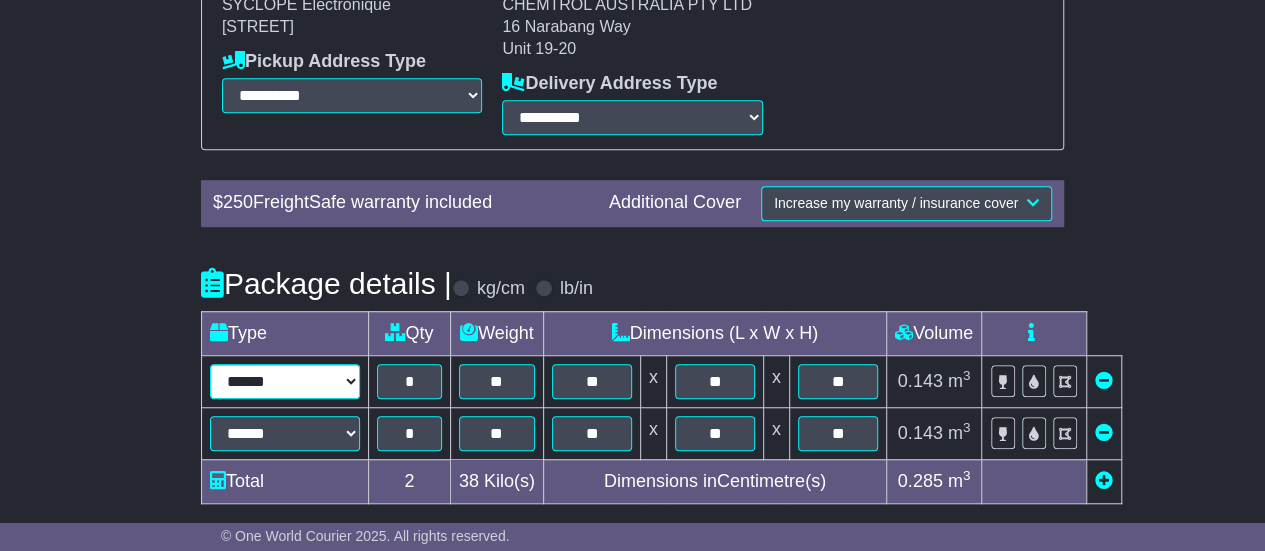 click on "**********" at bounding box center [285, 381] 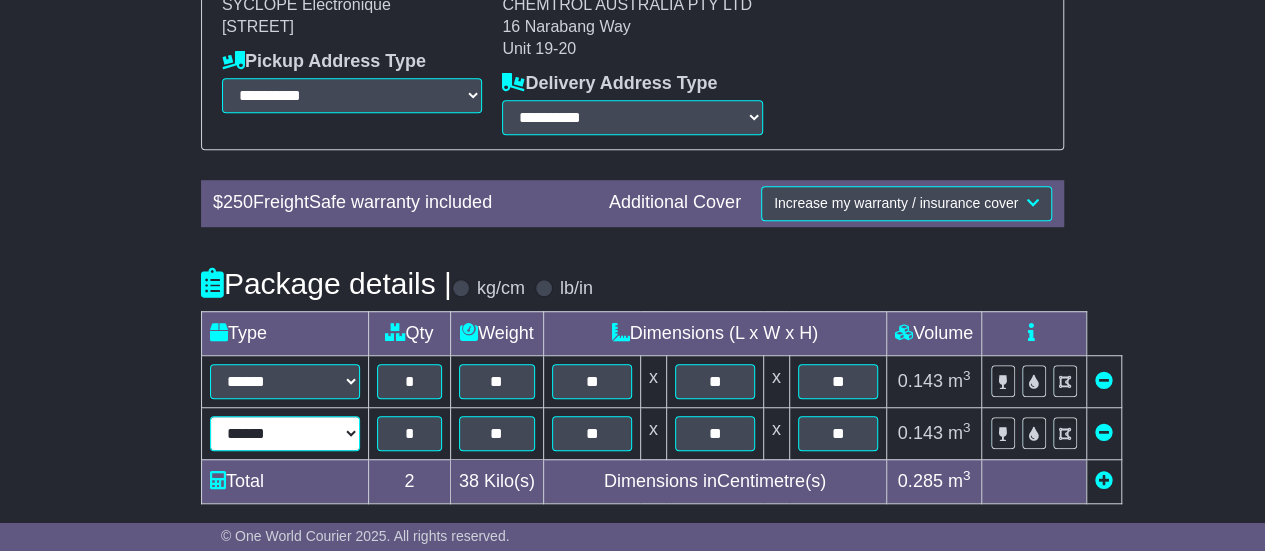 click on "**********" at bounding box center [285, 433] 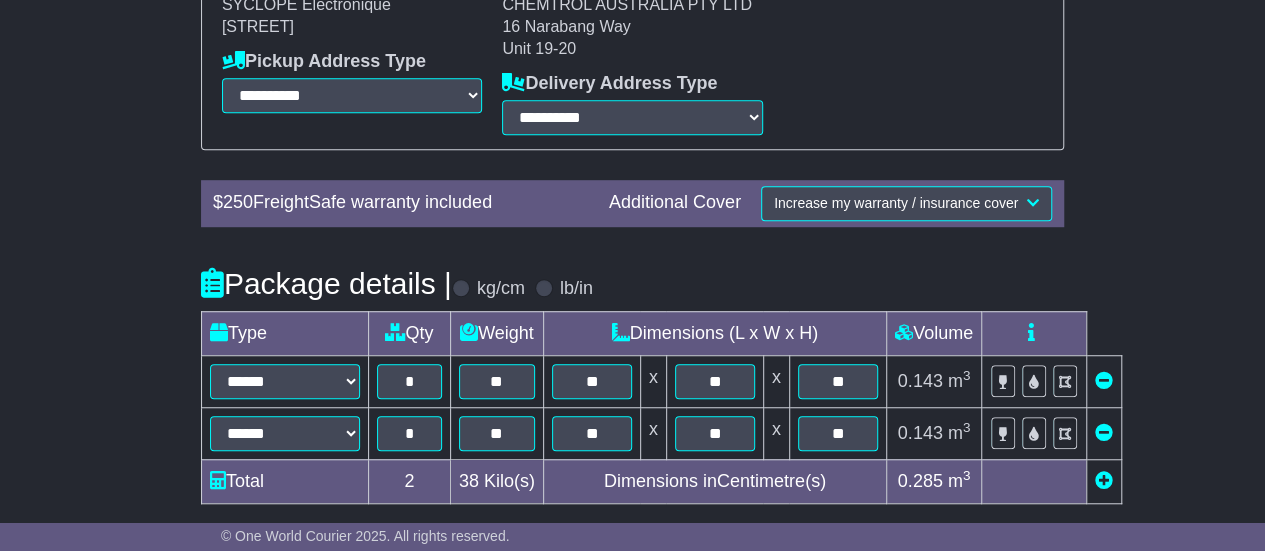 click on "**********" at bounding box center [632, 98] 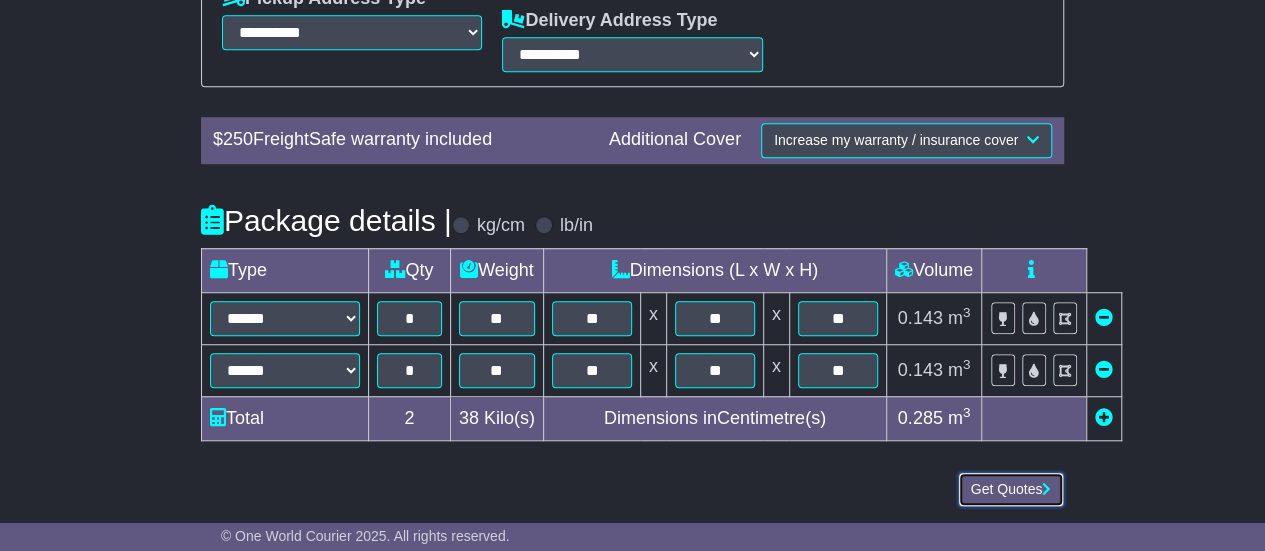 click on "Get Quotes" at bounding box center (1011, 489) 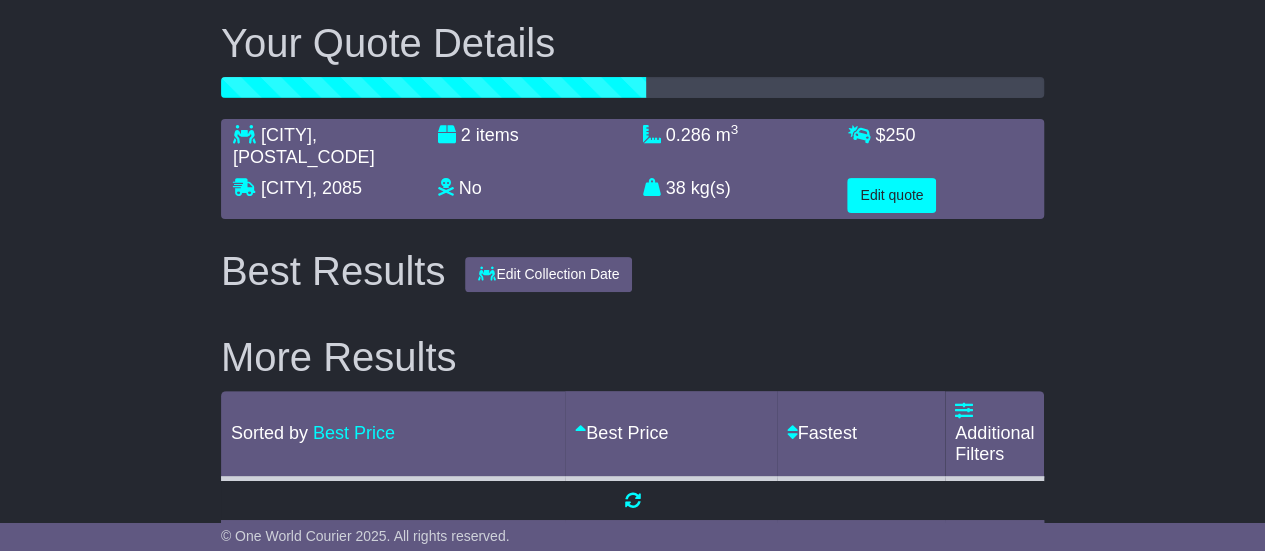 scroll, scrollTop: 232, scrollLeft: 0, axis: vertical 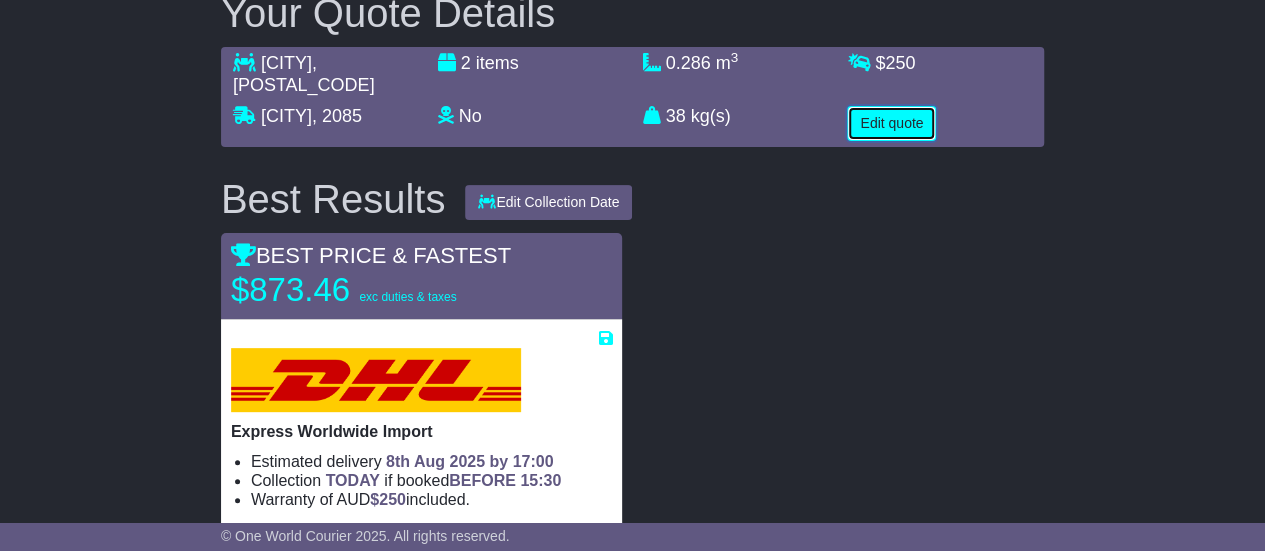 click on "Edit quote" at bounding box center (891, 123) 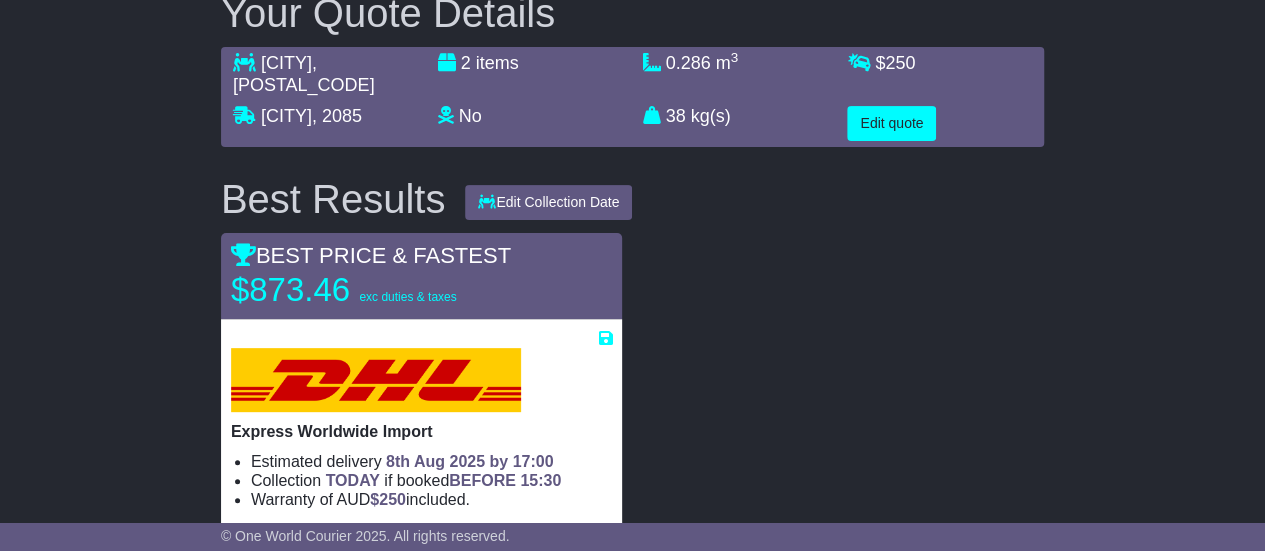 scroll, scrollTop: 629, scrollLeft: 0, axis: vertical 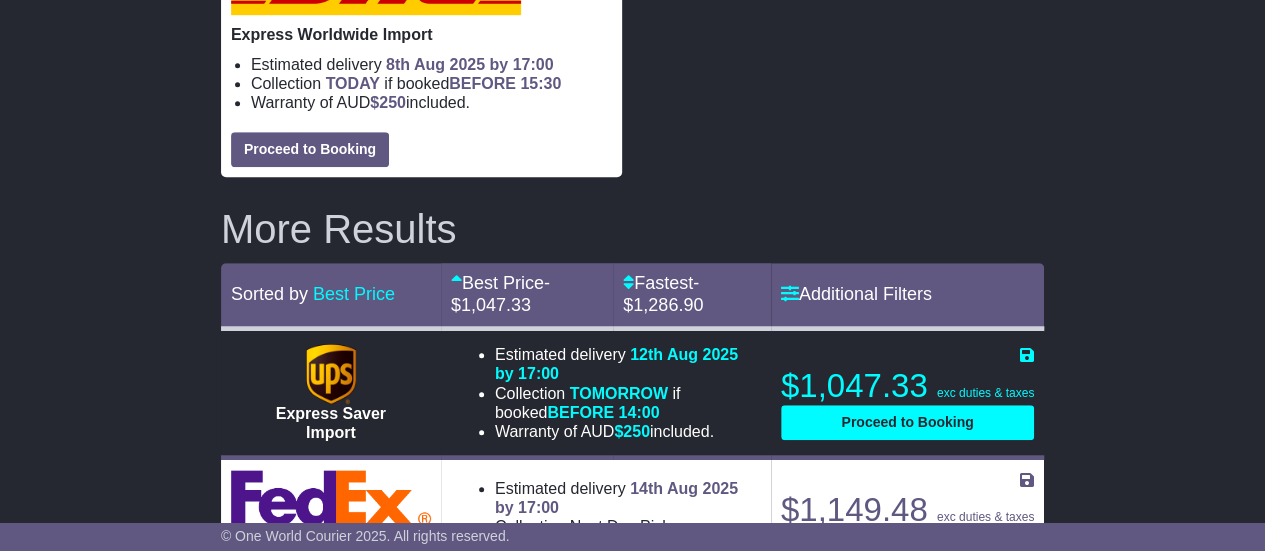 select on "**" 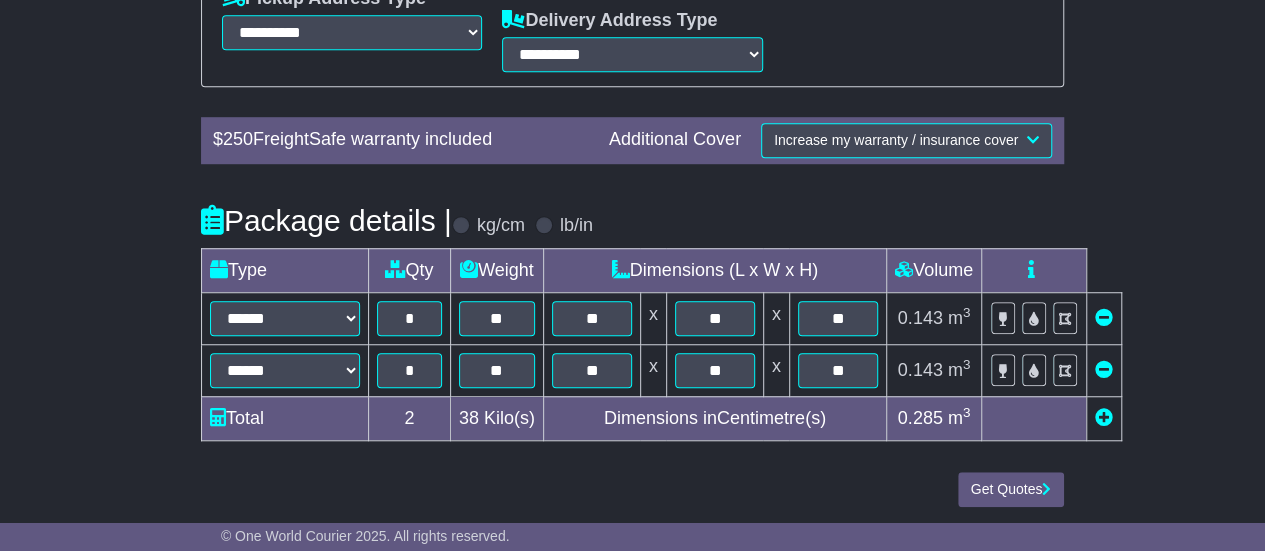 click at bounding box center (1104, 417) 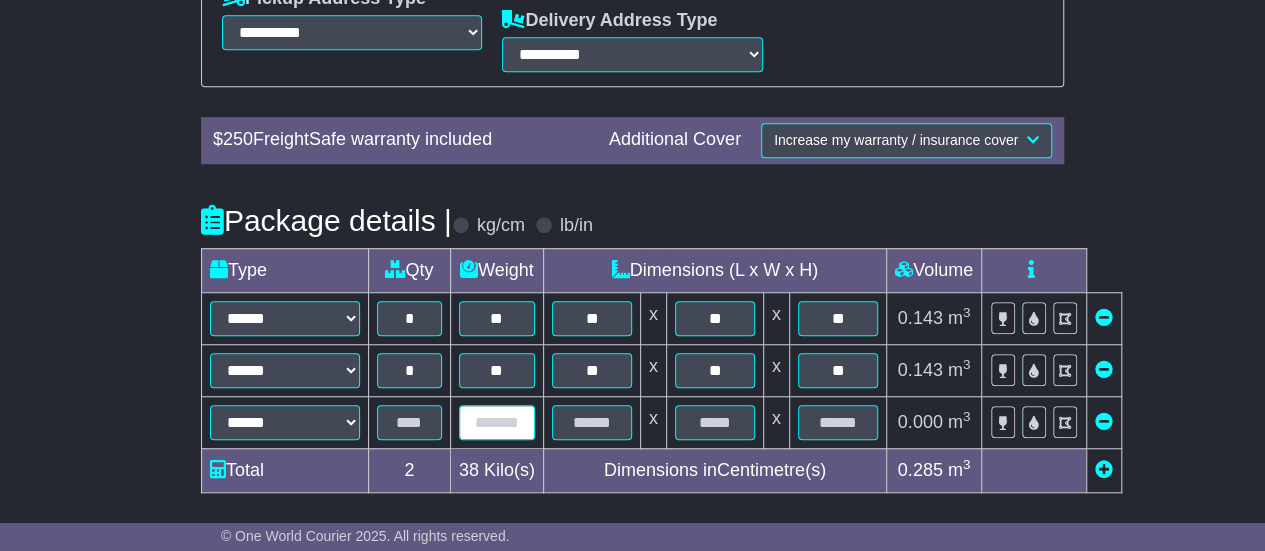 click at bounding box center [497, 422] 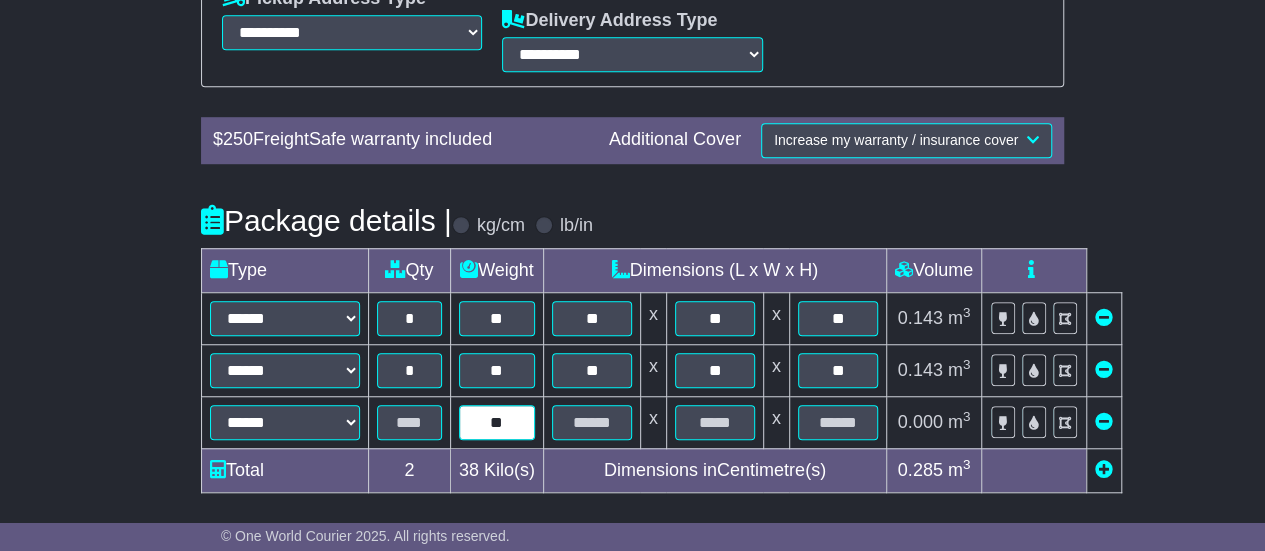 type on "**" 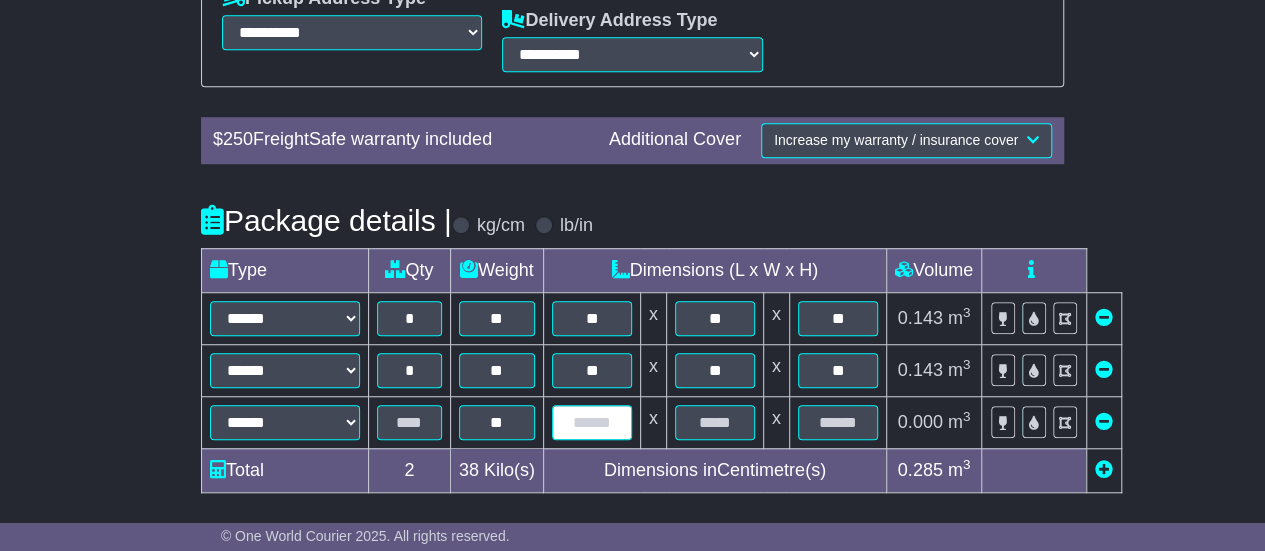 click at bounding box center (592, 422) 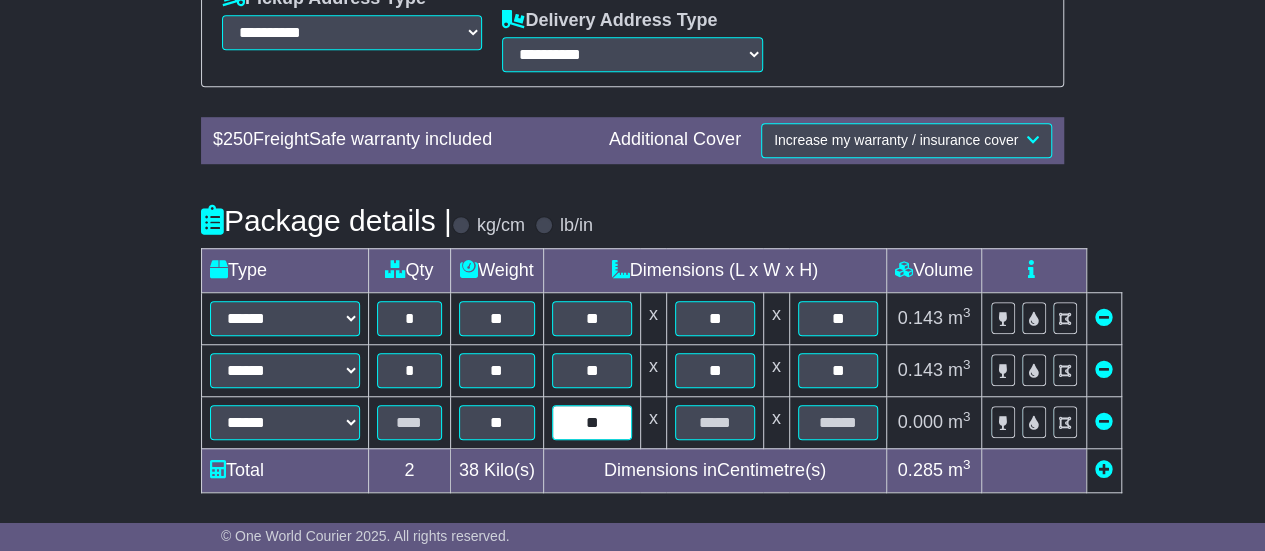 type on "**" 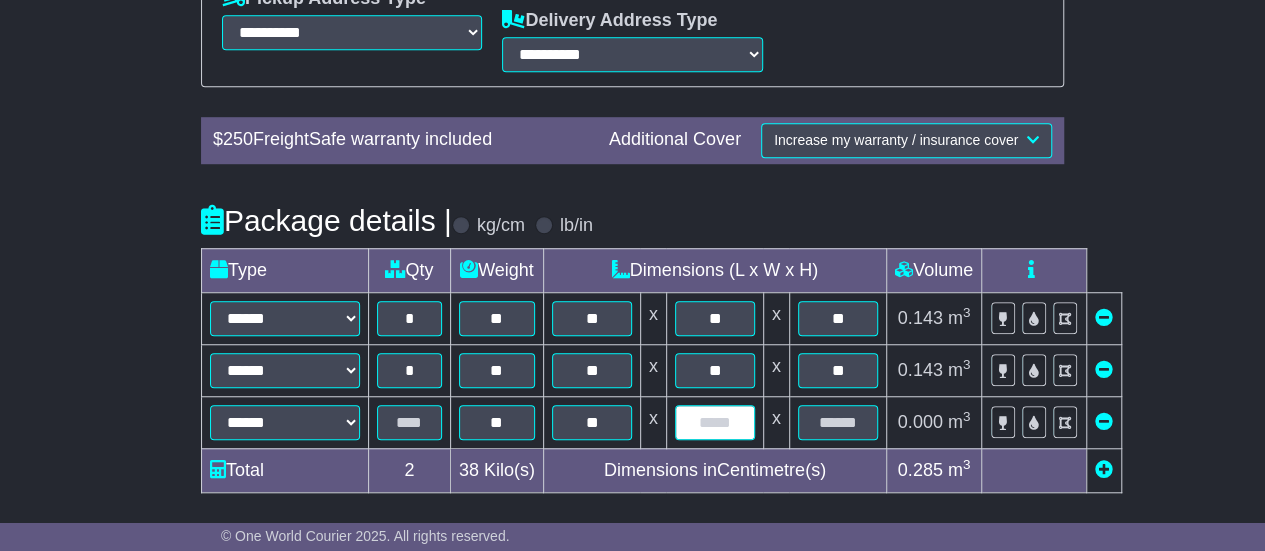 click at bounding box center (715, 422) 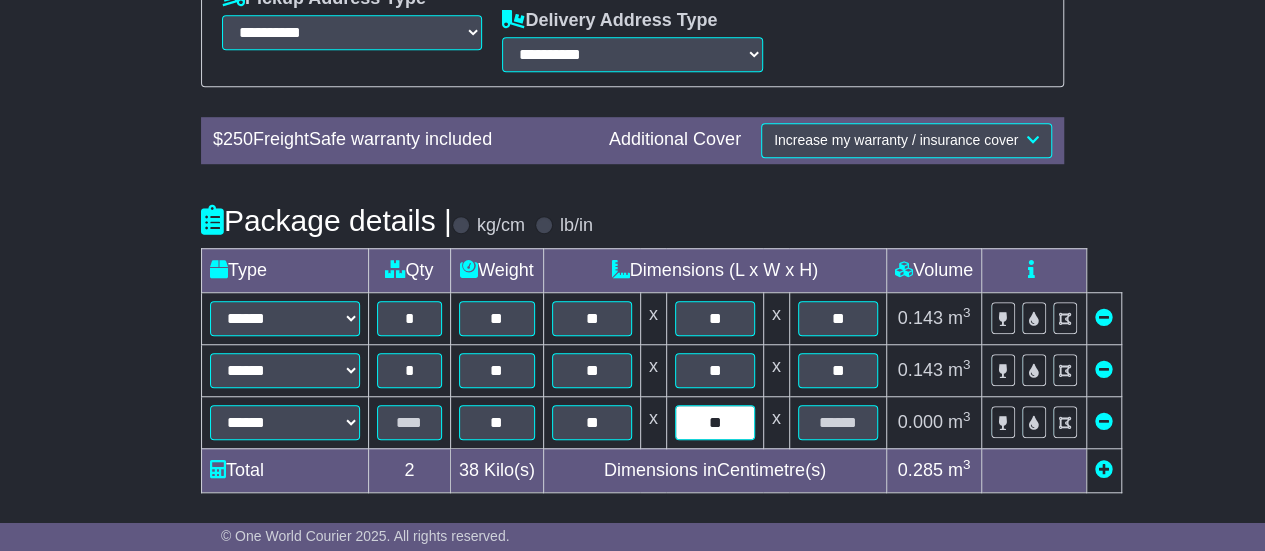 type on "**" 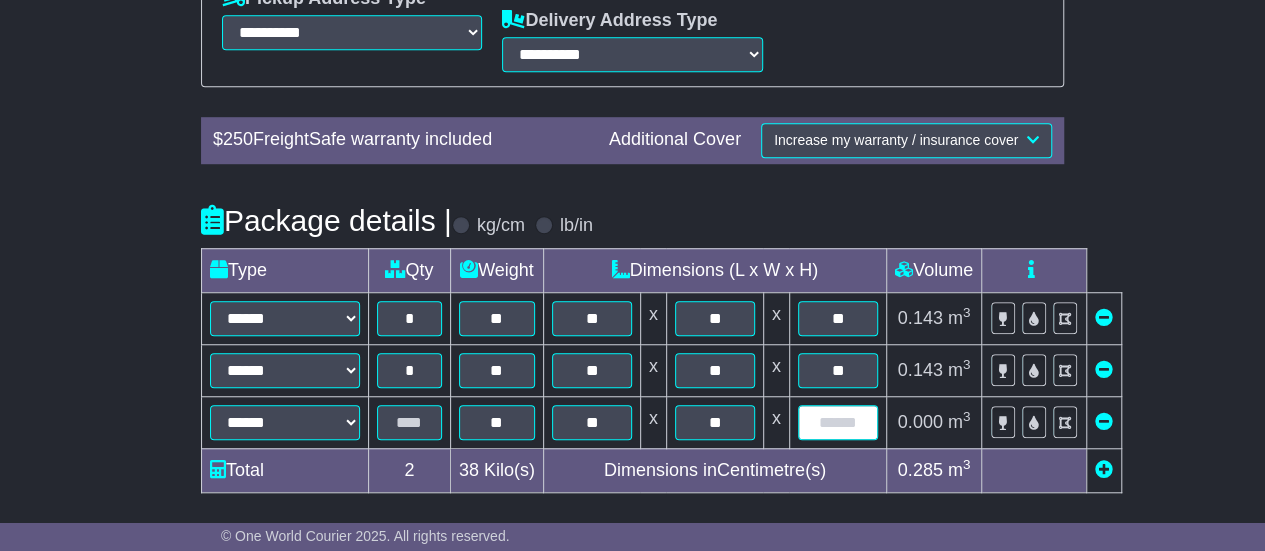 click at bounding box center (838, 422) 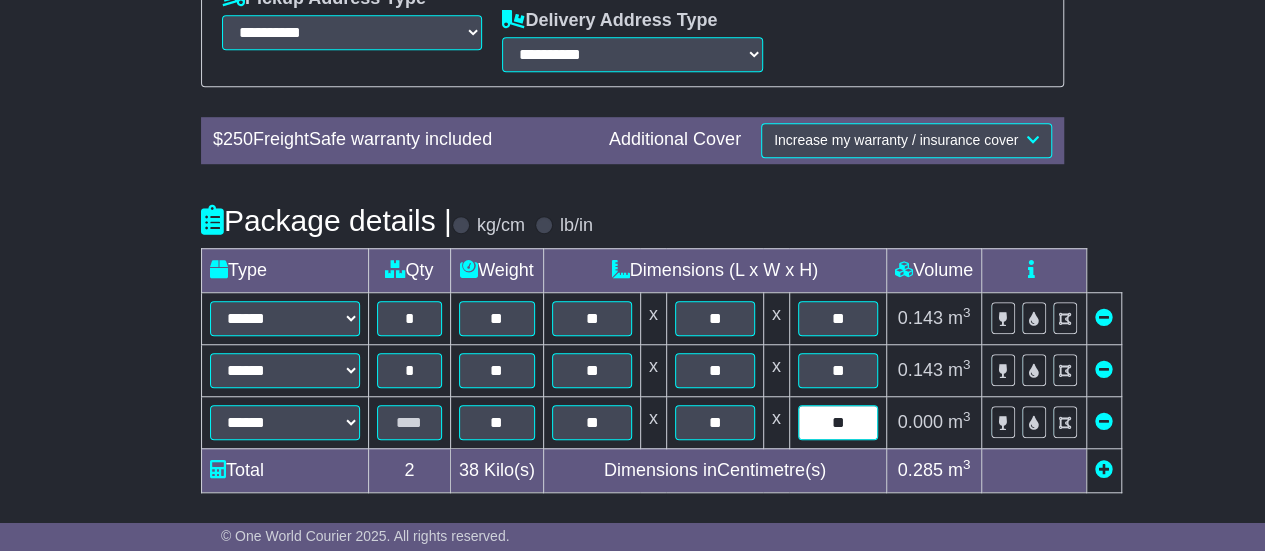 type on "**" 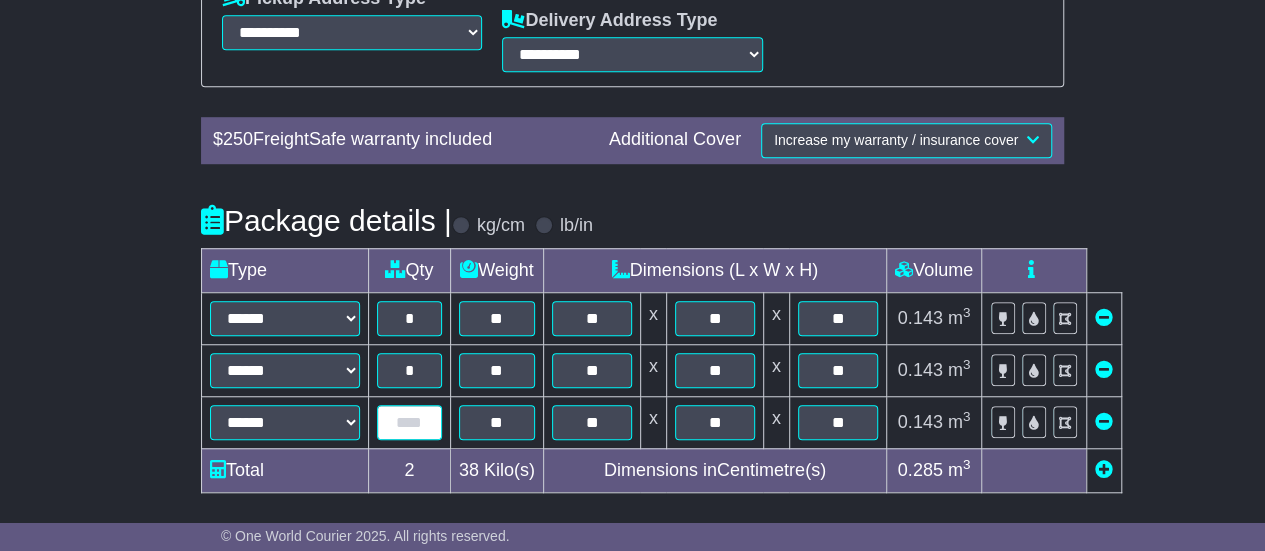click at bounding box center (409, 422) 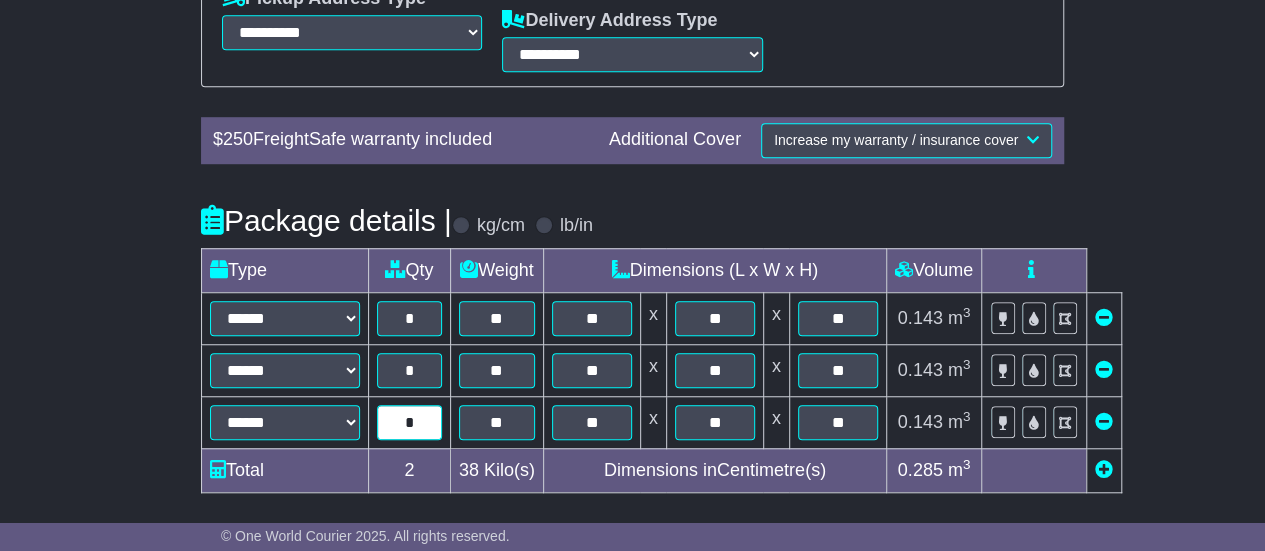 type on "*" 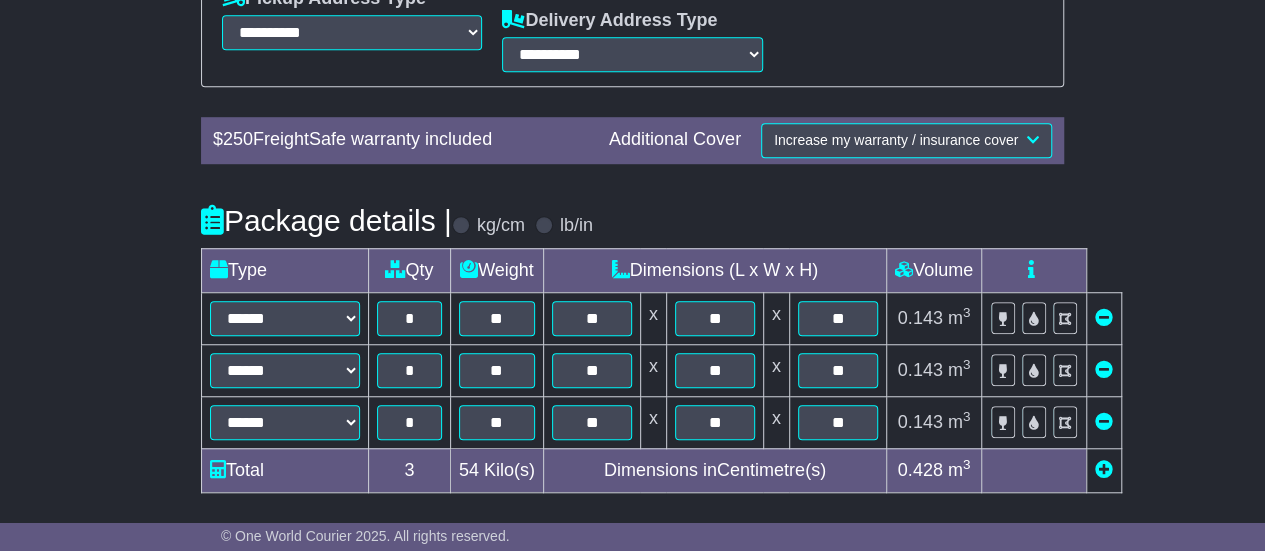 click on "**********" at bounding box center (632, 61) 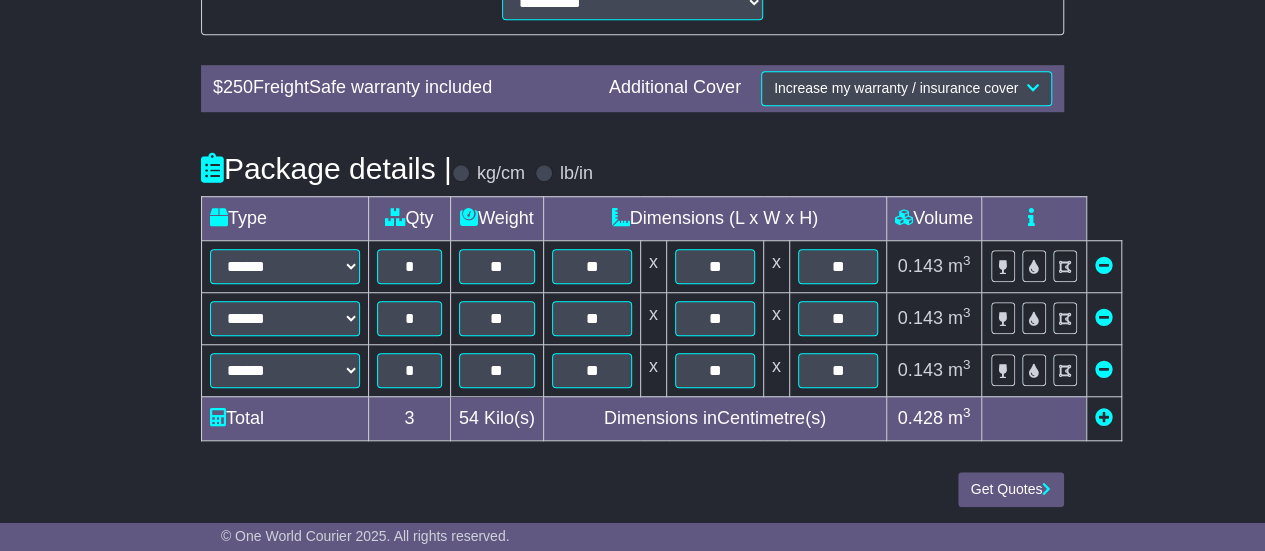 scroll, scrollTop: 680, scrollLeft: 0, axis: vertical 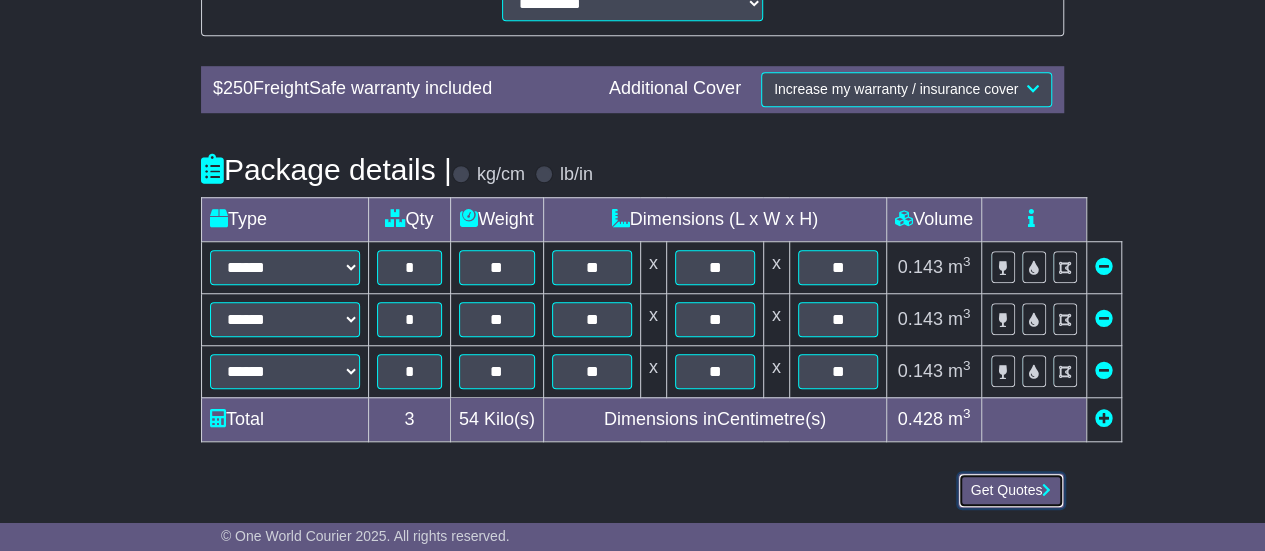 click on "Get Quotes" at bounding box center [1011, 490] 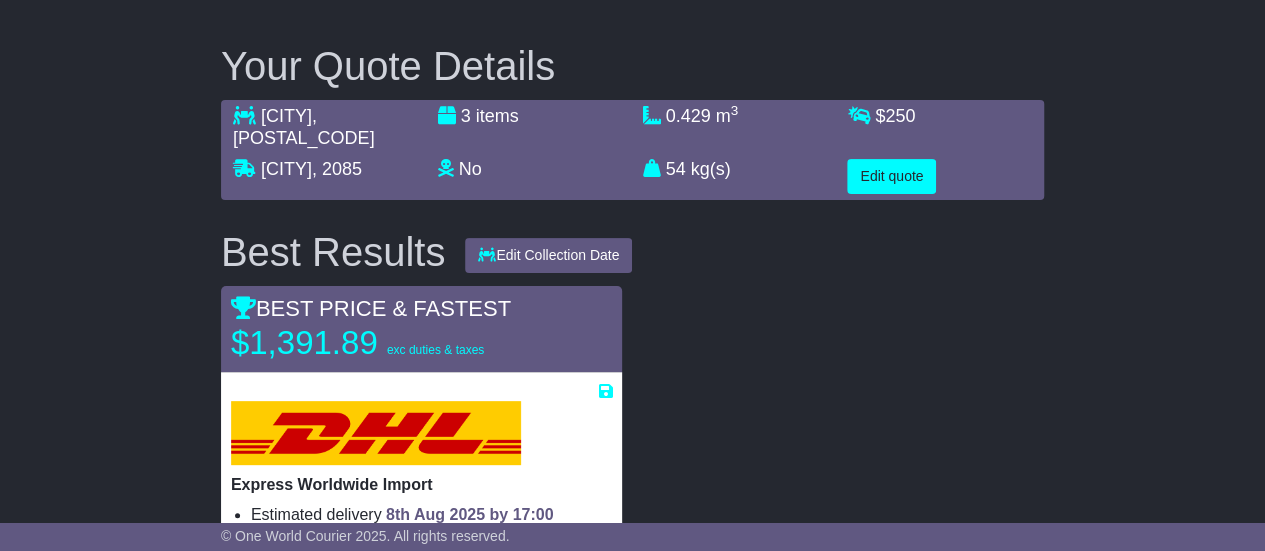 scroll, scrollTop: 0, scrollLeft: 0, axis: both 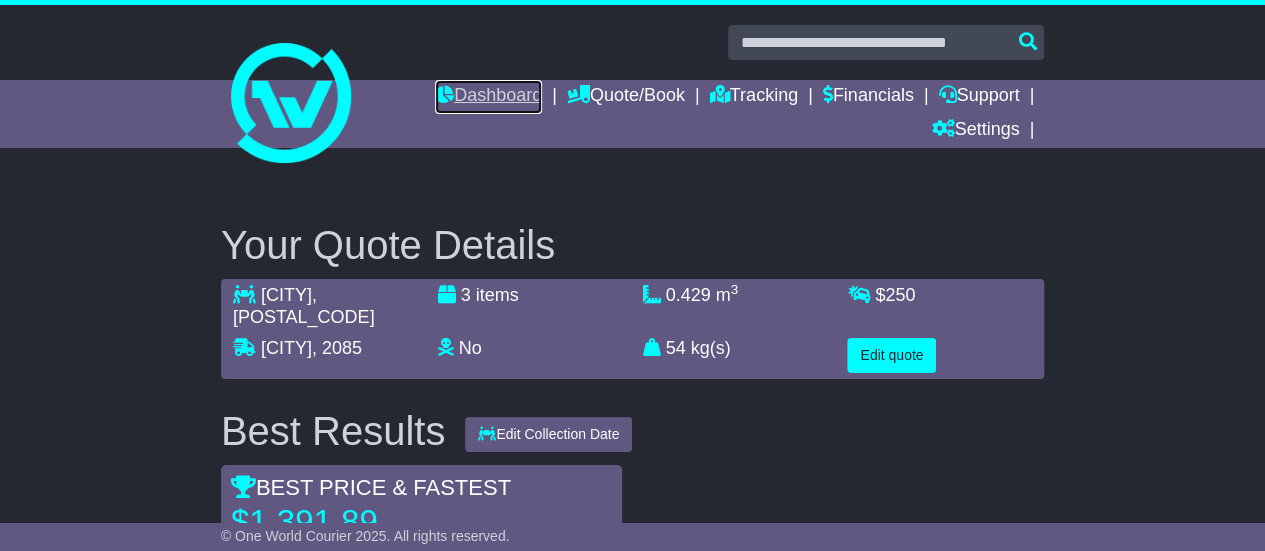 click on "Dashboard" at bounding box center (488, 97) 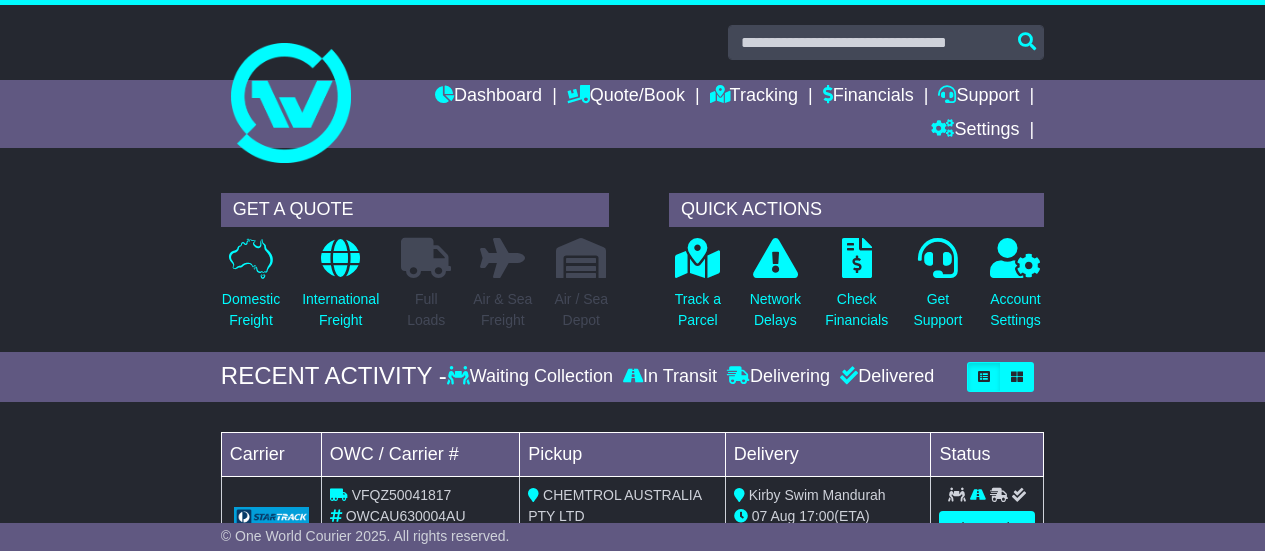 scroll, scrollTop: 0, scrollLeft: 0, axis: both 